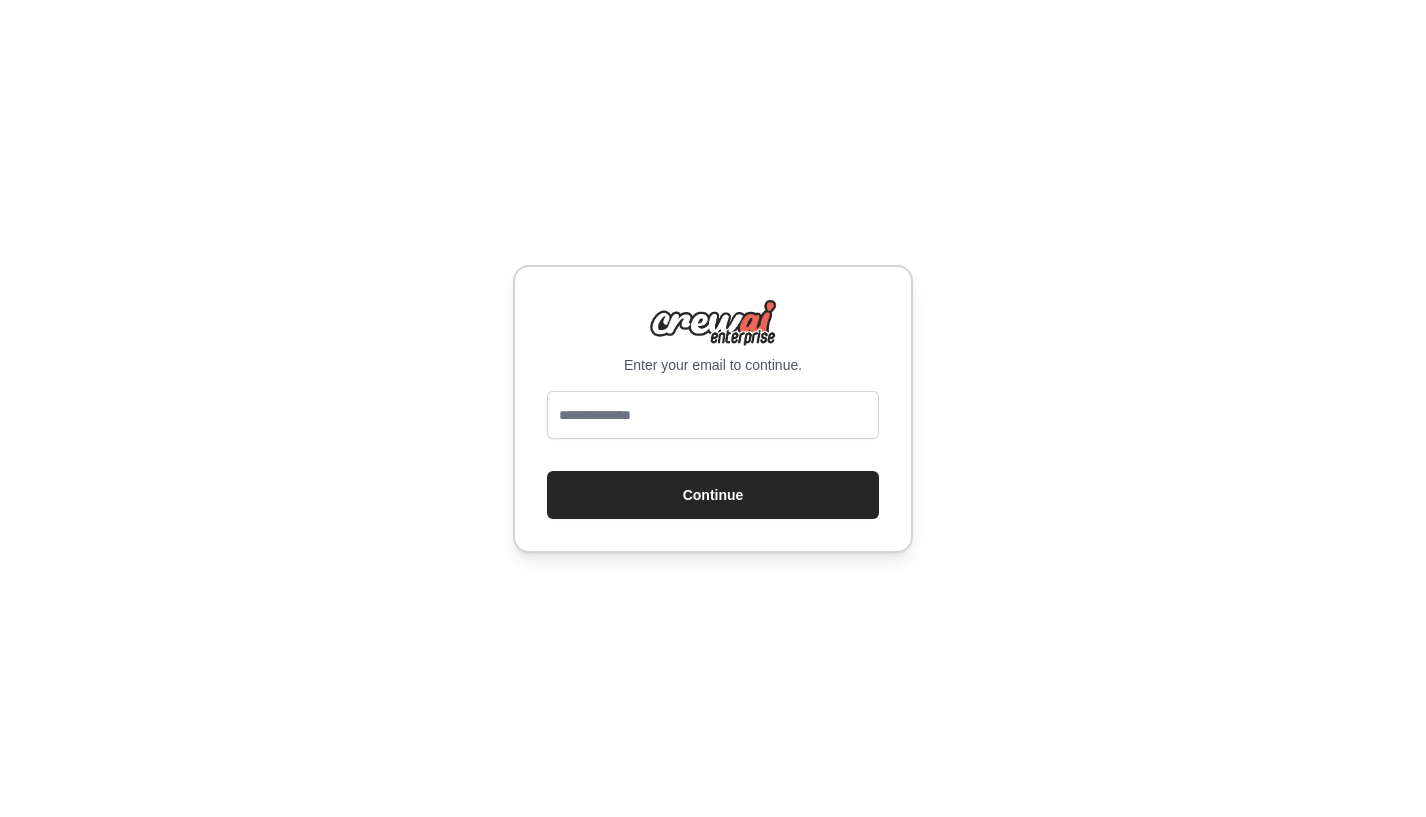 scroll, scrollTop: 0, scrollLeft: 0, axis: both 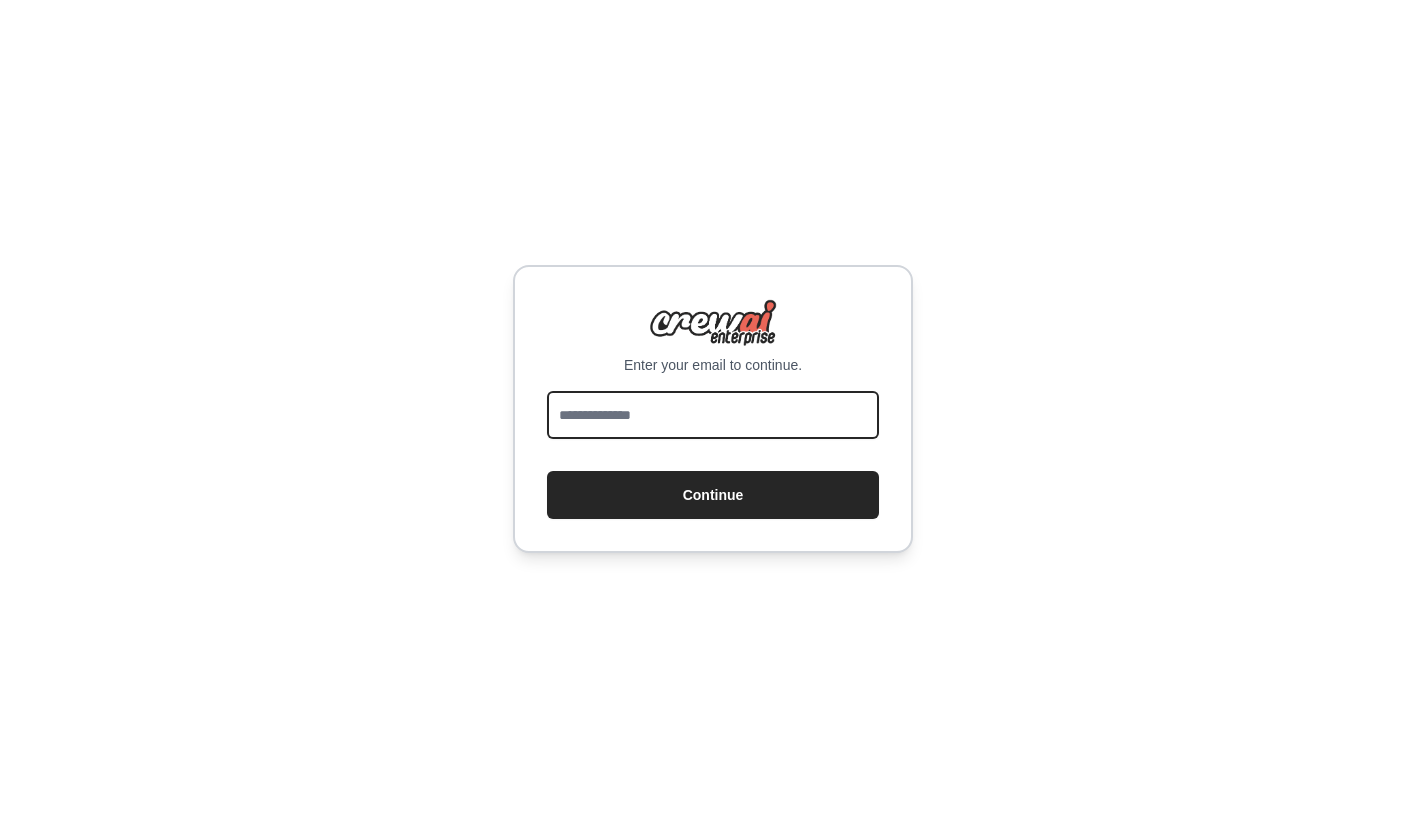 click at bounding box center [713, 415] 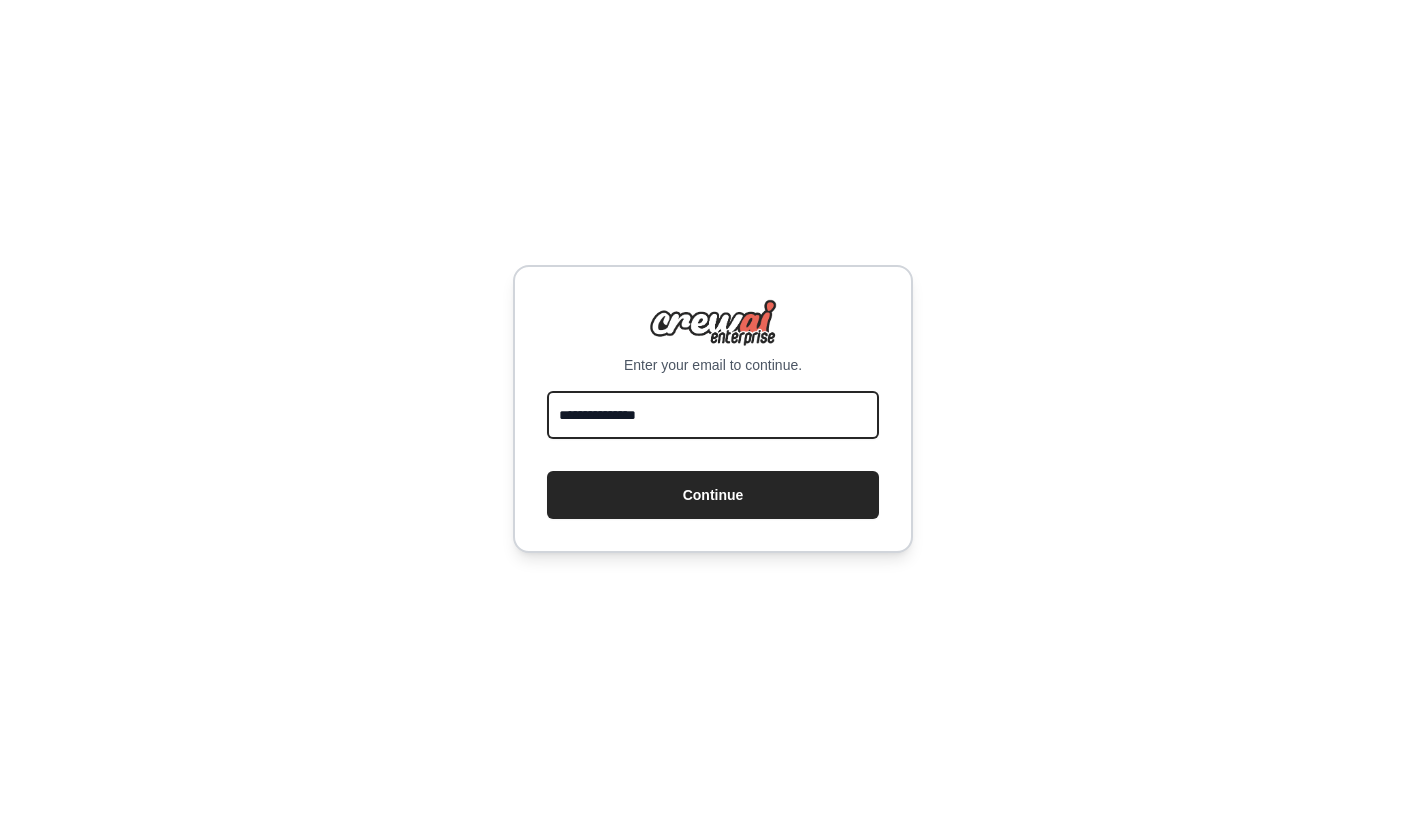 drag, startPoint x: 690, startPoint y: 415, endPoint x: 534, endPoint y: 417, distance: 156.01282 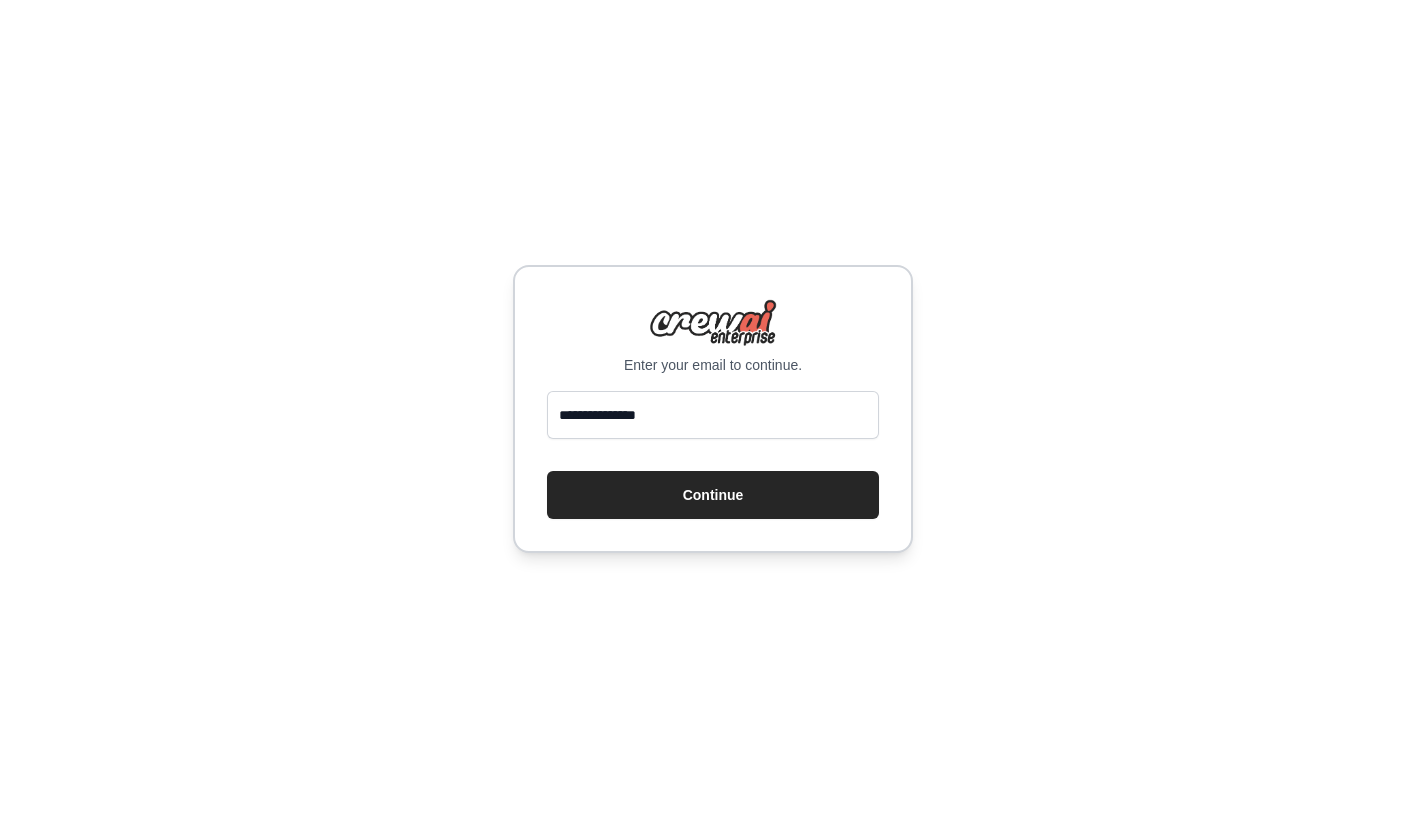 click on "**********" at bounding box center (713, 409) 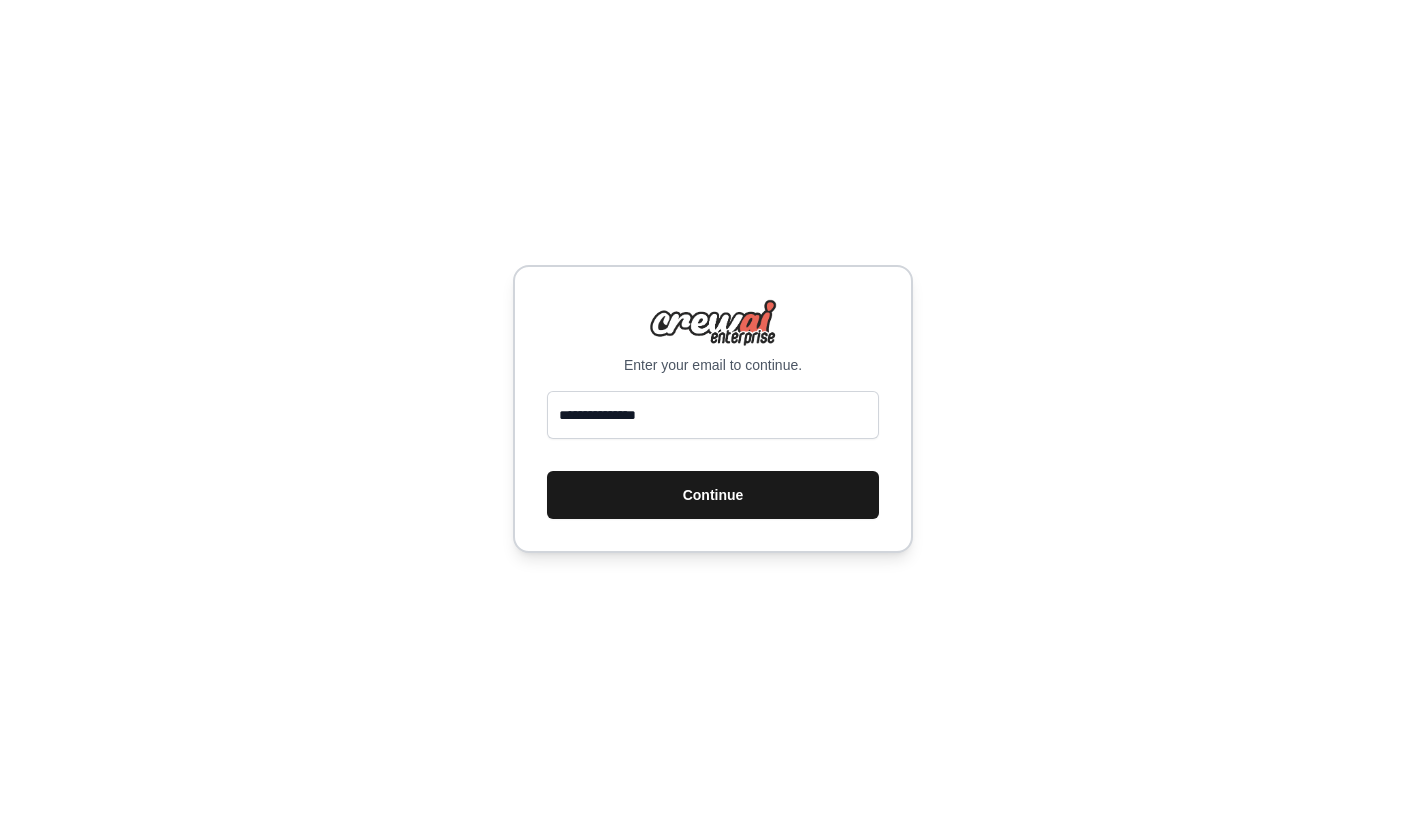 click on "Continue" at bounding box center [713, 495] 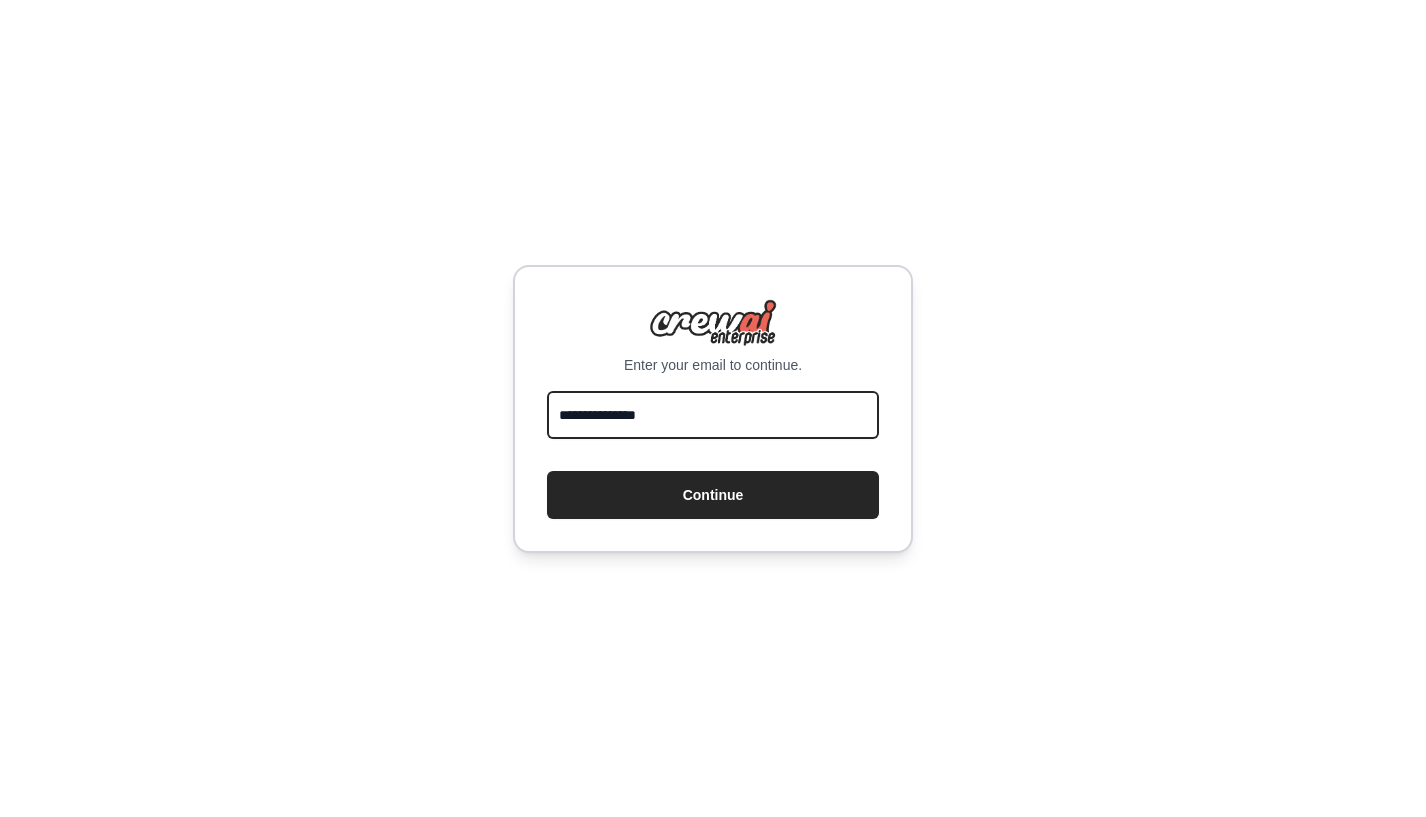 click on "**********" at bounding box center (713, 415) 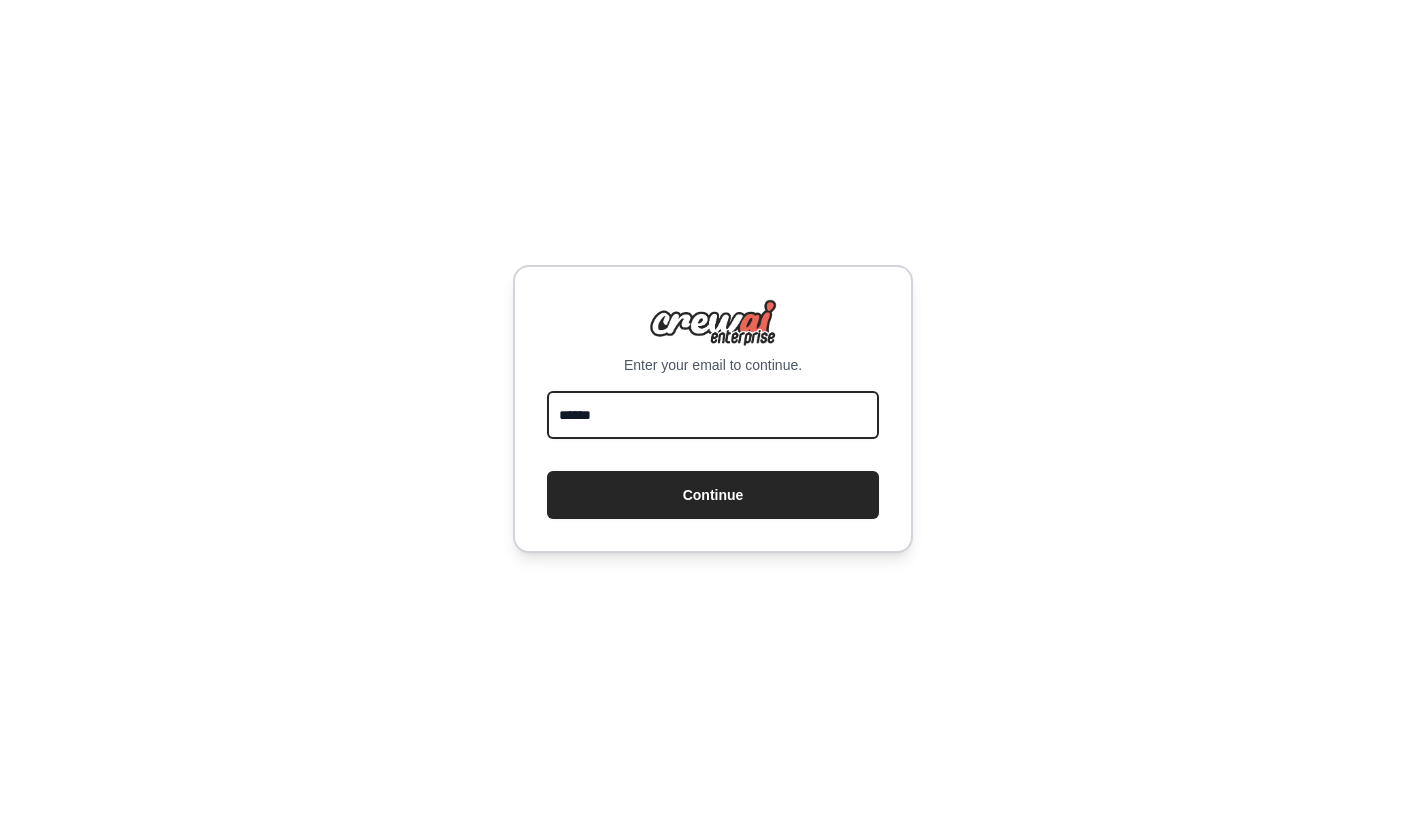 type on "**********" 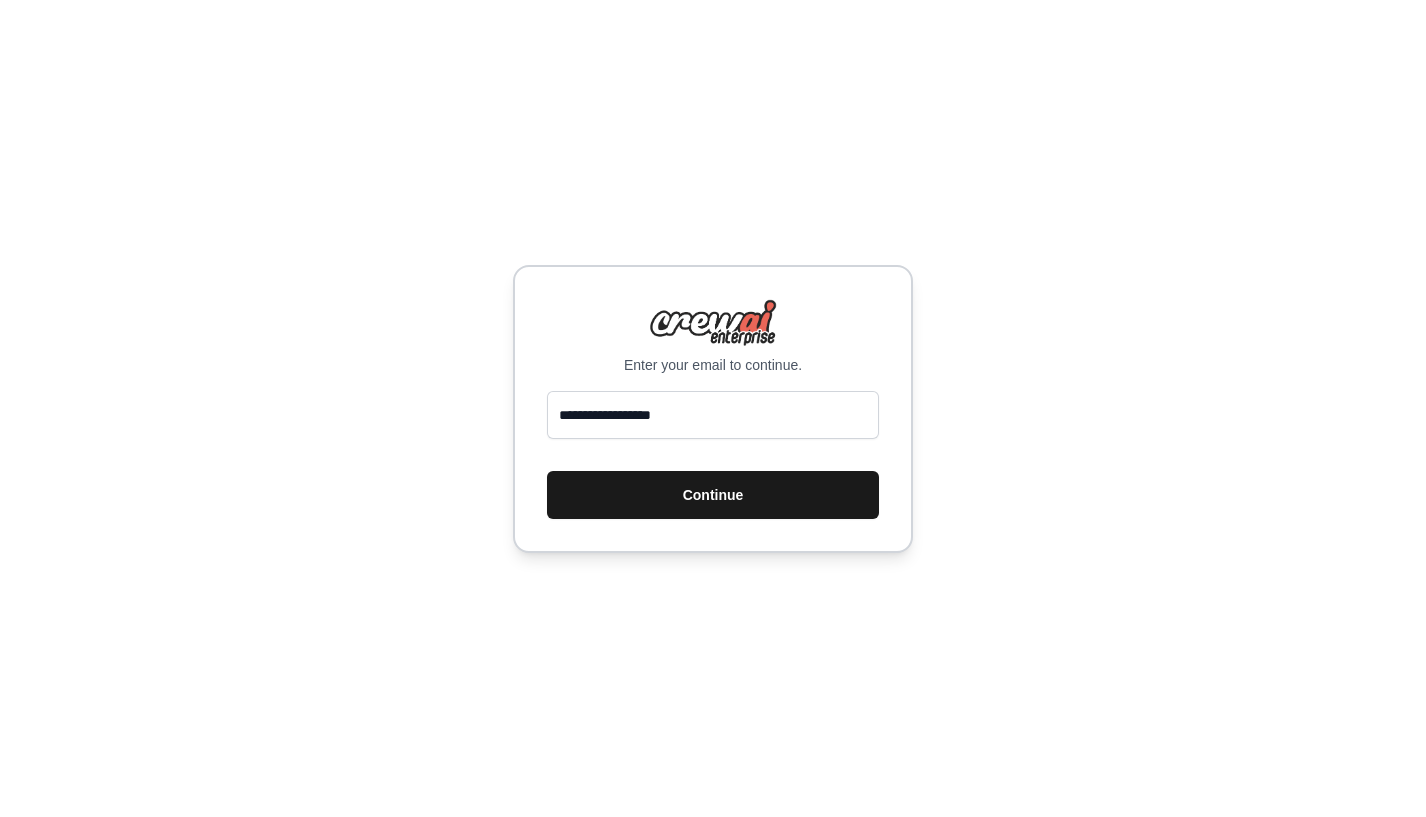 click on "Continue" at bounding box center [713, 495] 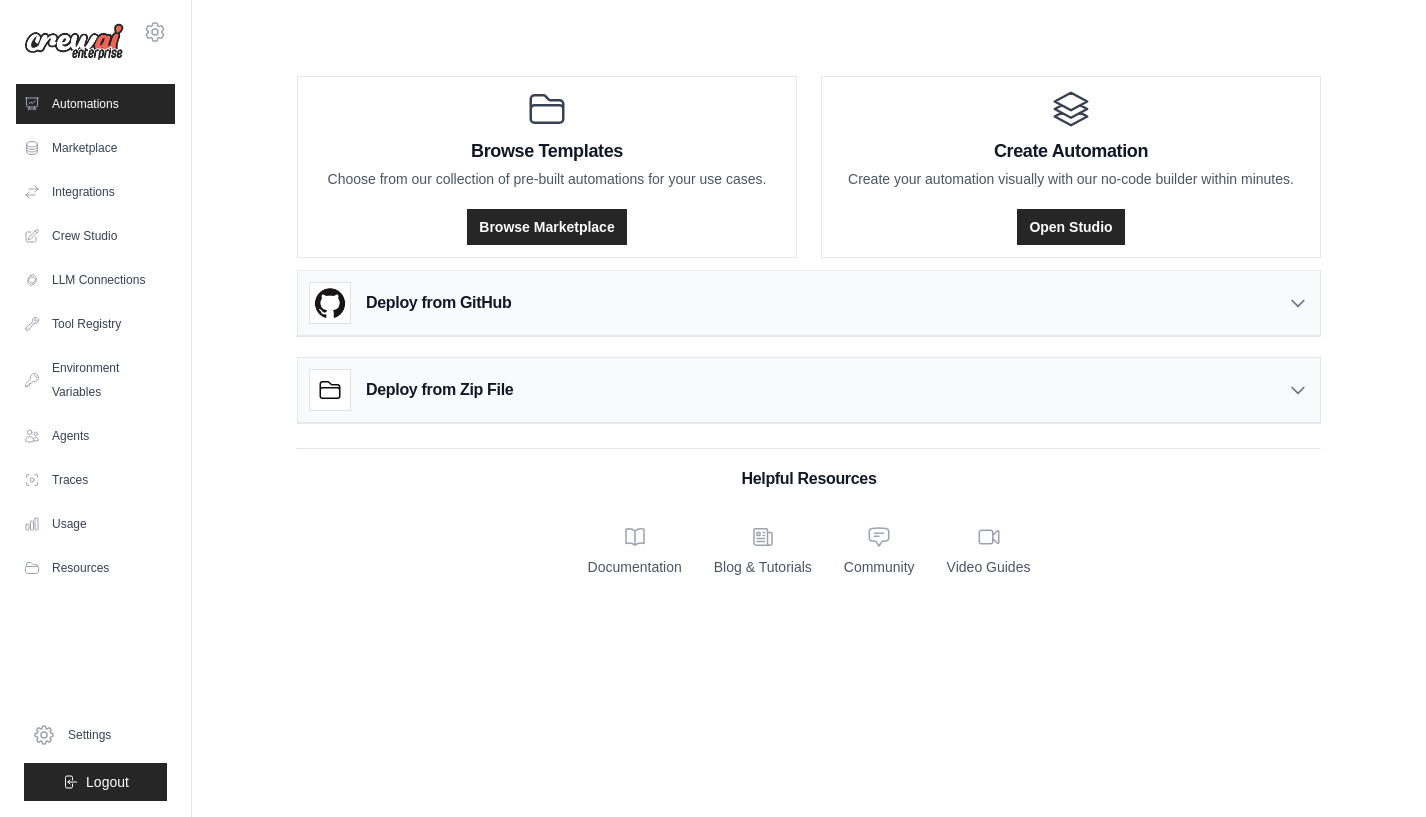 scroll, scrollTop: 0, scrollLeft: 0, axis: both 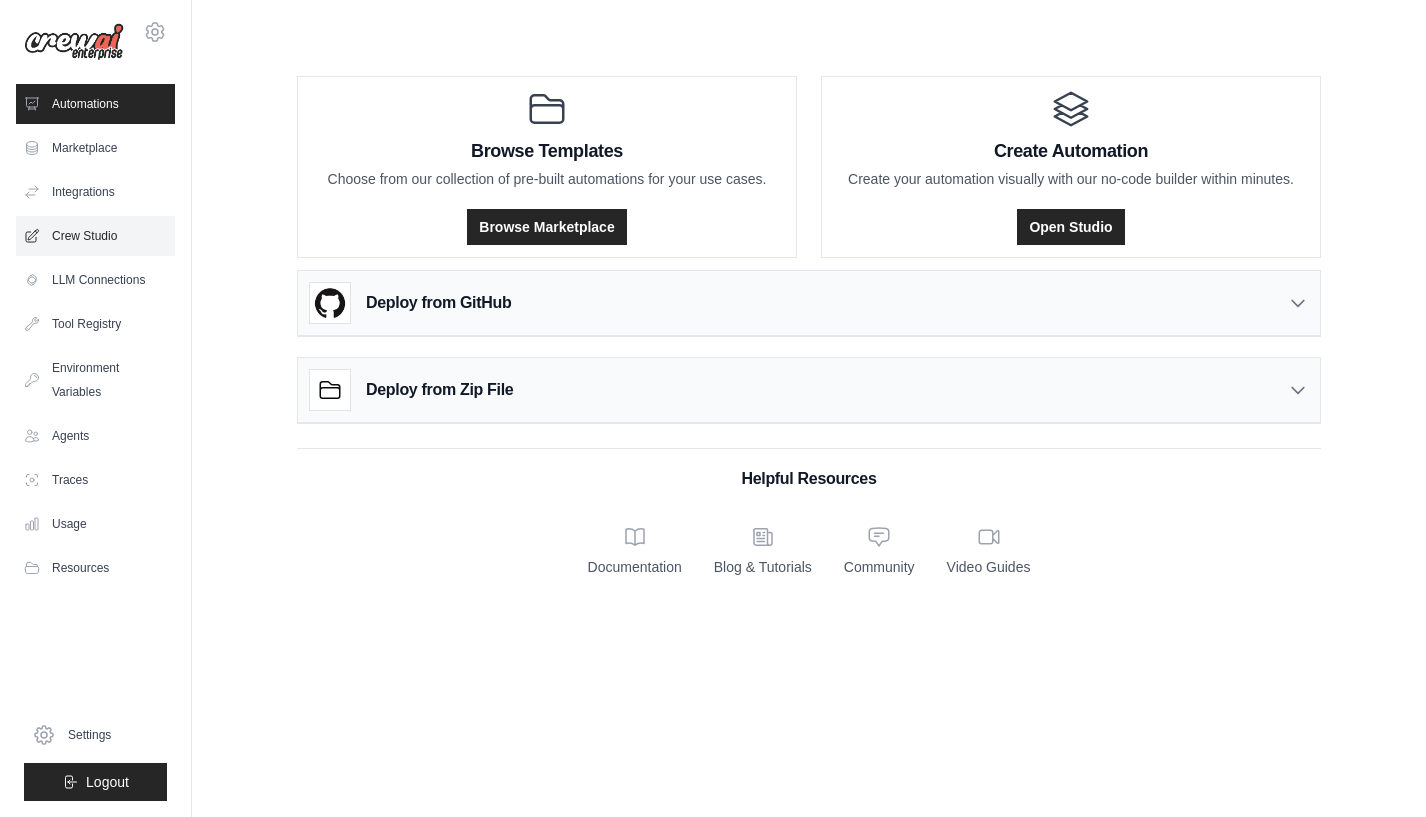 click on "Crew Studio" at bounding box center (95, 236) 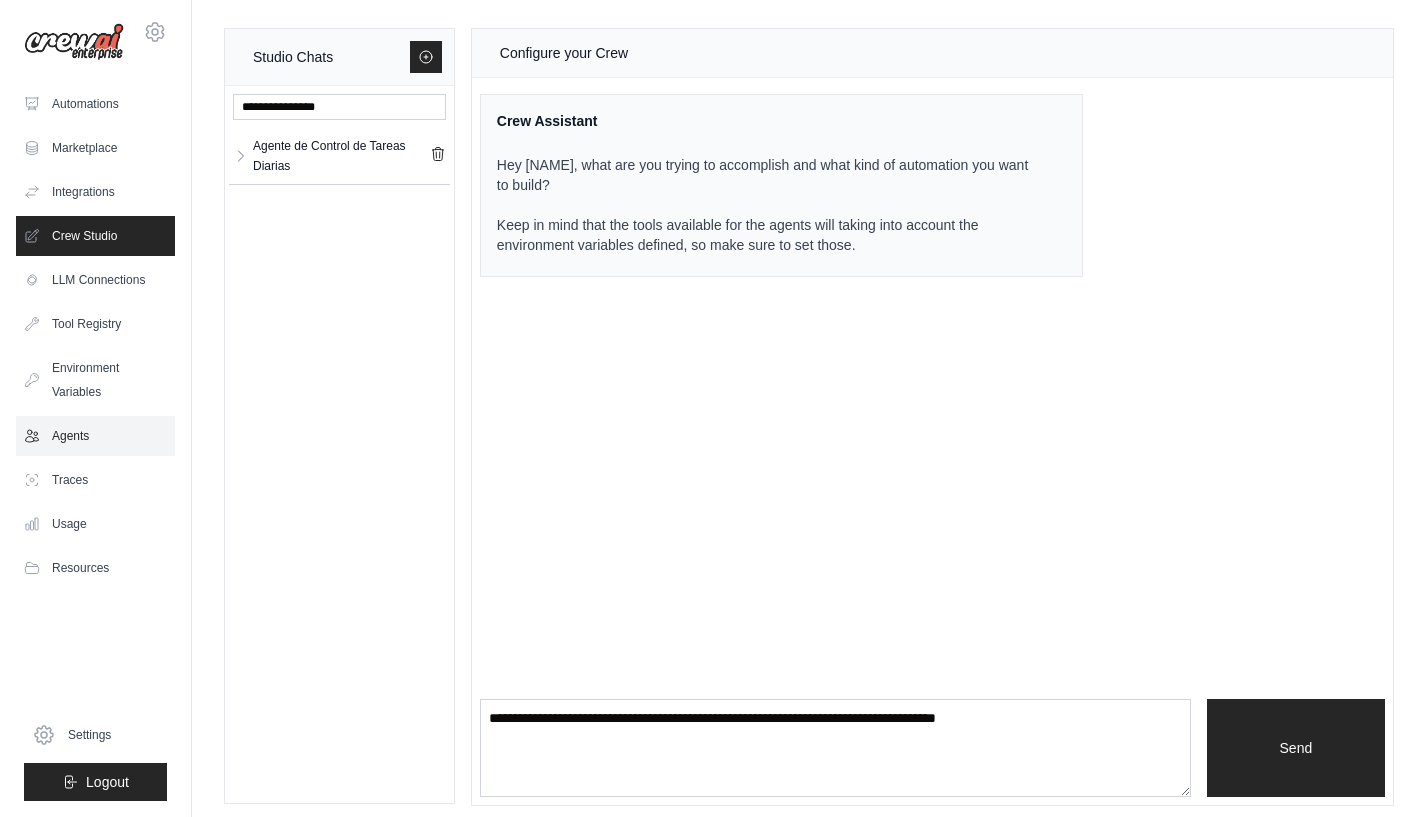 click on "Agents" at bounding box center (95, 436) 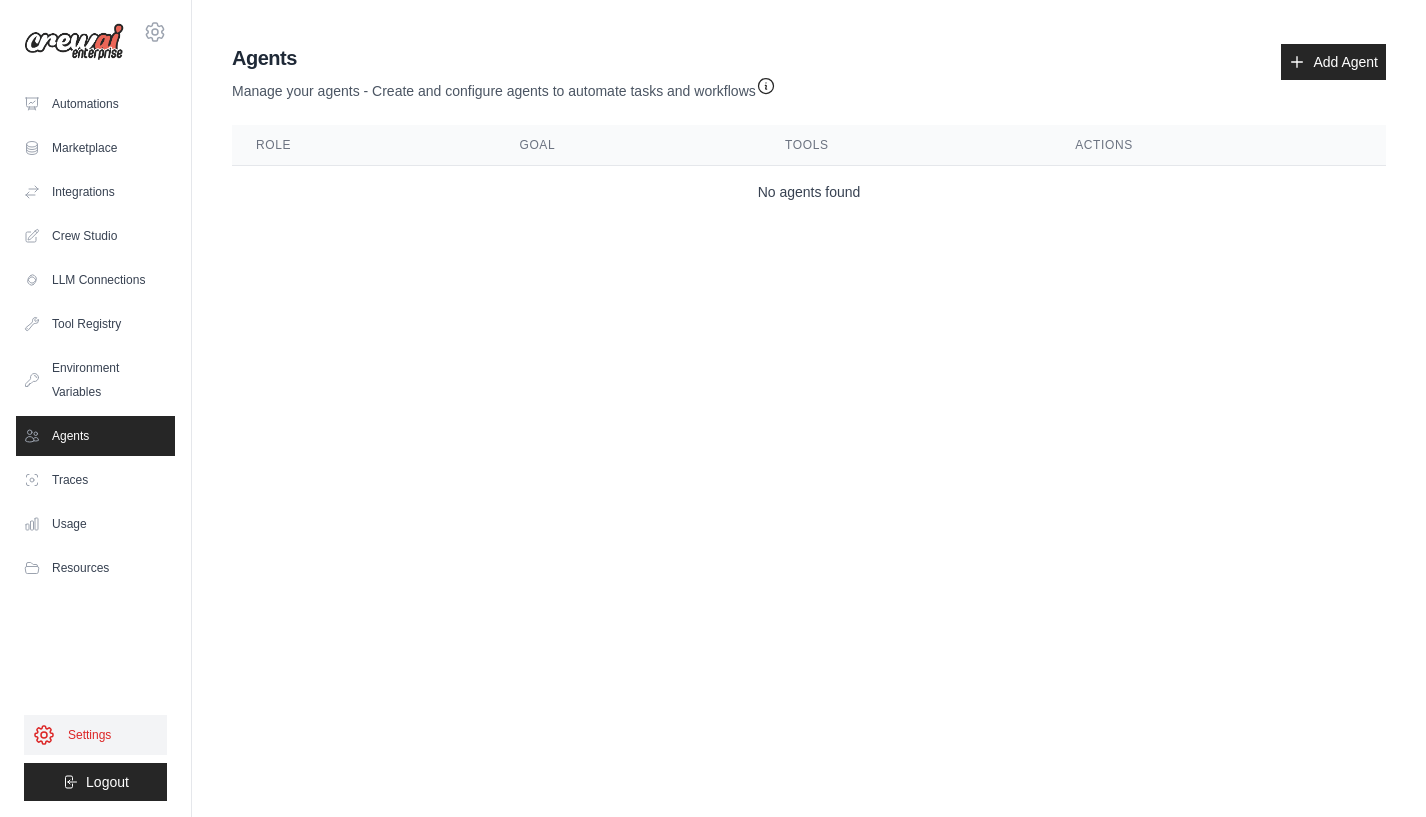 click on "Settings" at bounding box center [95, 735] 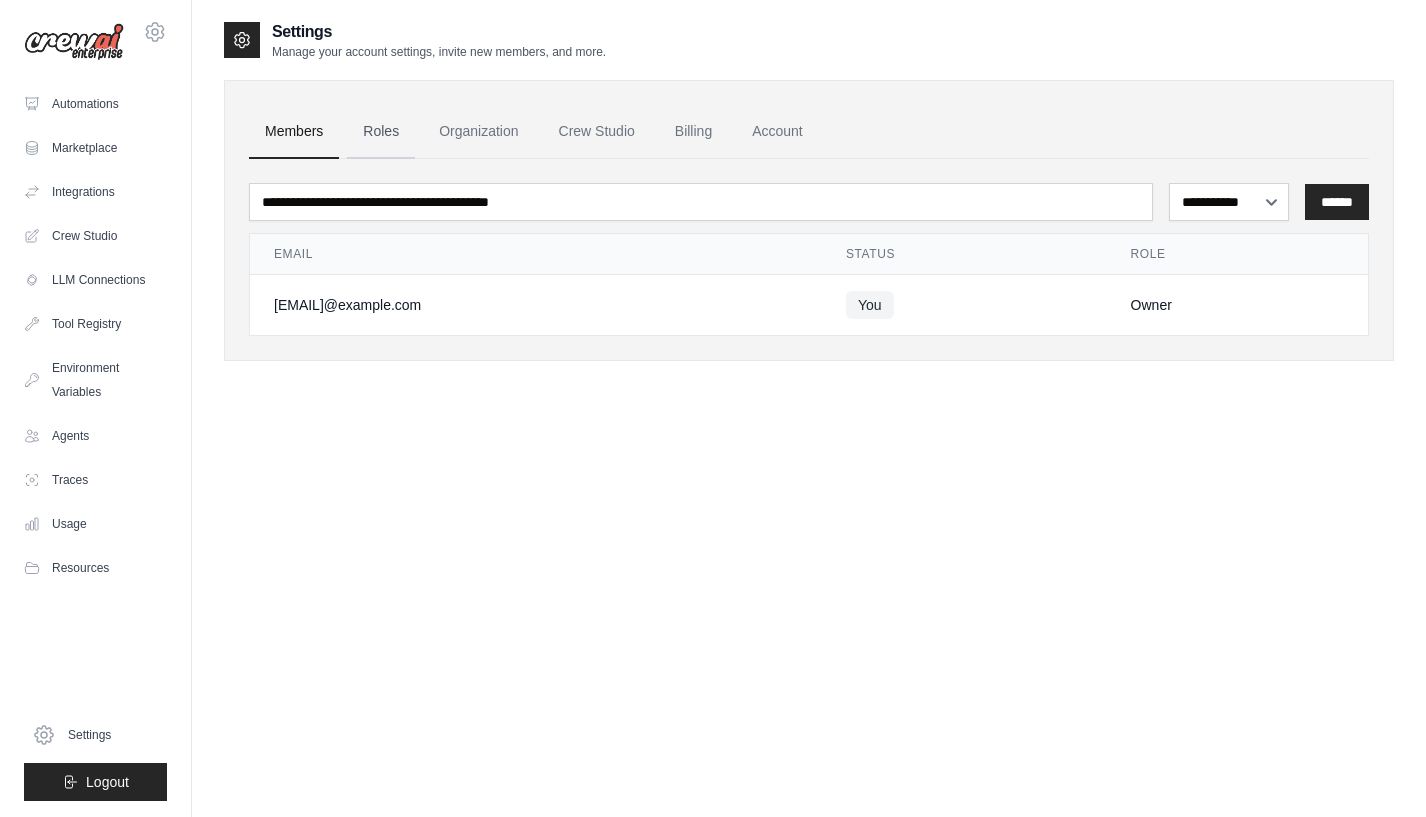 click on "Roles" at bounding box center (381, 132) 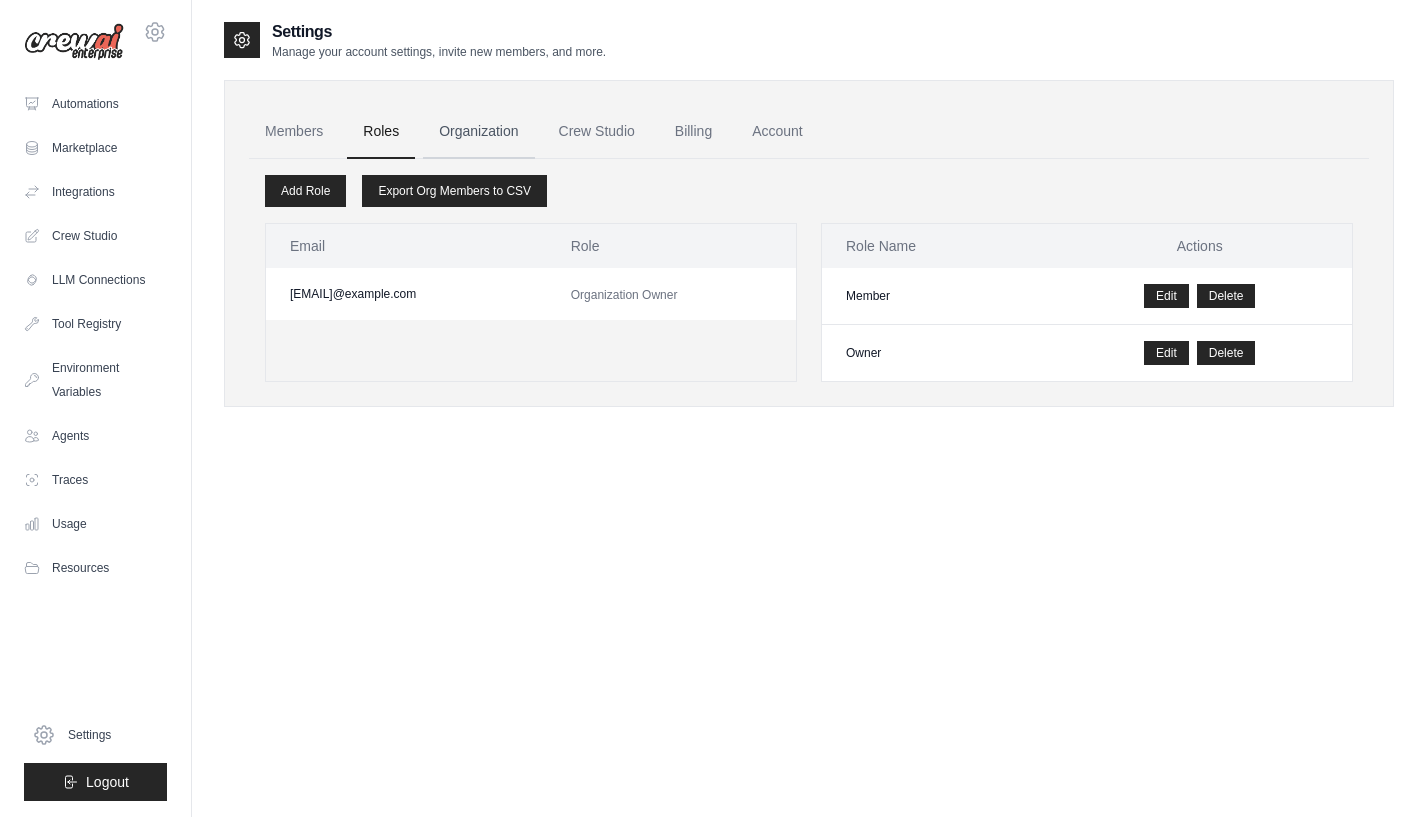 click on "Organization" at bounding box center (478, 132) 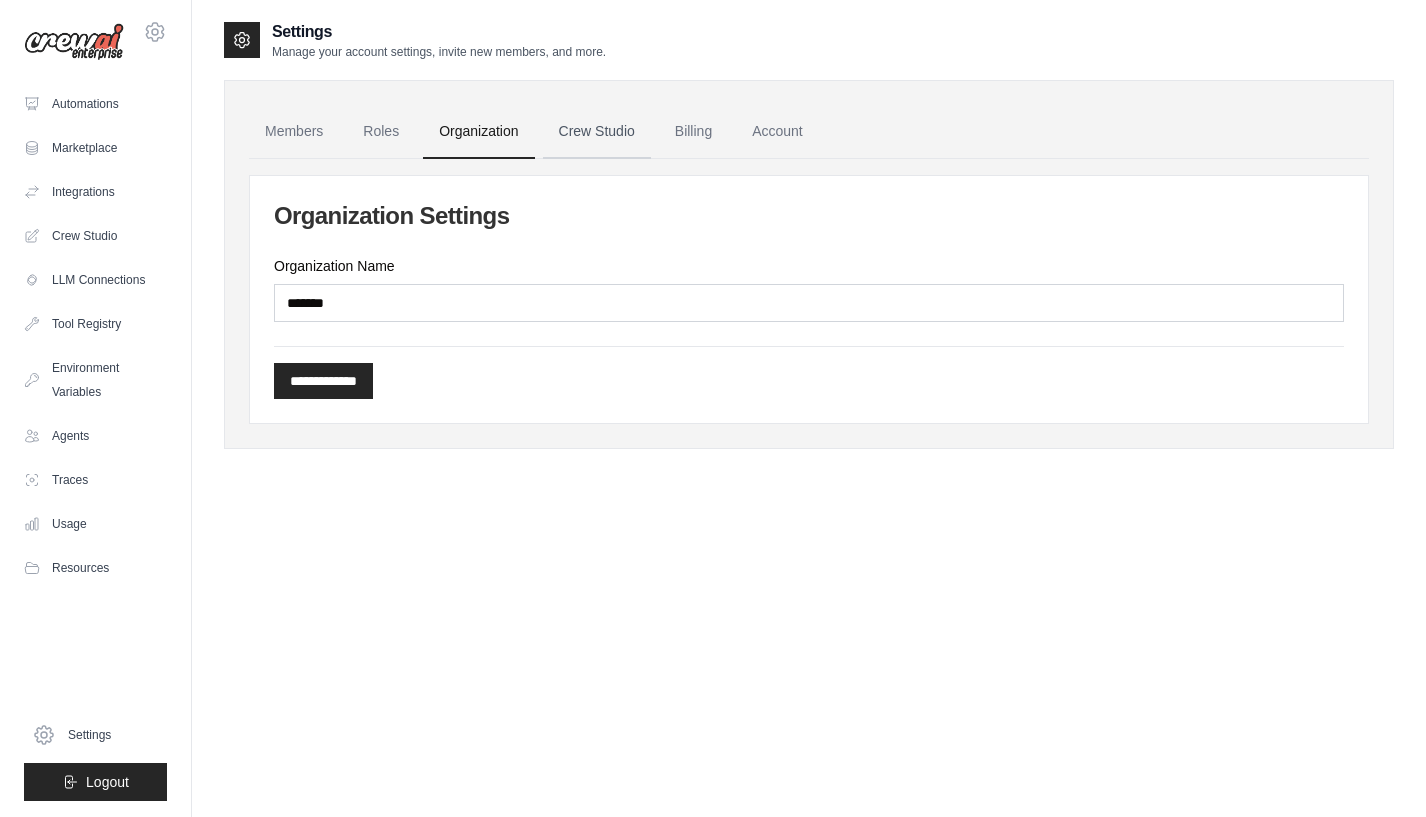 click on "Crew Studio" at bounding box center [597, 132] 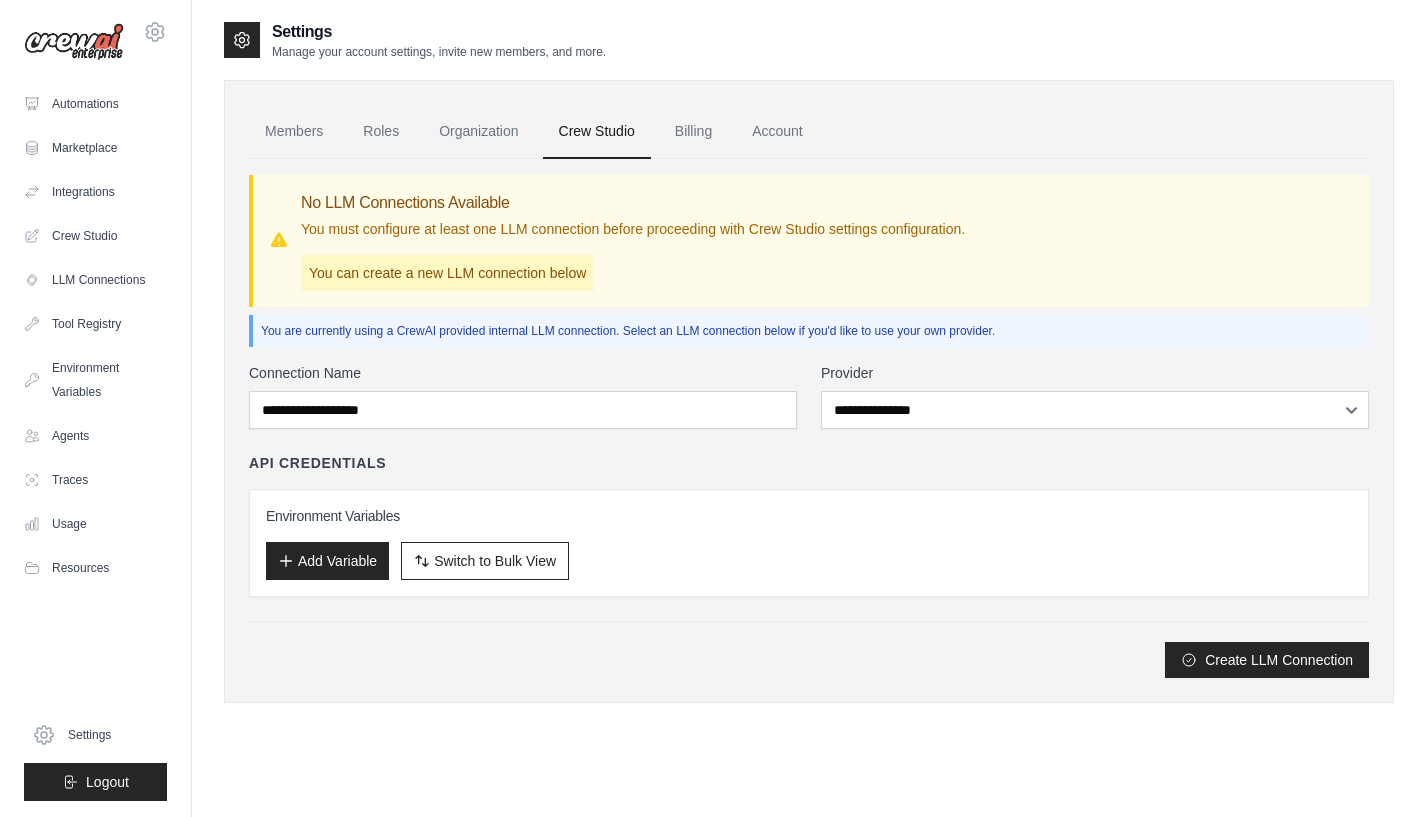 scroll, scrollTop: 0, scrollLeft: 0, axis: both 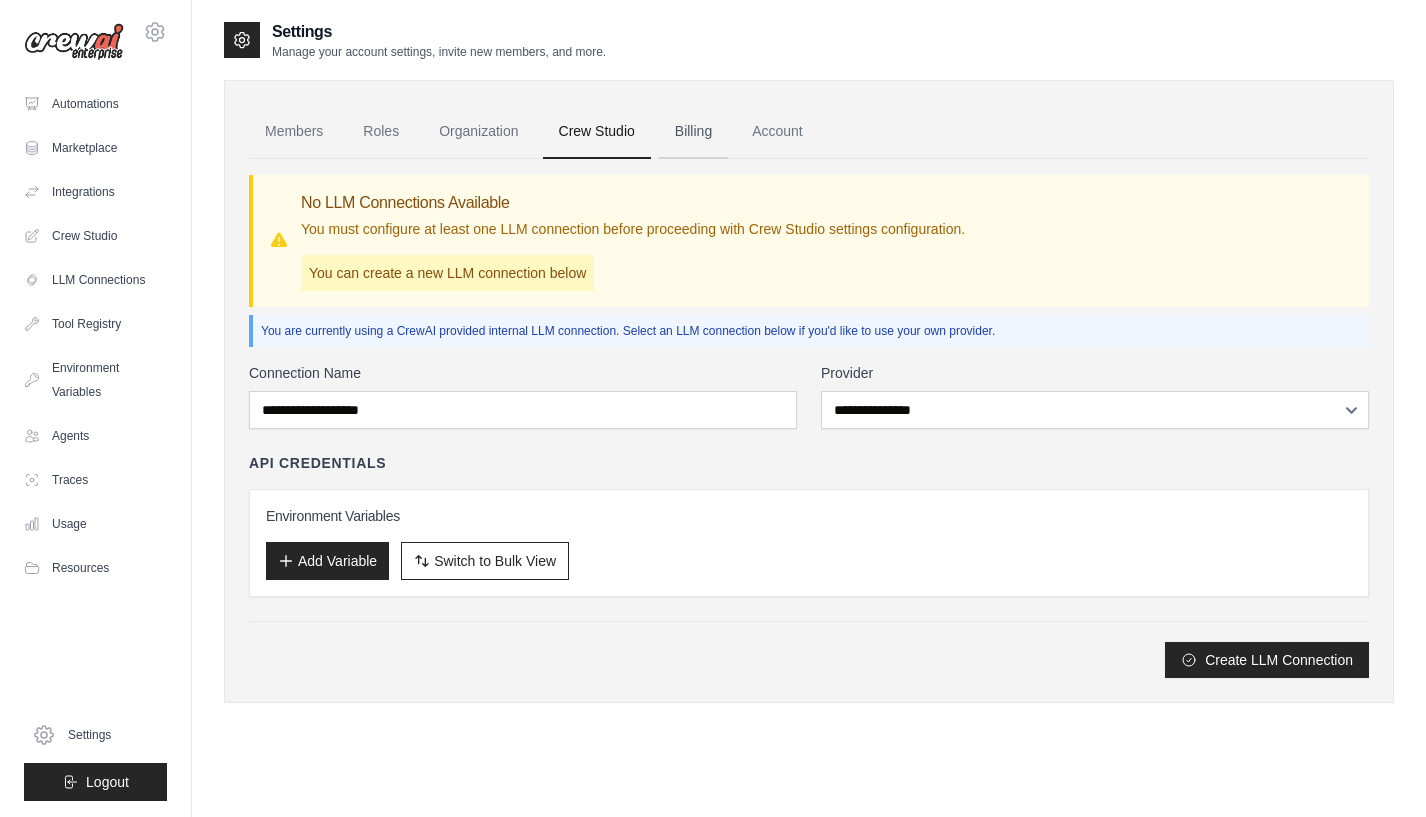 click on "Billing" at bounding box center [693, 132] 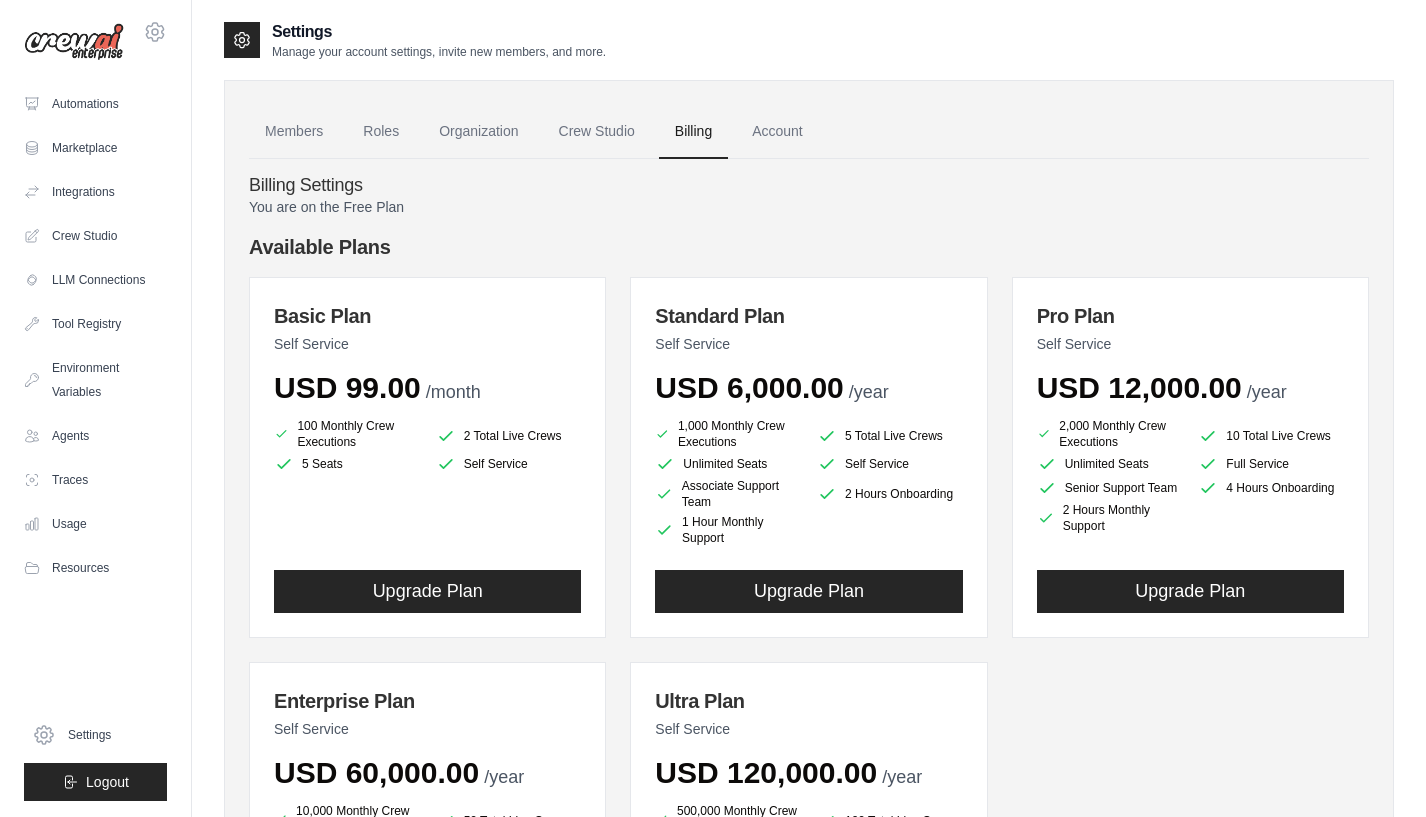 scroll, scrollTop: 0, scrollLeft: 0, axis: both 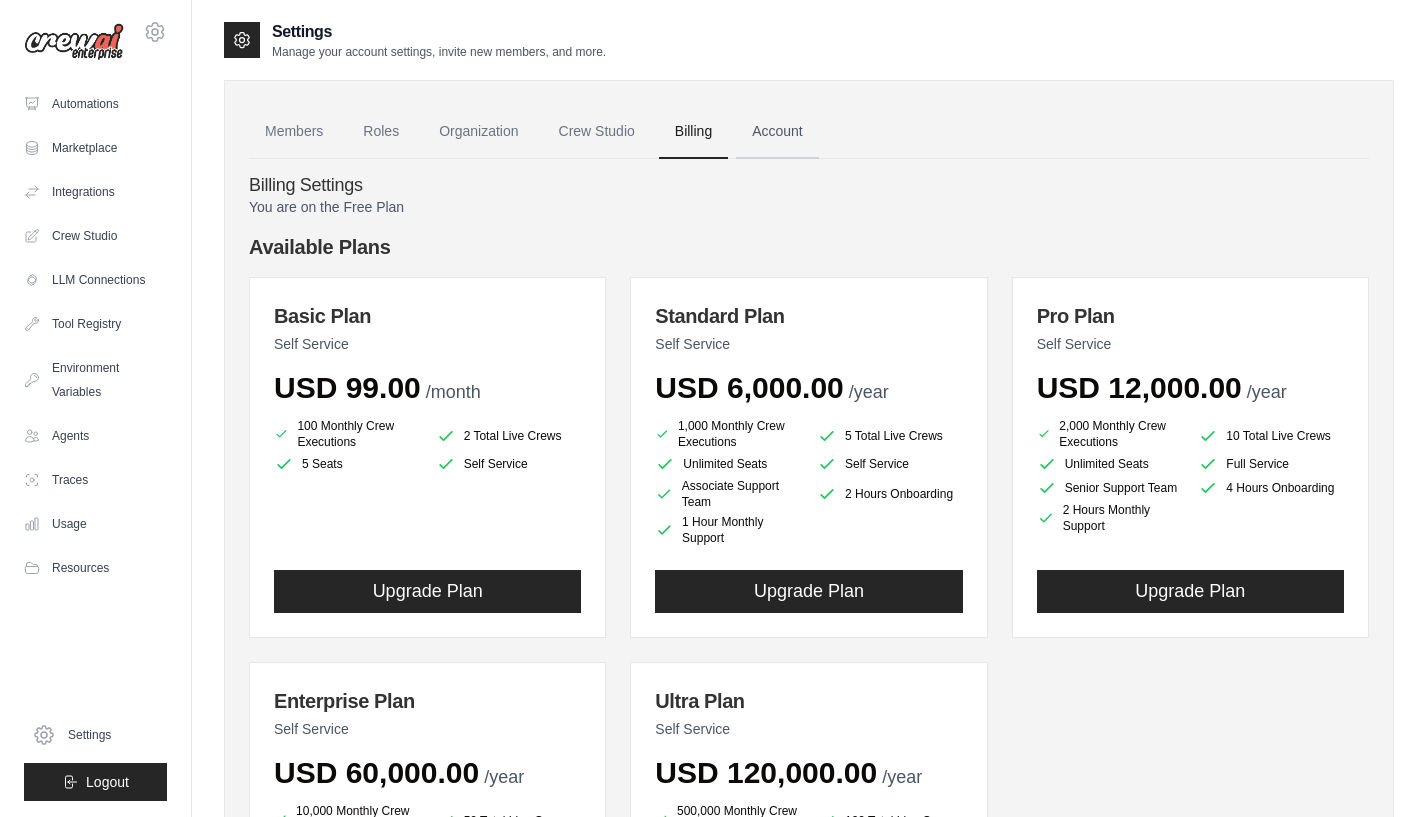 click on "Account" at bounding box center (777, 132) 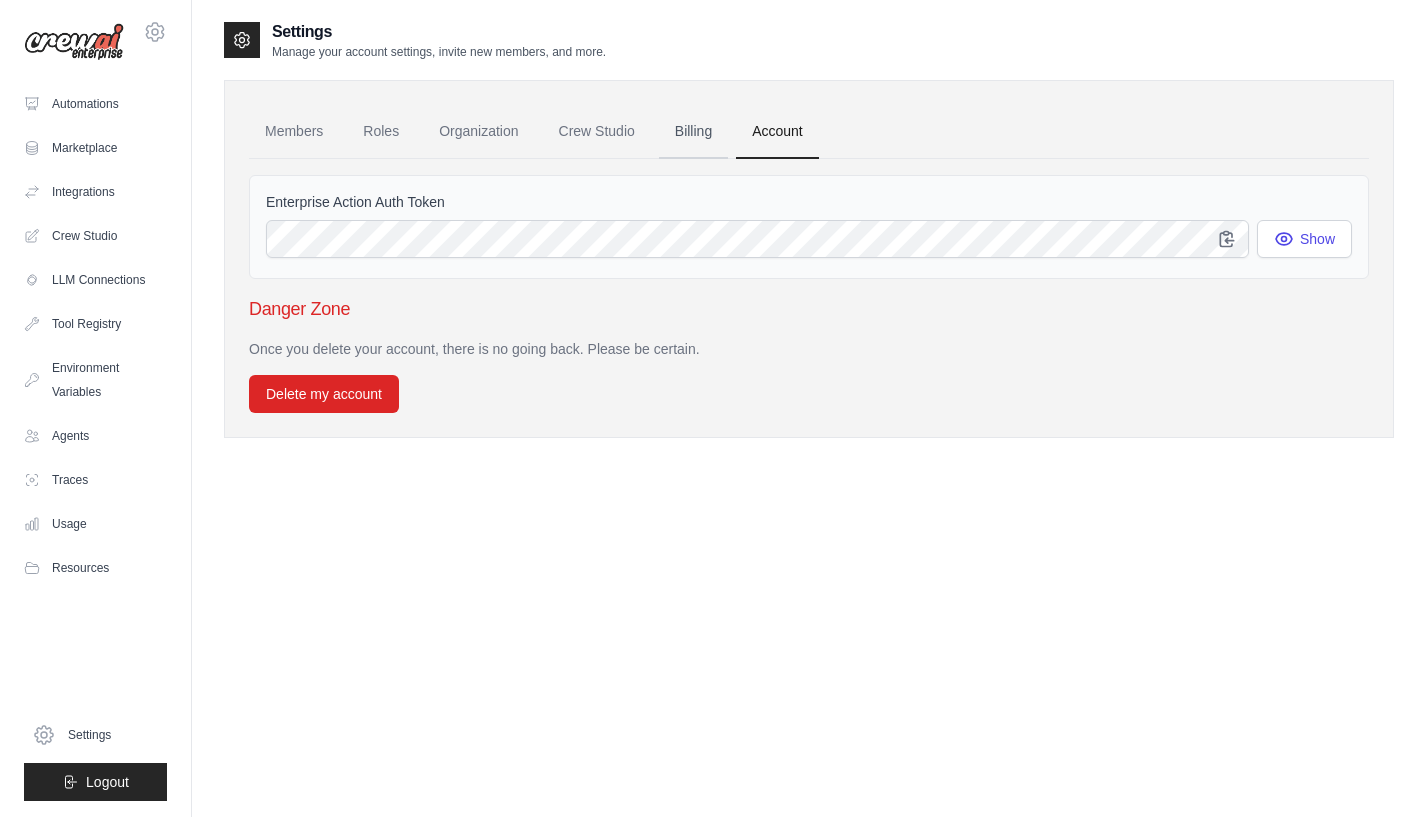 click on "Billing" at bounding box center [693, 132] 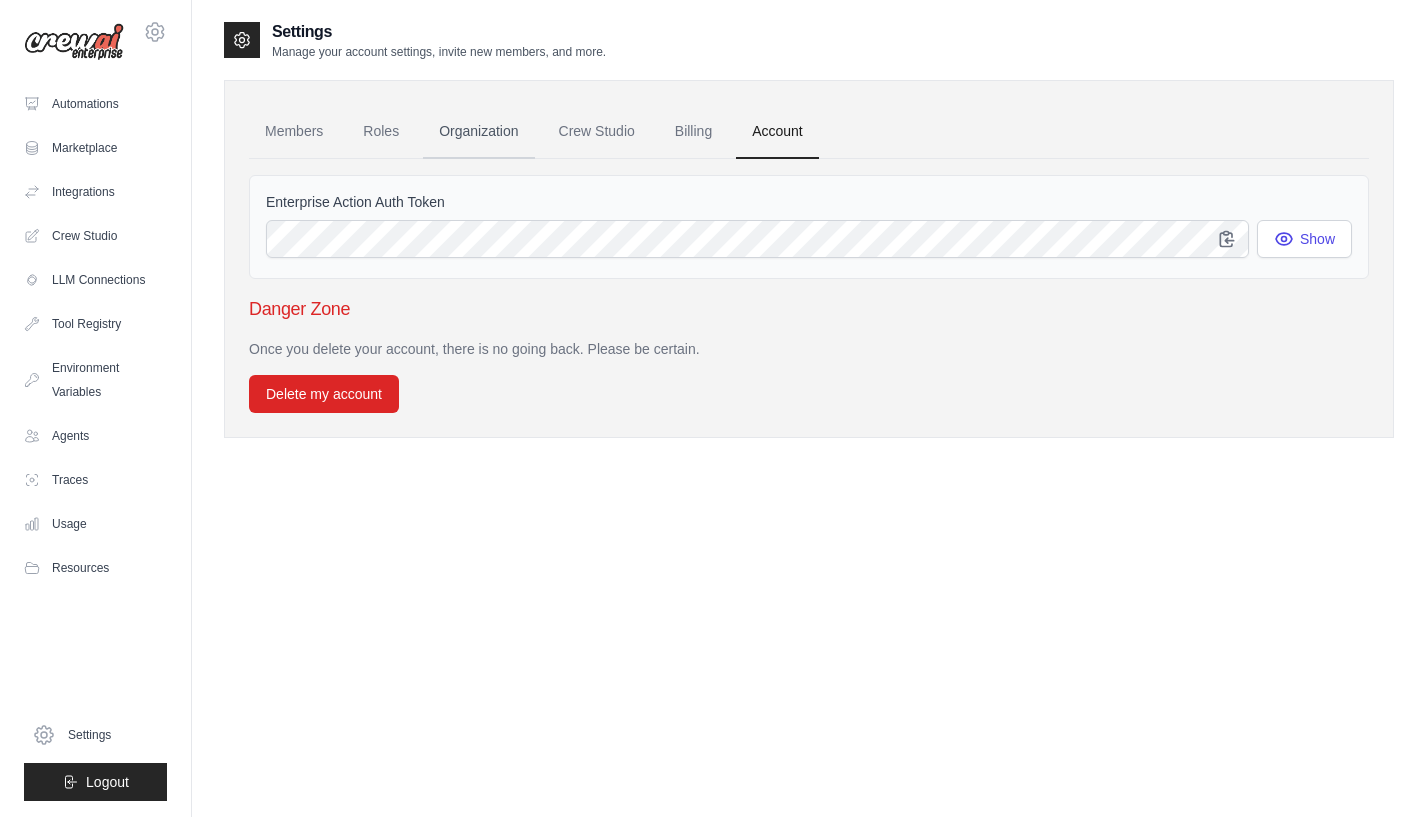 click on "Organization" at bounding box center (478, 132) 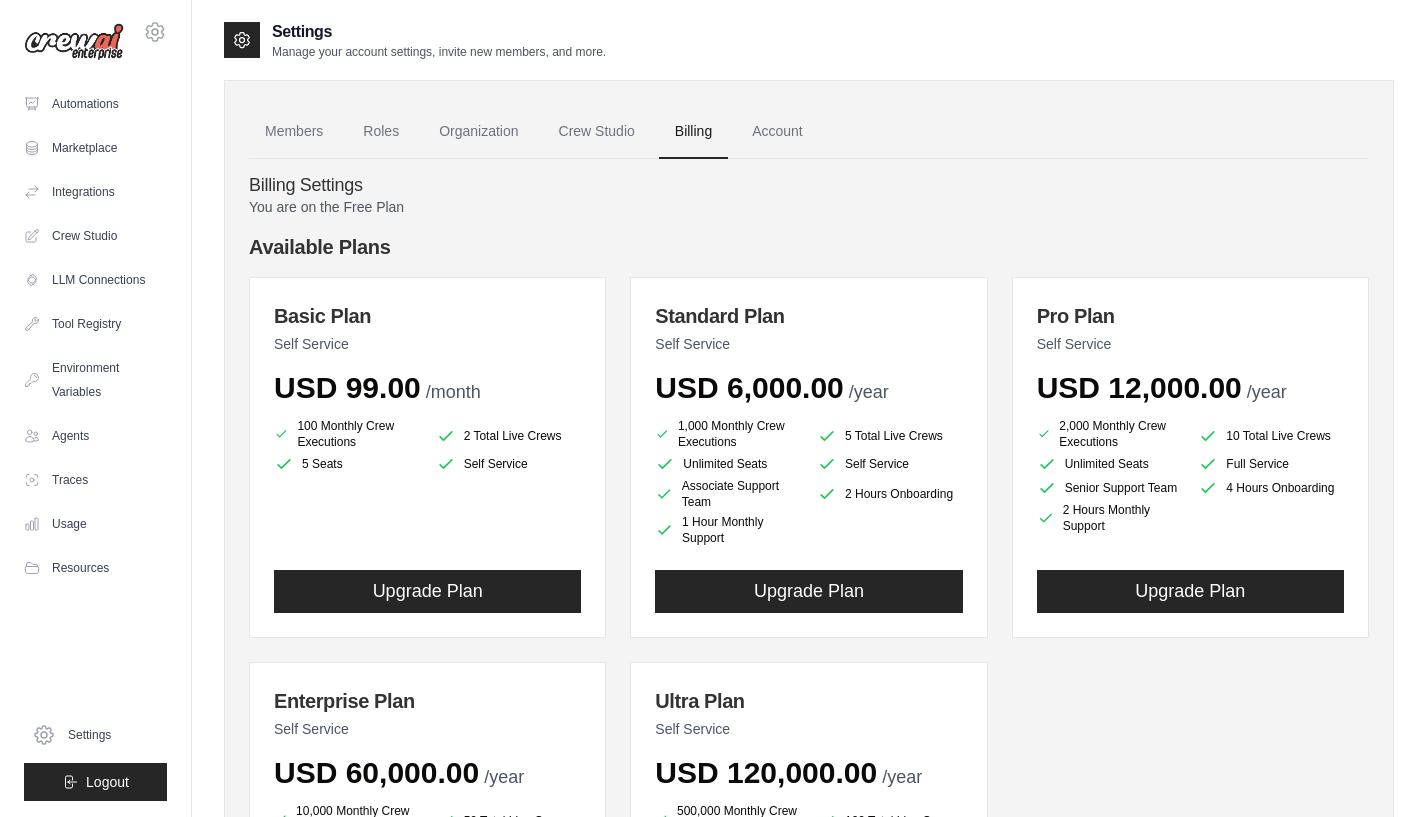 scroll, scrollTop: 0, scrollLeft: 0, axis: both 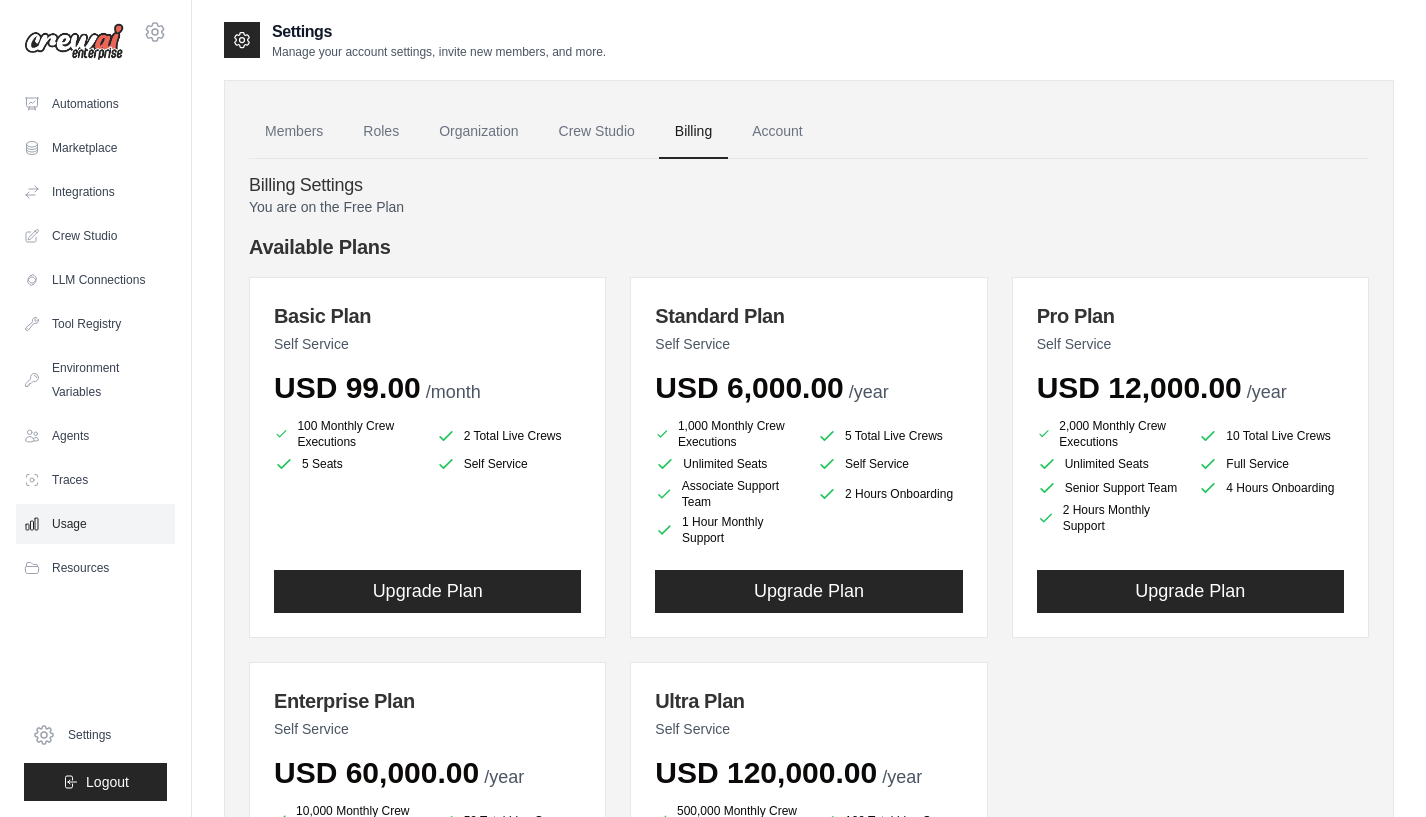 click on "Usage" at bounding box center (95, 524) 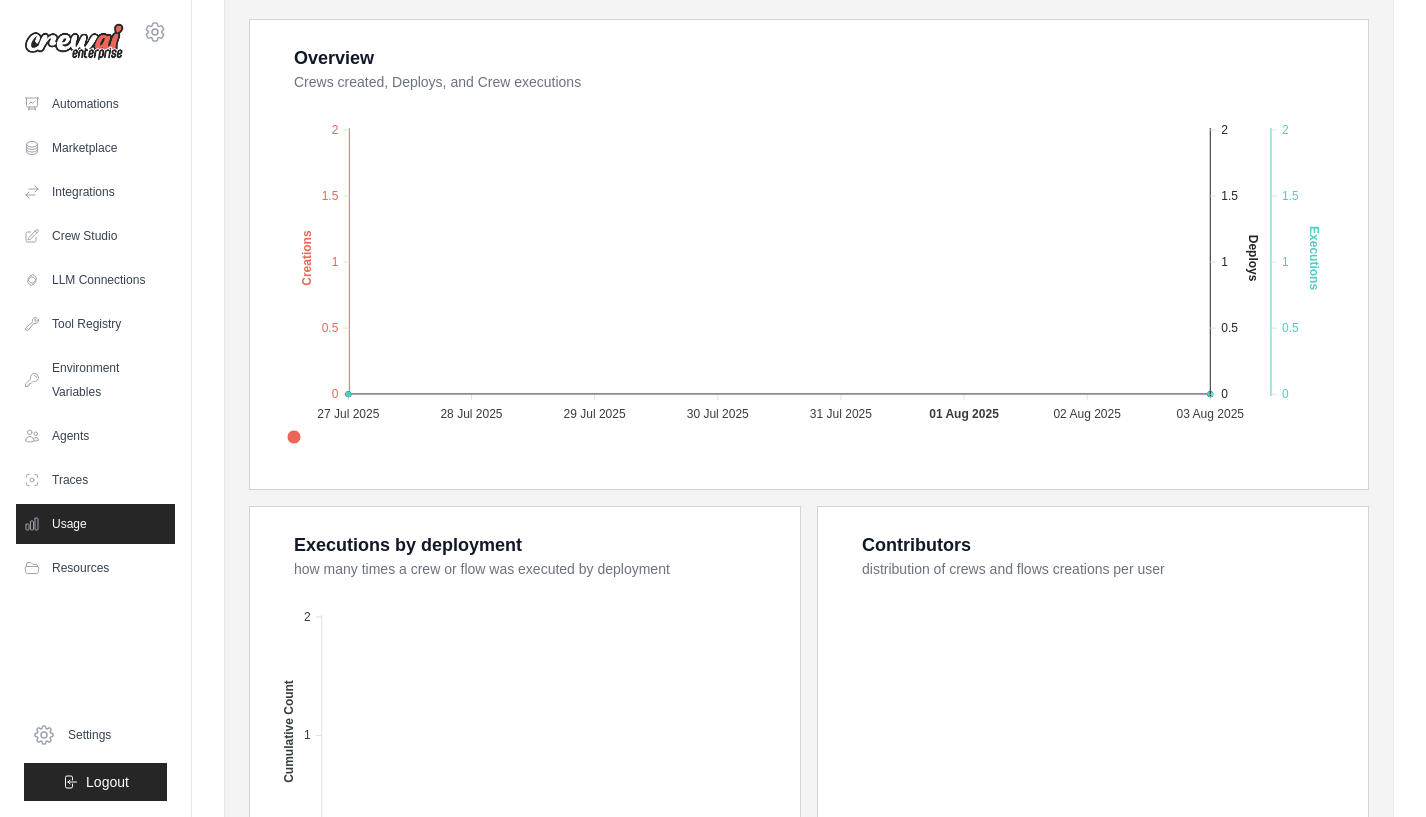 scroll, scrollTop: 0, scrollLeft: 0, axis: both 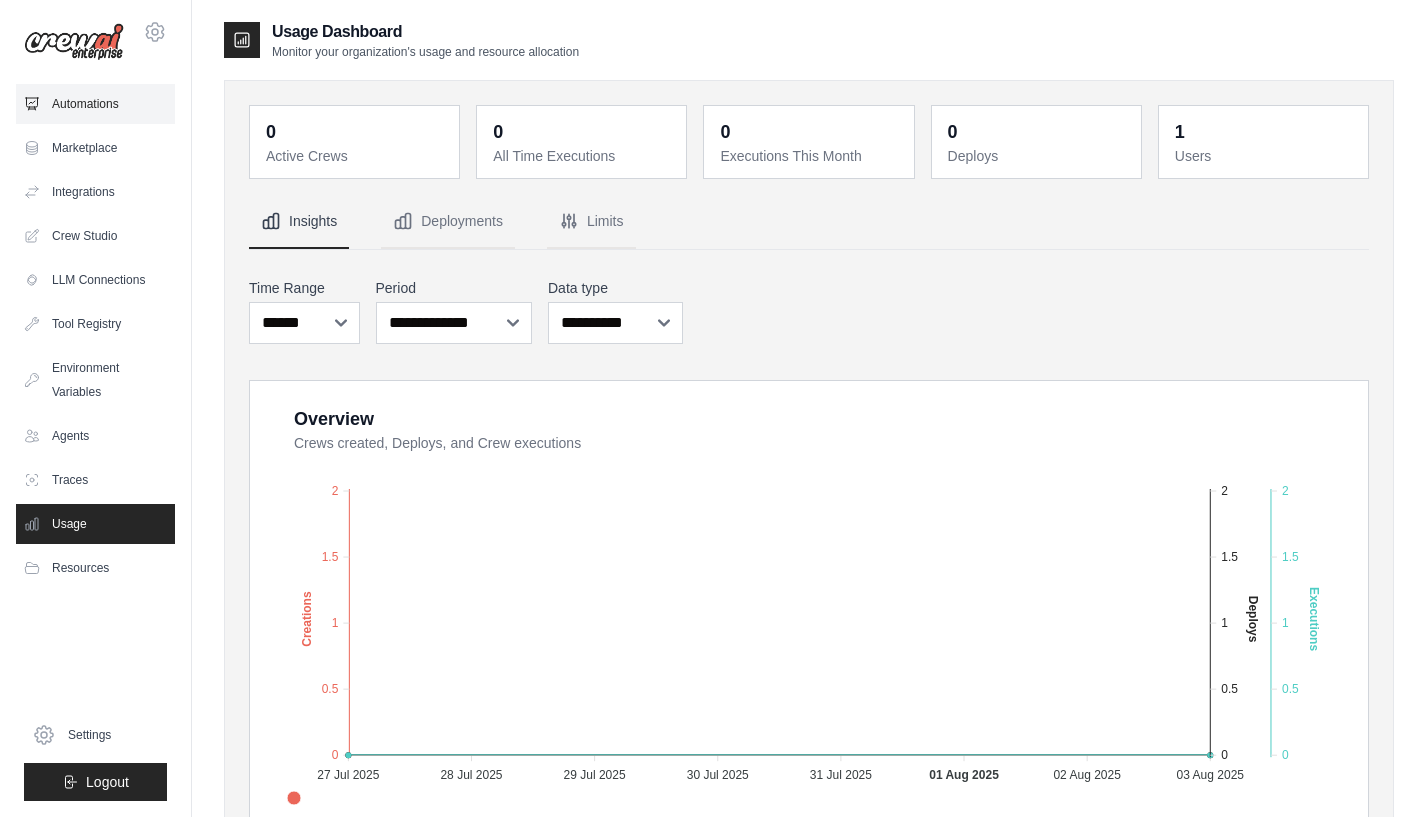 click on "Automations" at bounding box center (95, 104) 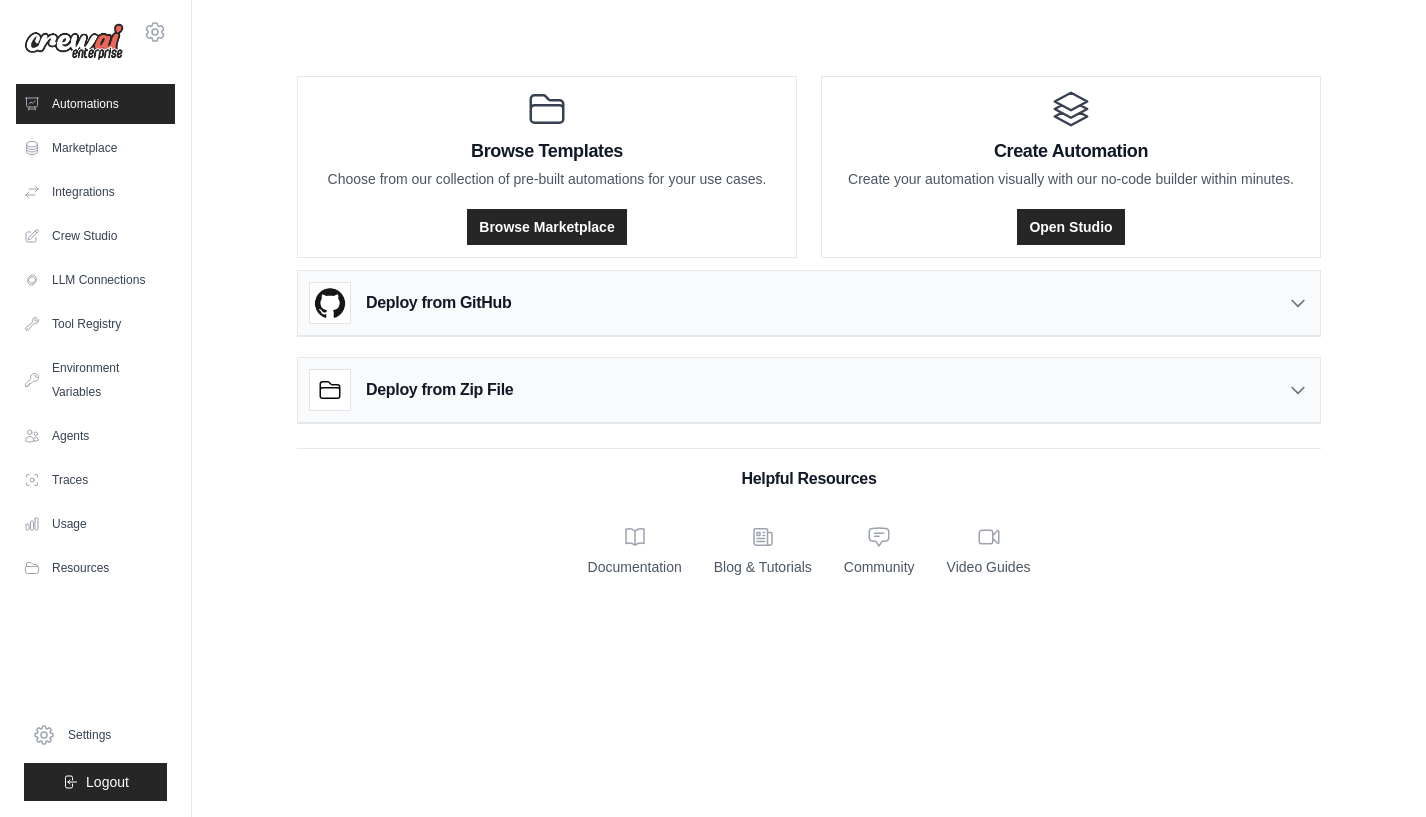 click 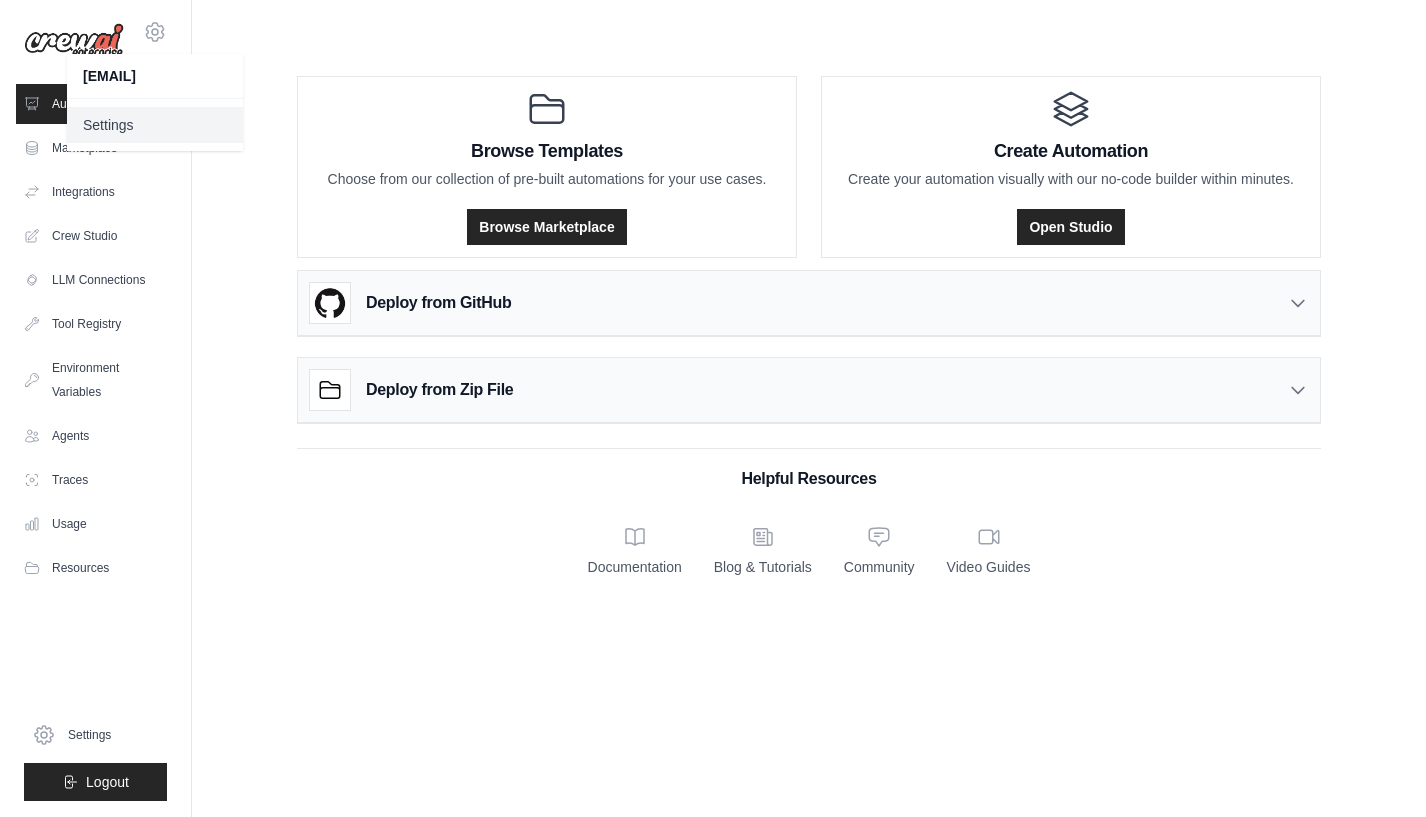 click on "Settings" at bounding box center [155, 125] 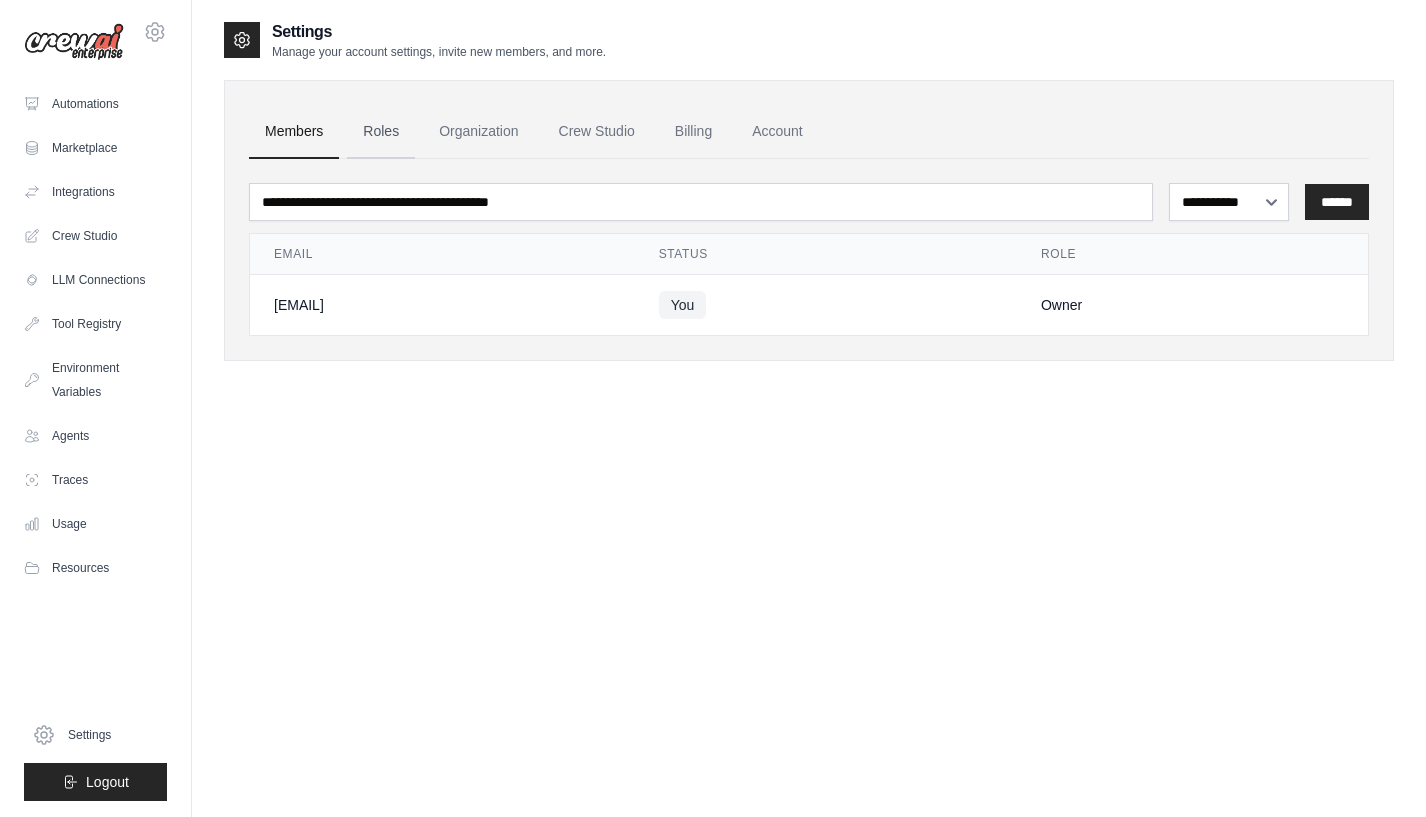 click on "Roles" at bounding box center (381, 132) 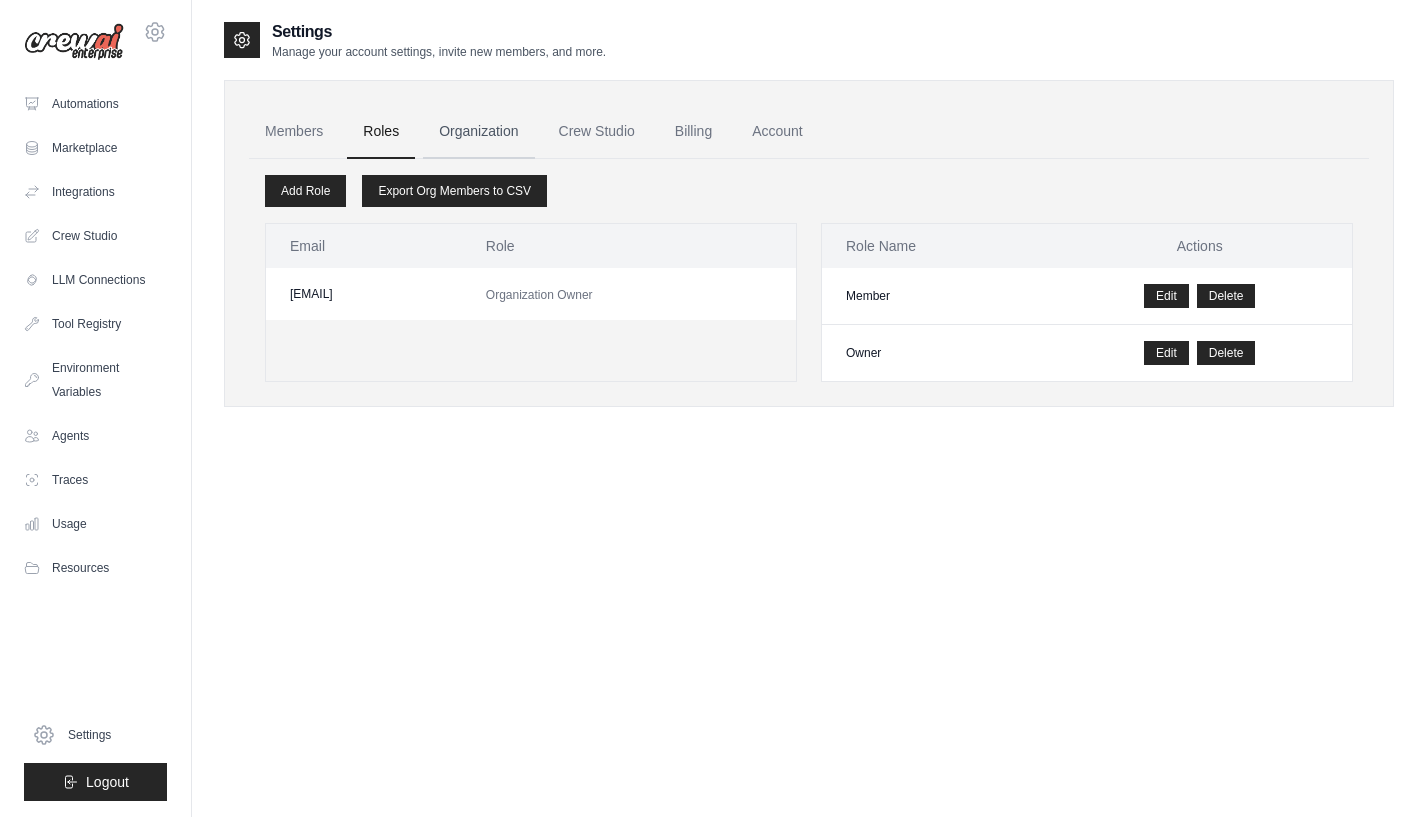 click on "Organization" at bounding box center (478, 132) 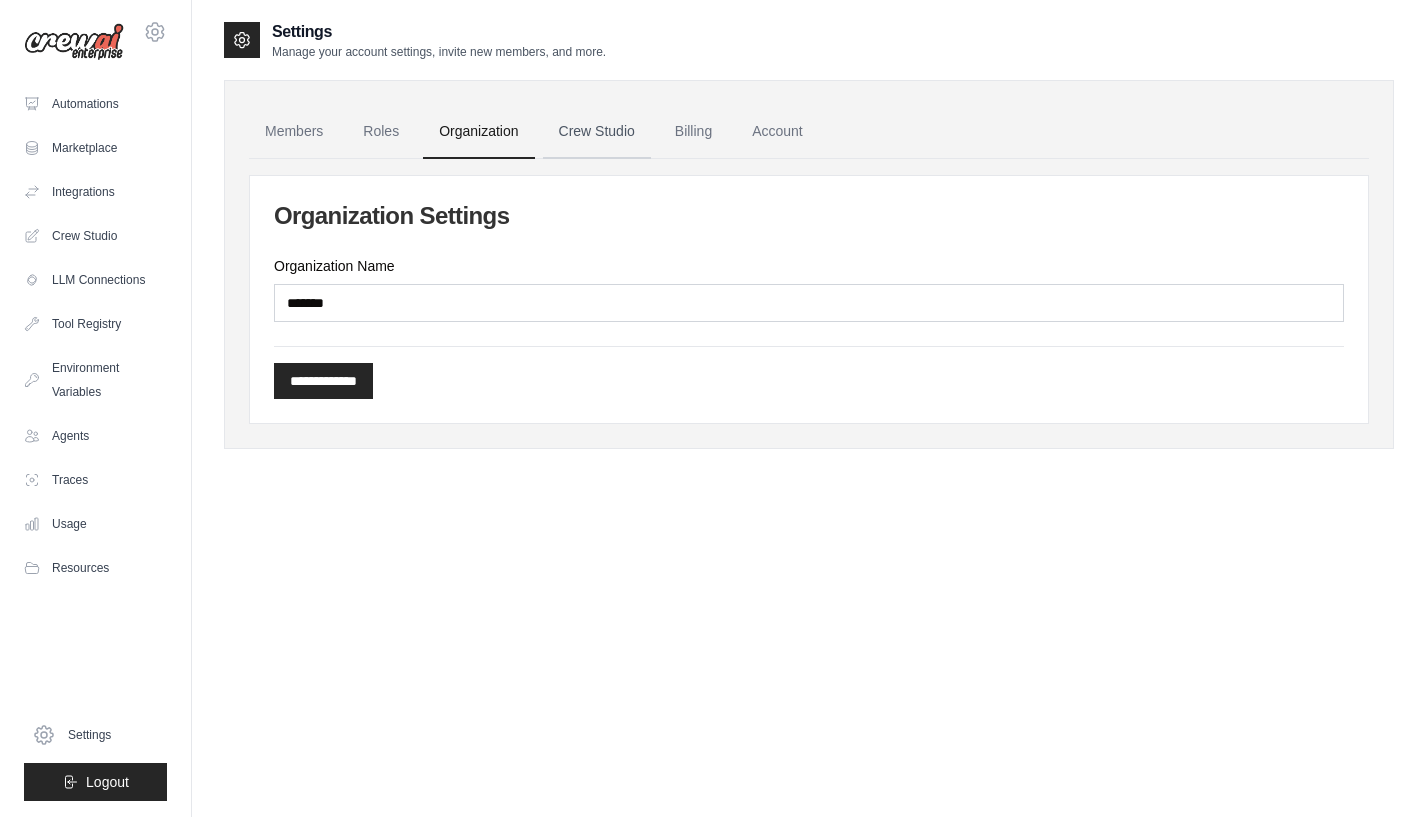 click on "Crew Studio" at bounding box center (597, 132) 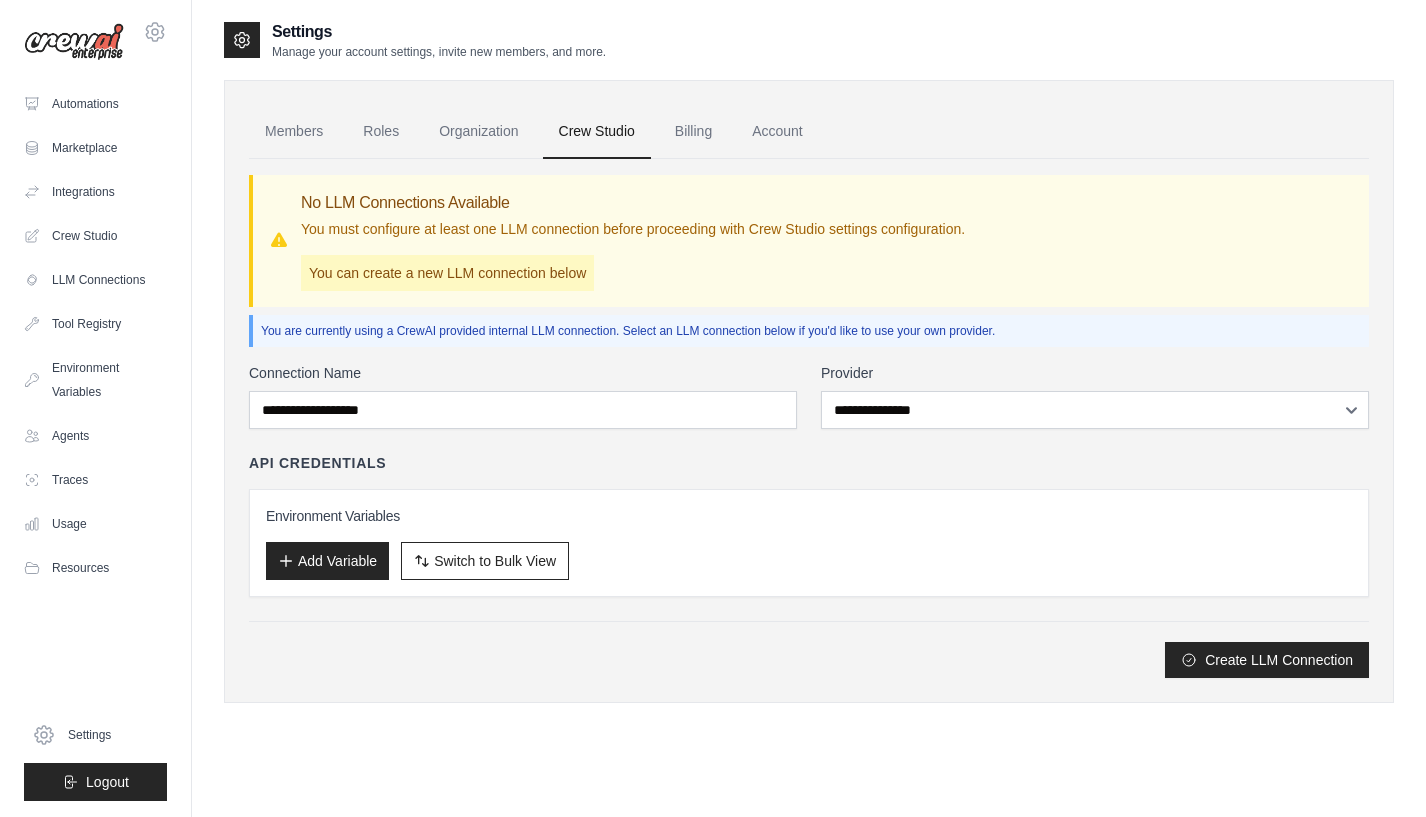 scroll, scrollTop: 0, scrollLeft: 0, axis: both 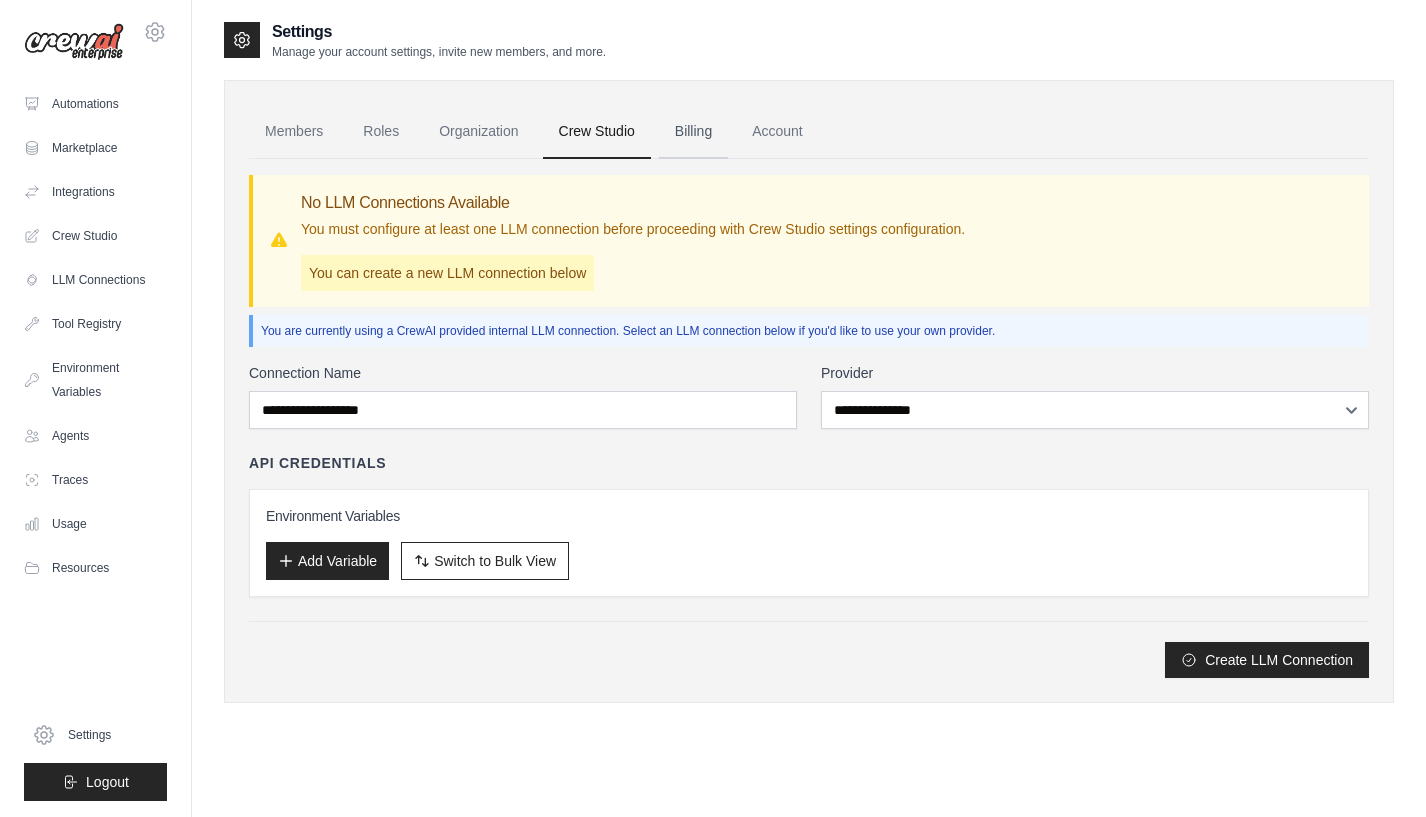 click on "Billing" at bounding box center (693, 132) 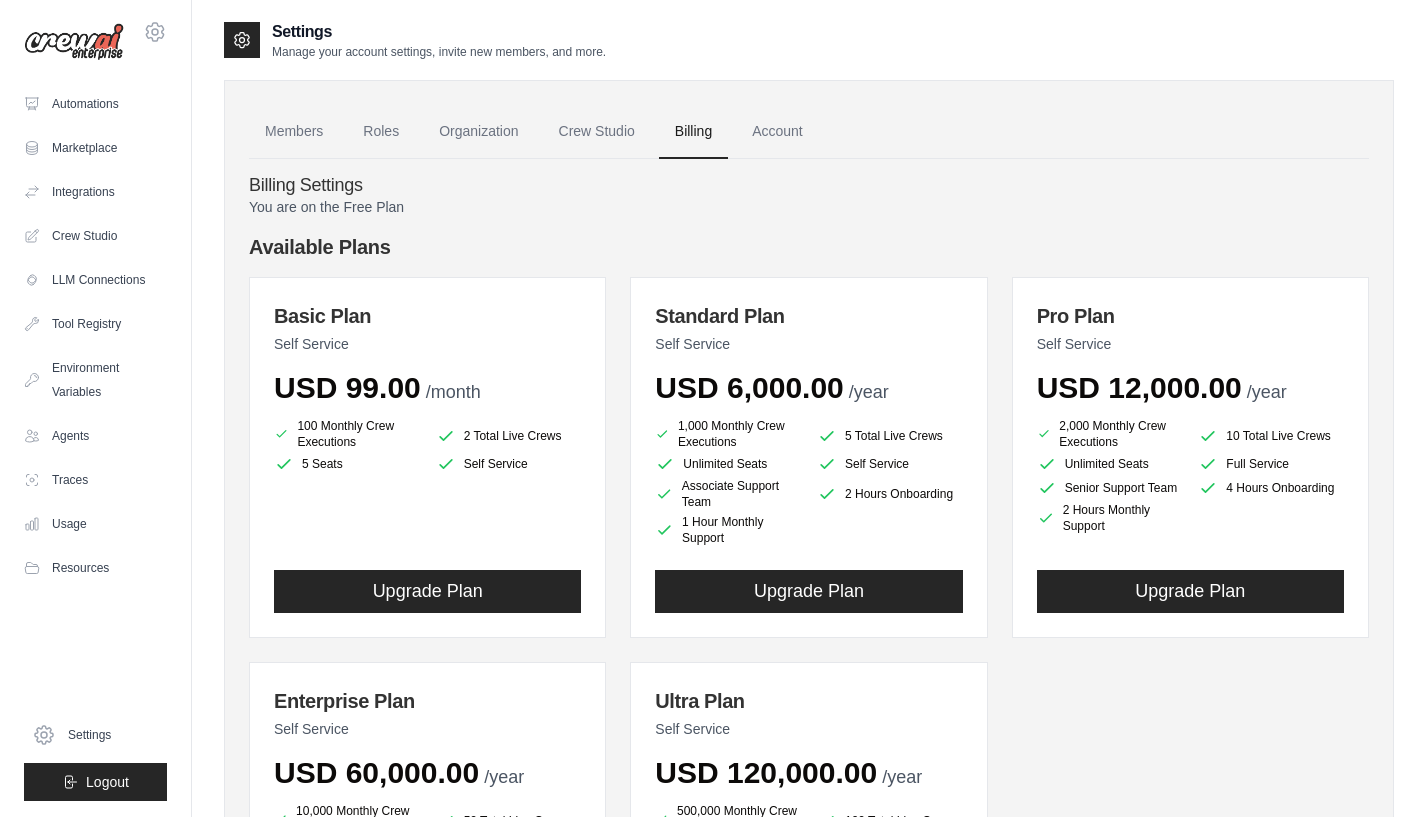 scroll, scrollTop: 0, scrollLeft: 0, axis: both 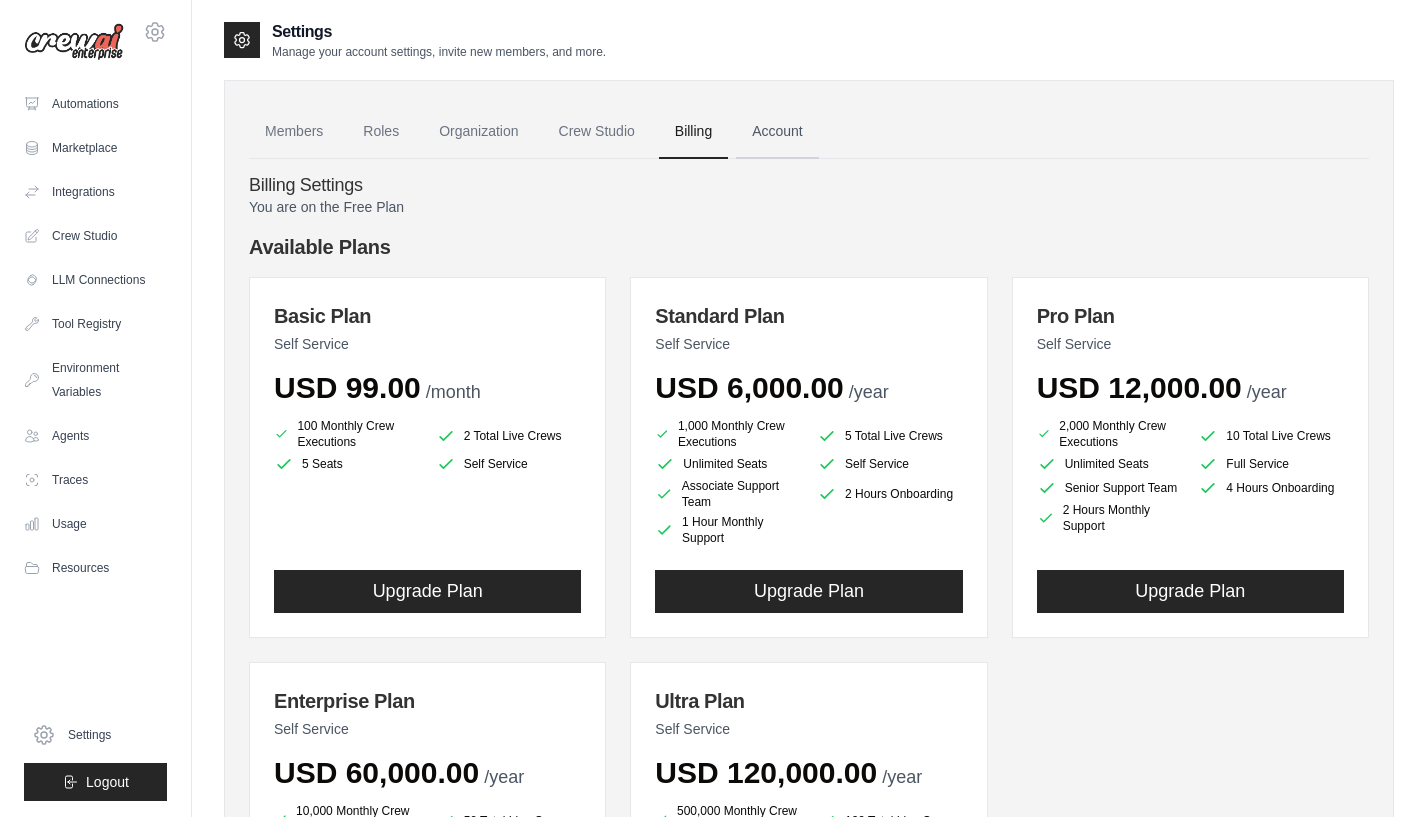 click on "Account" at bounding box center (777, 132) 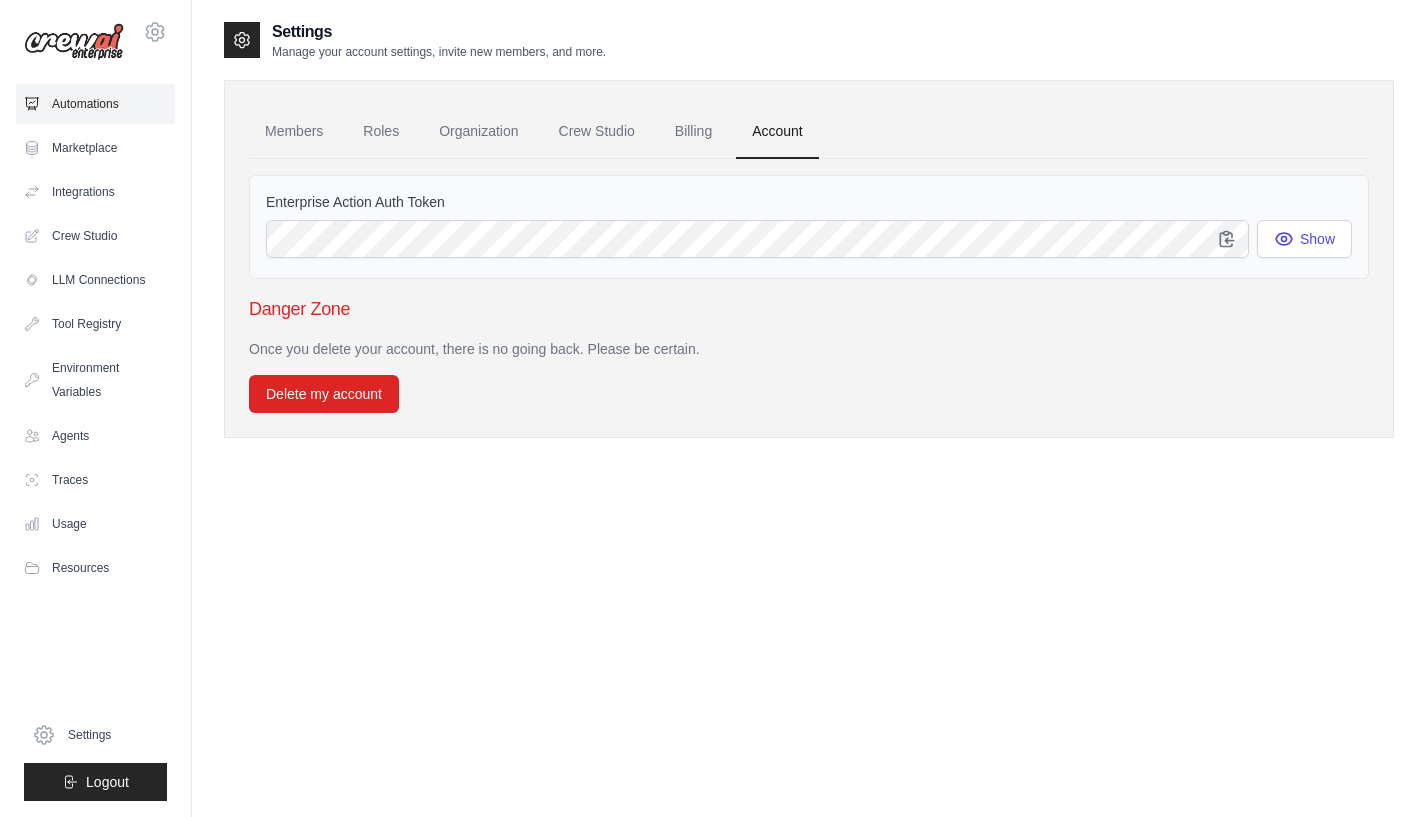 click on "Automations" at bounding box center (95, 104) 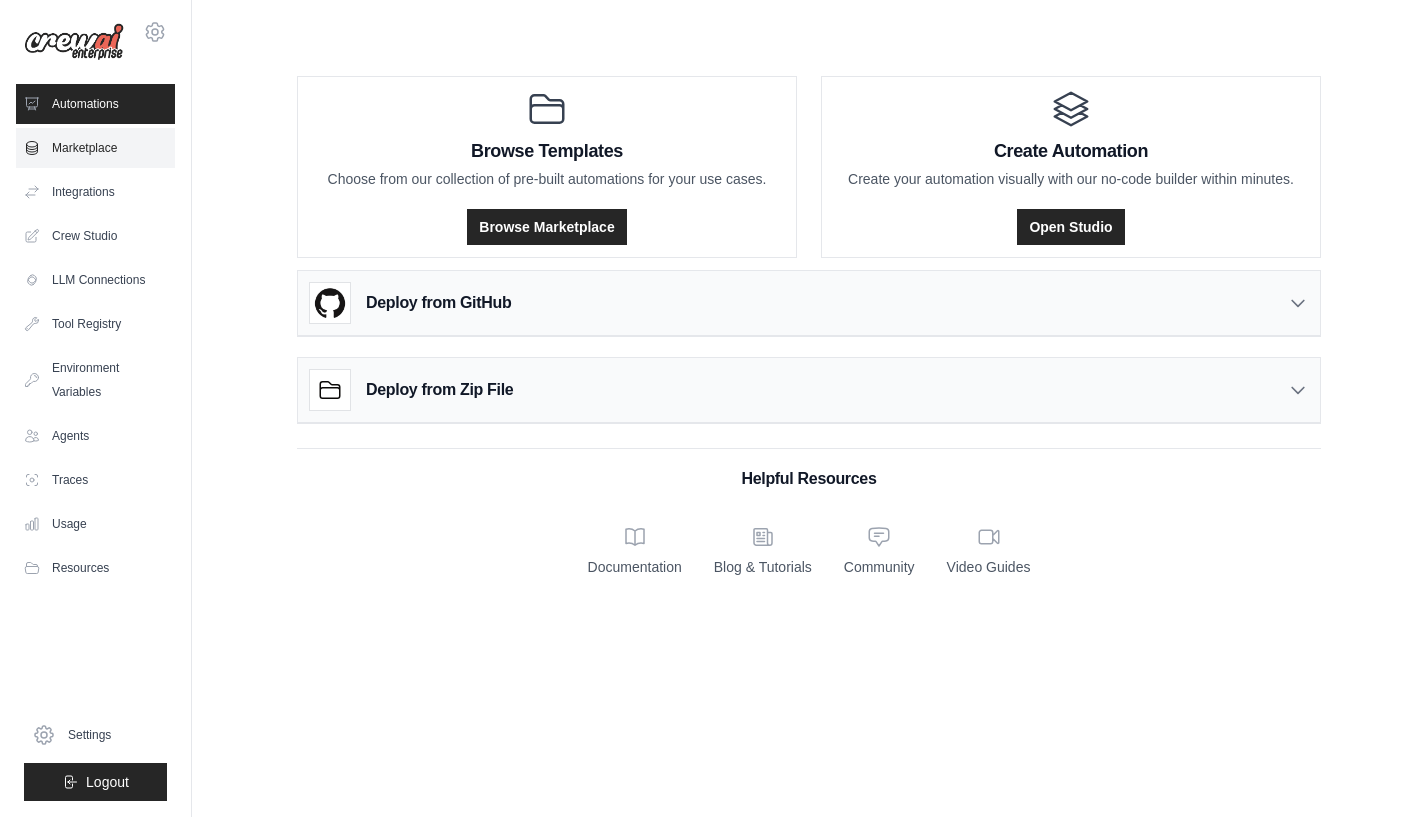 click on "Marketplace" at bounding box center (95, 148) 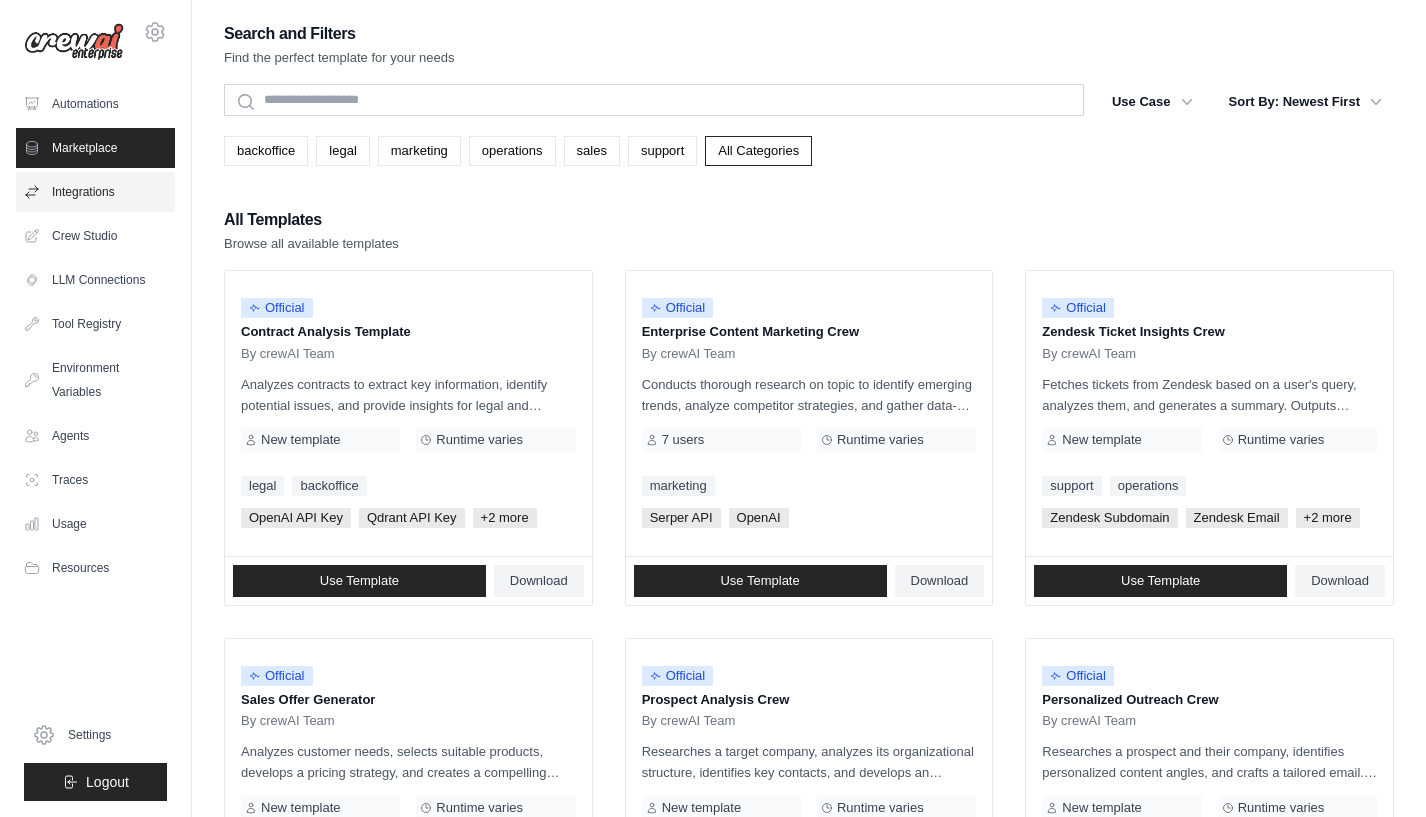 click on "Integrations" at bounding box center [95, 192] 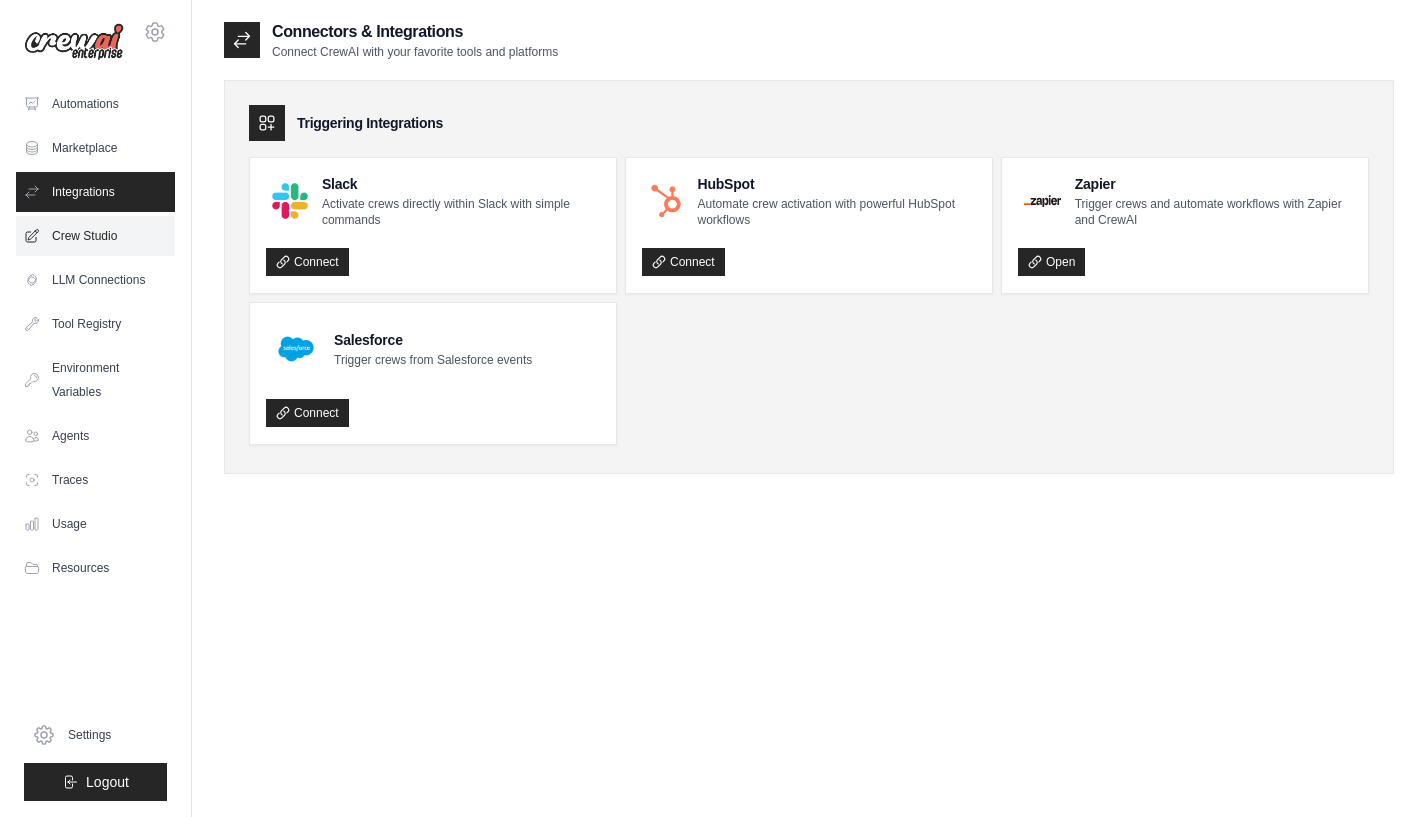 click on "Crew Studio" at bounding box center [95, 236] 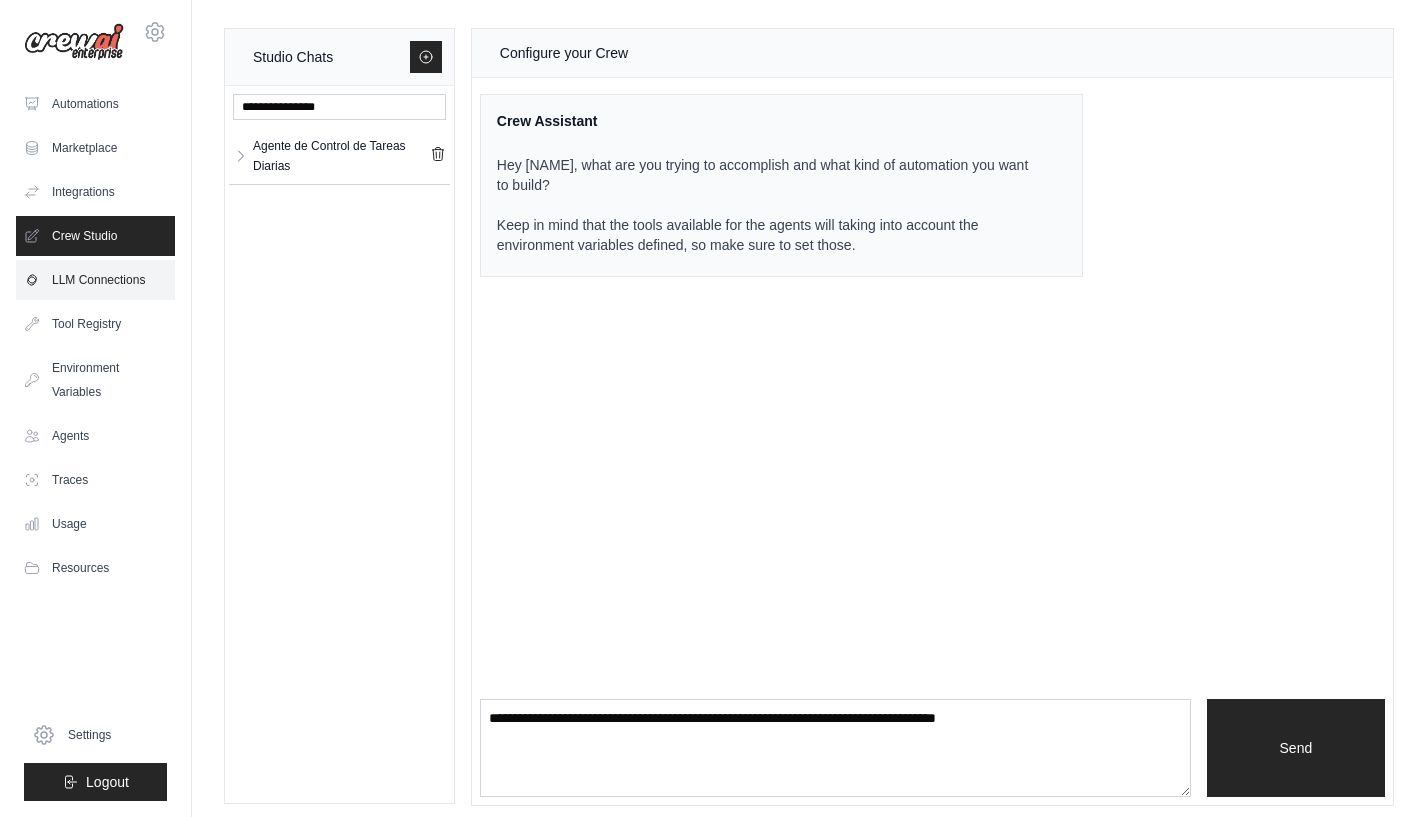 click on "LLM Connections" at bounding box center (95, 280) 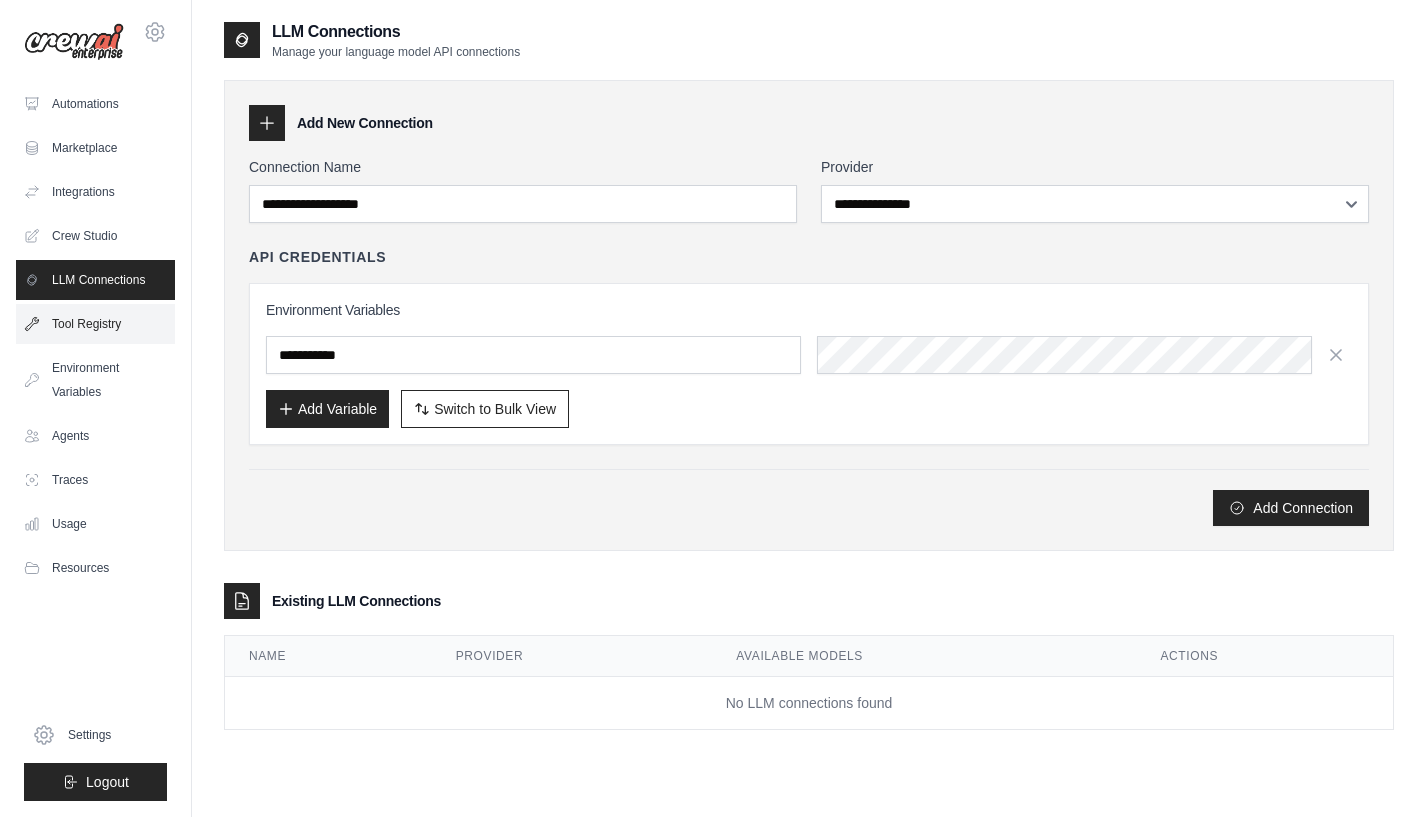 click on "Tool Registry" at bounding box center [95, 324] 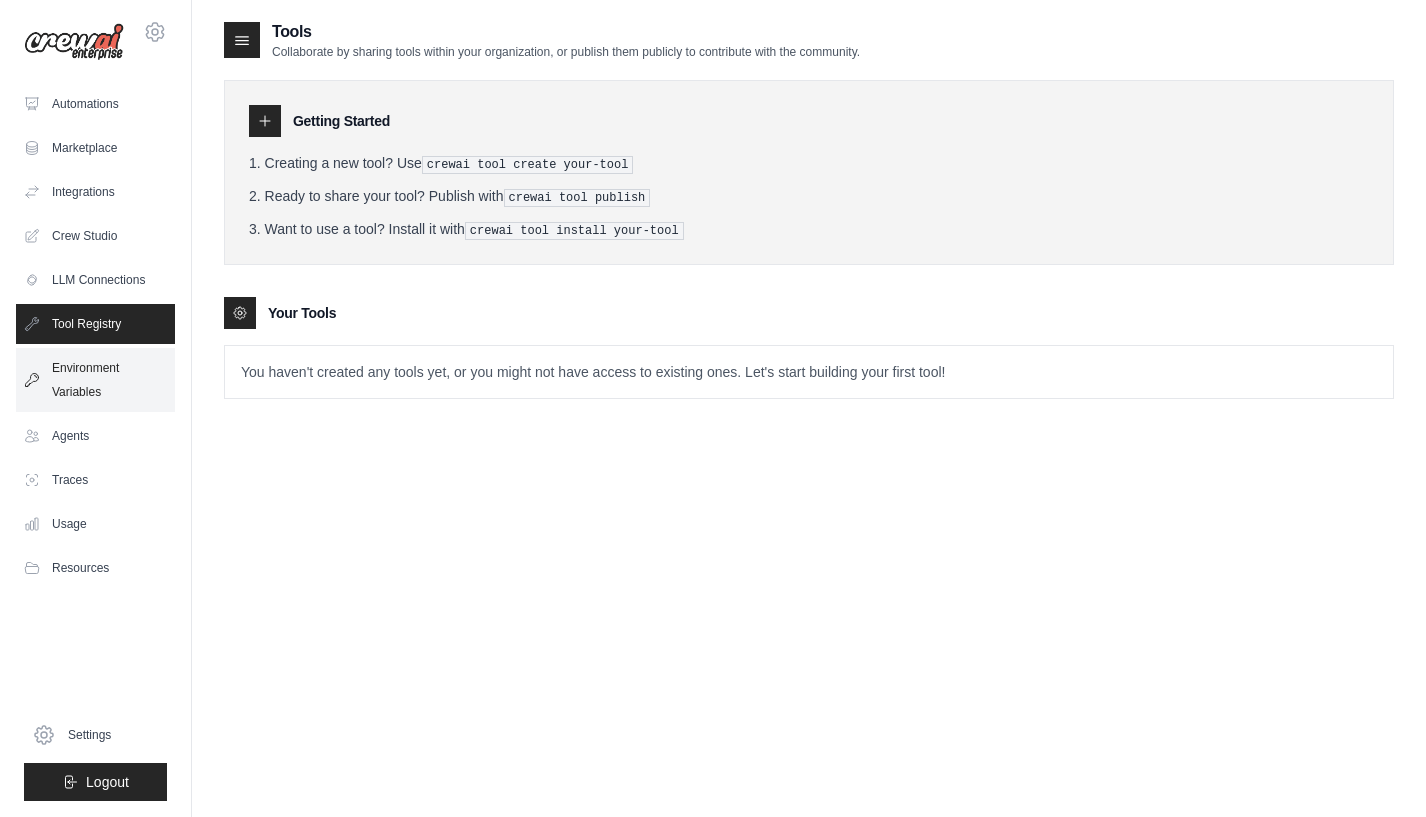 click on "Environment Variables" at bounding box center (95, 380) 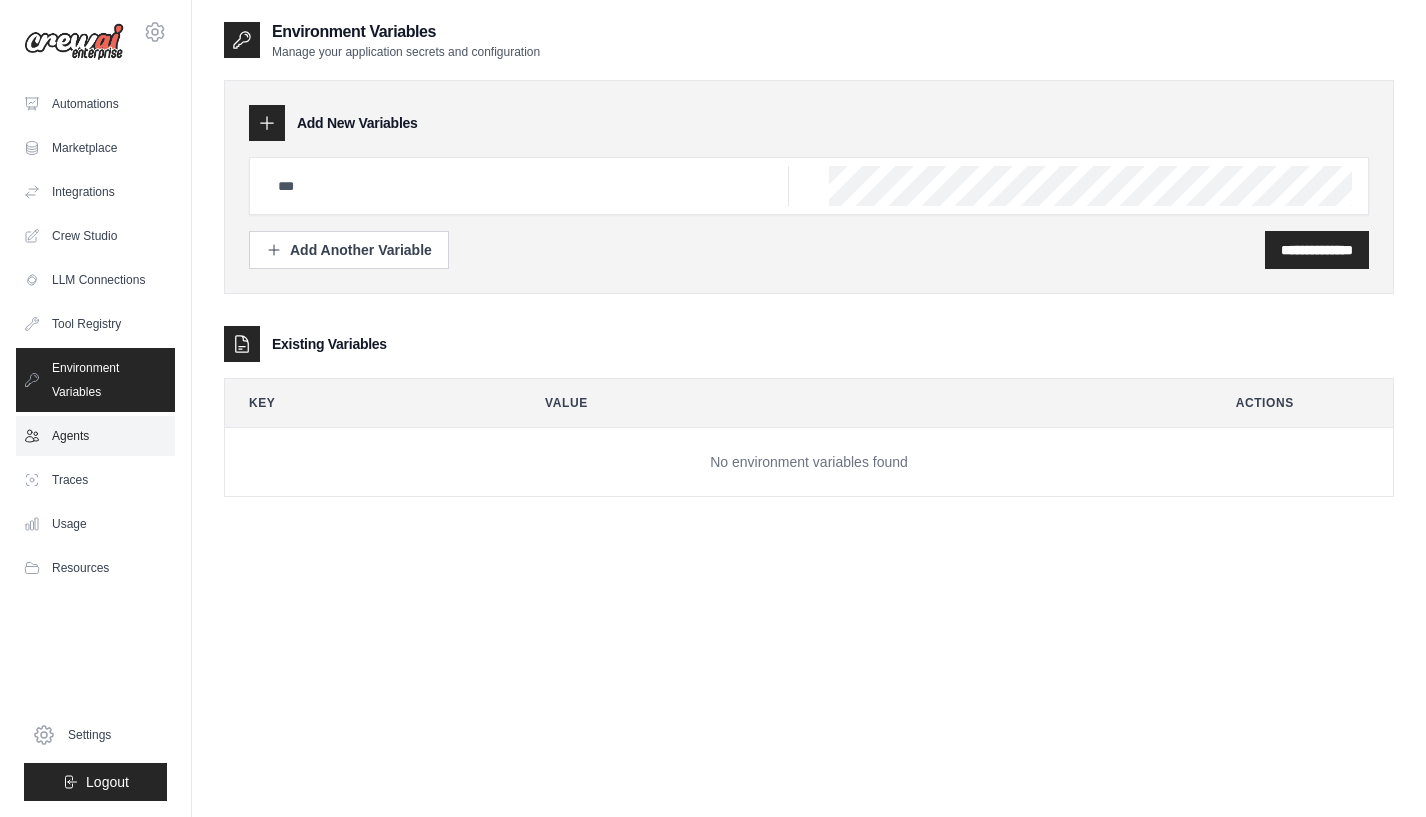 click on "Agents" at bounding box center (95, 436) 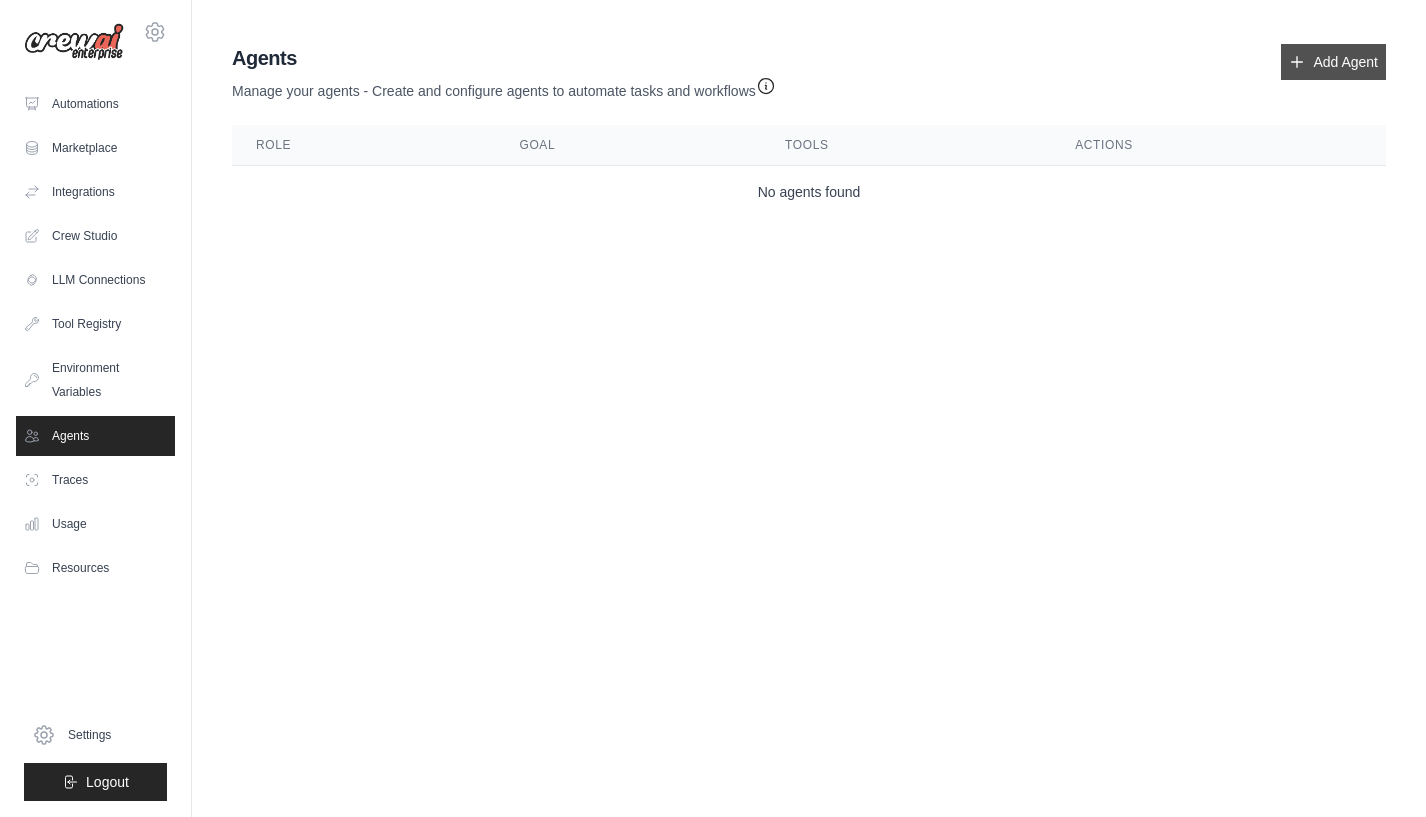 click on "Add Agent" at bounding box center [1333, 62] 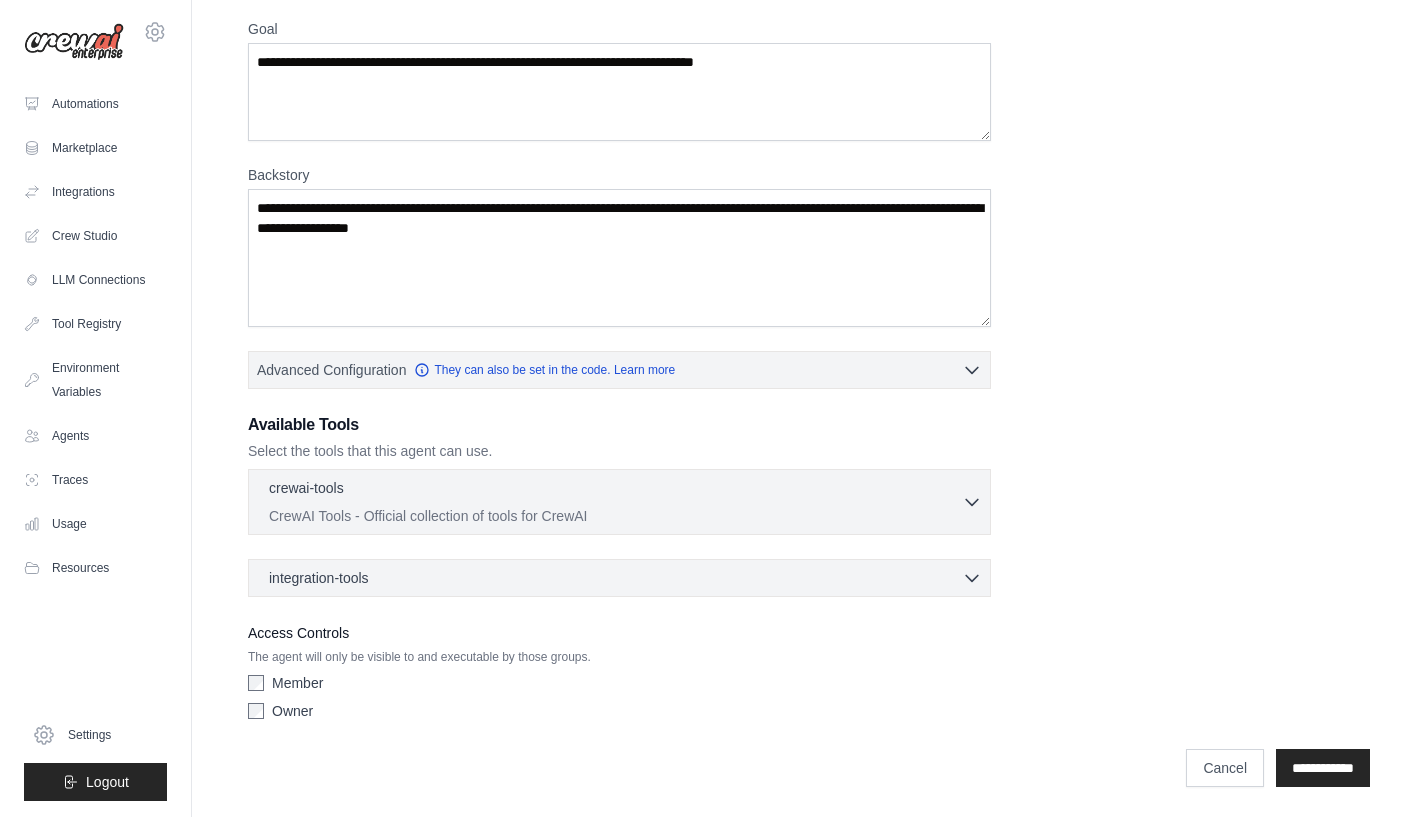 scroll, scrollTop: 166, scrollLeft: 0, axis: vertical 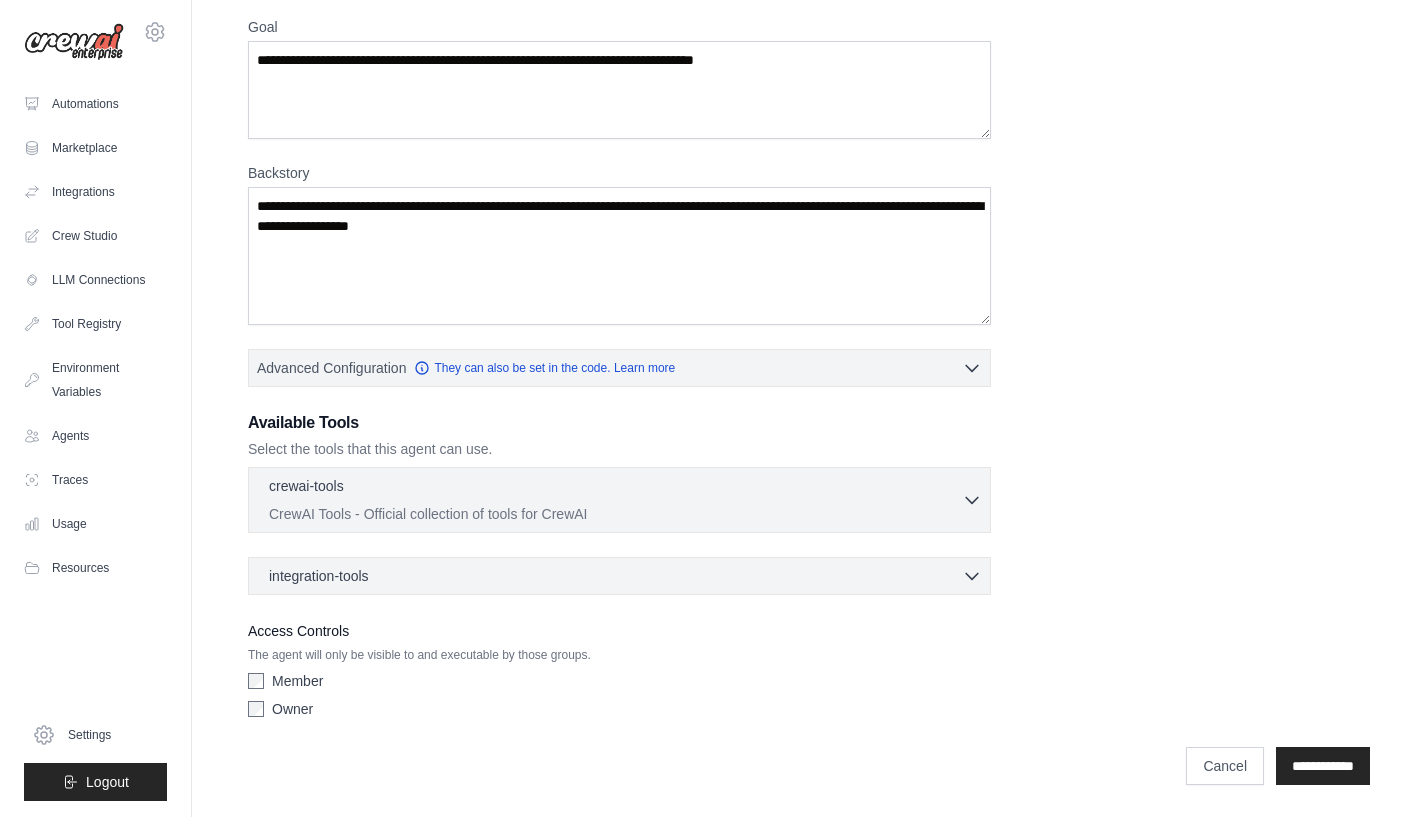 click 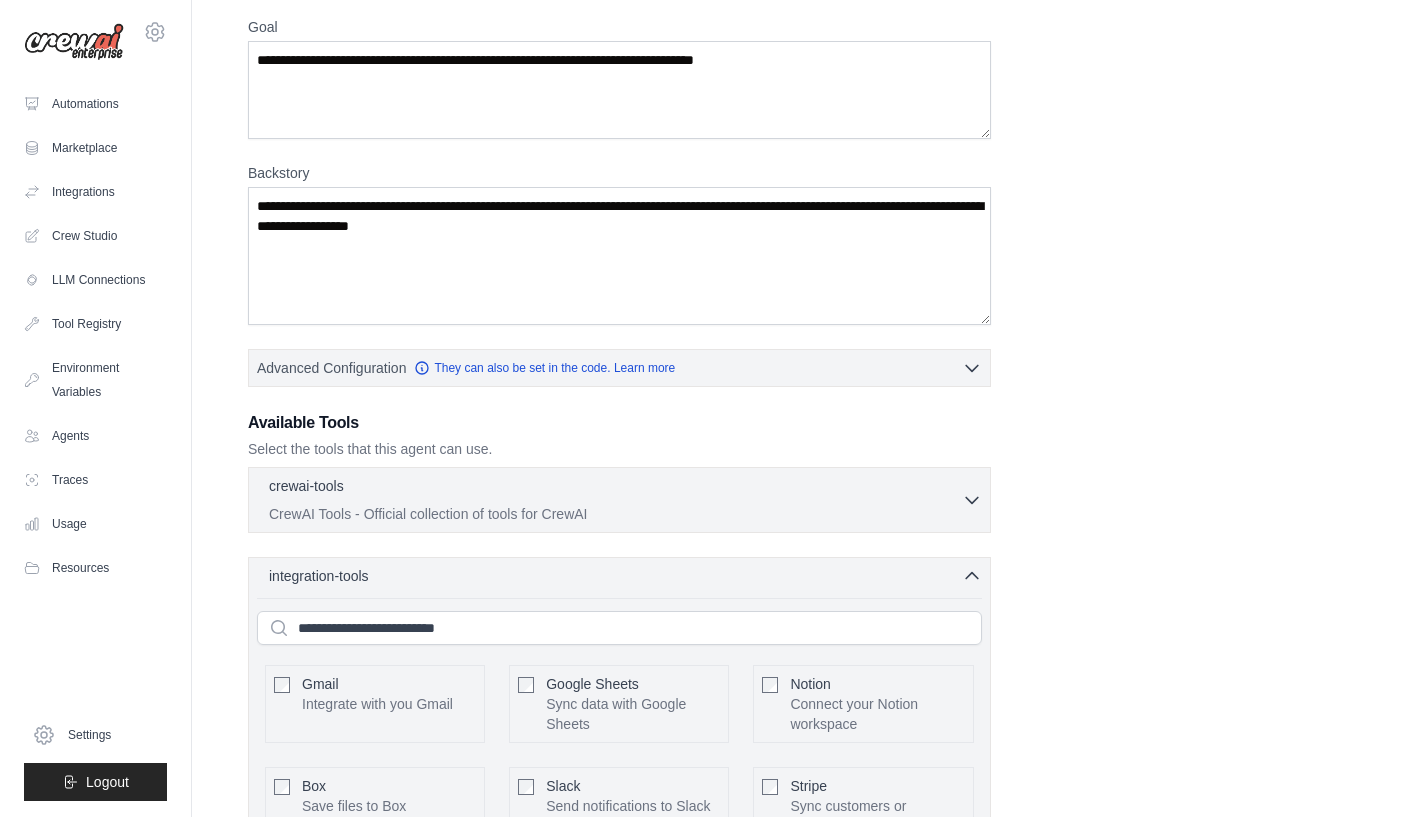click 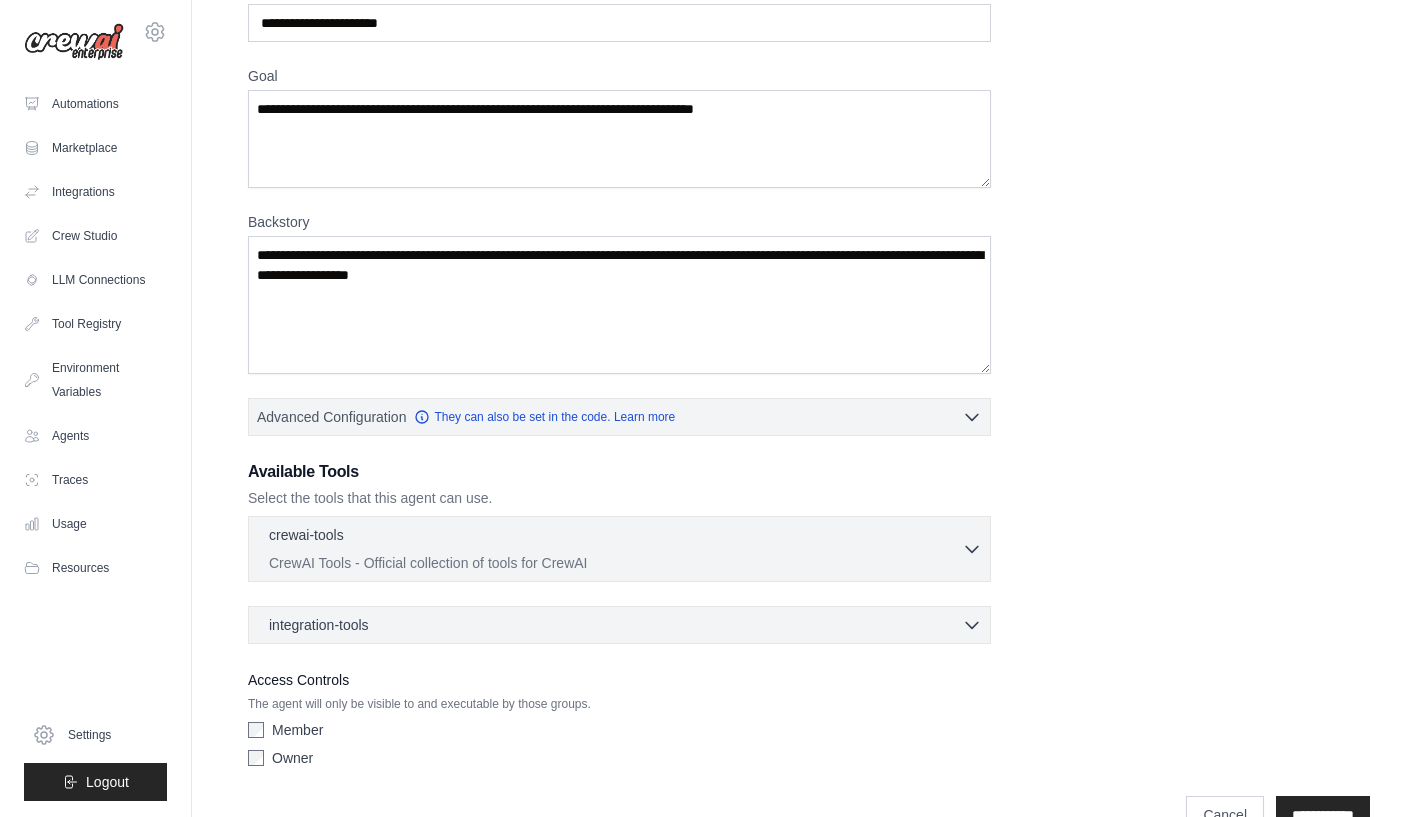 scroll, scrollTop: 166, scrollLeft: 0, axis: vertical 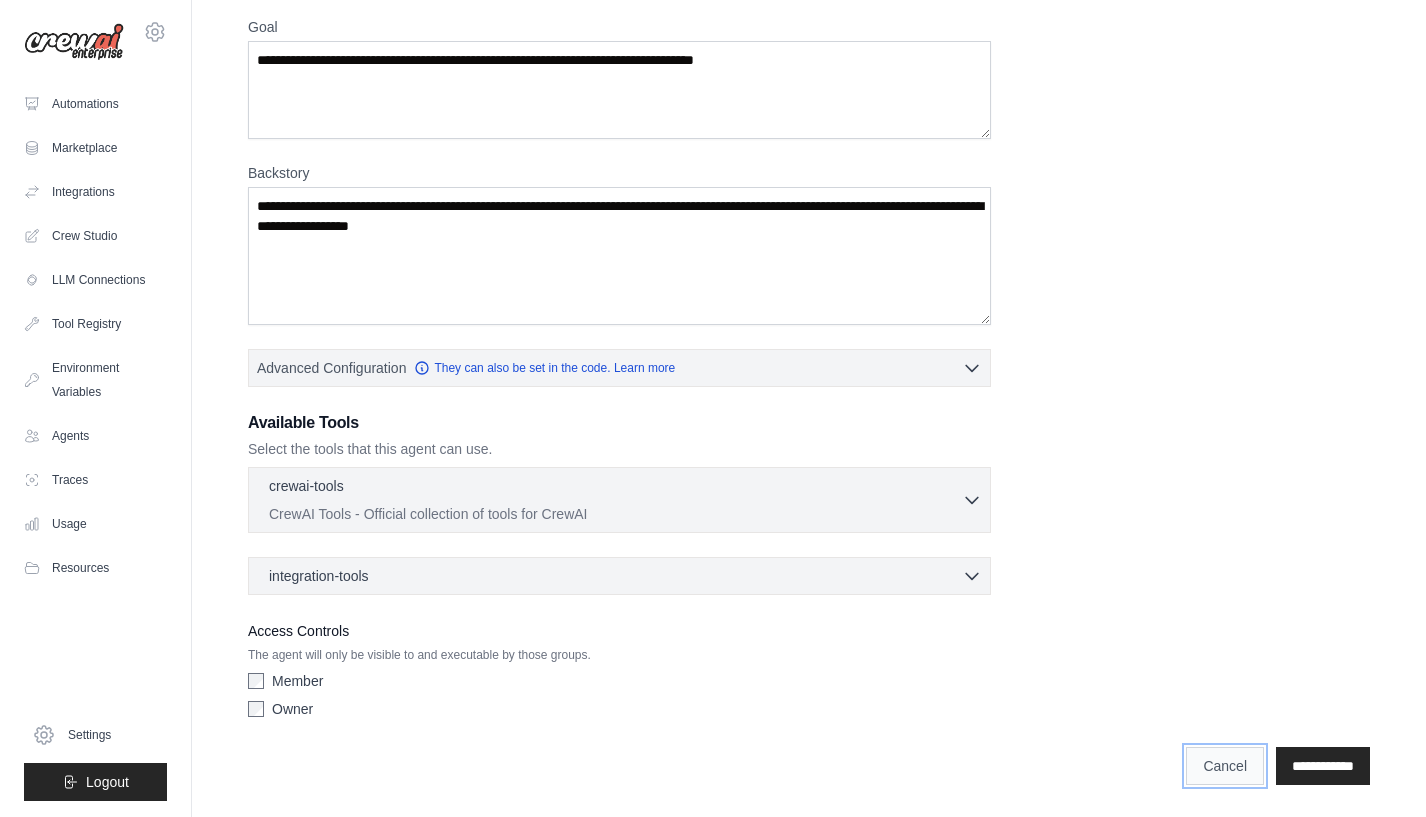 click on "Cancel" at bounding box center (1225, 766) 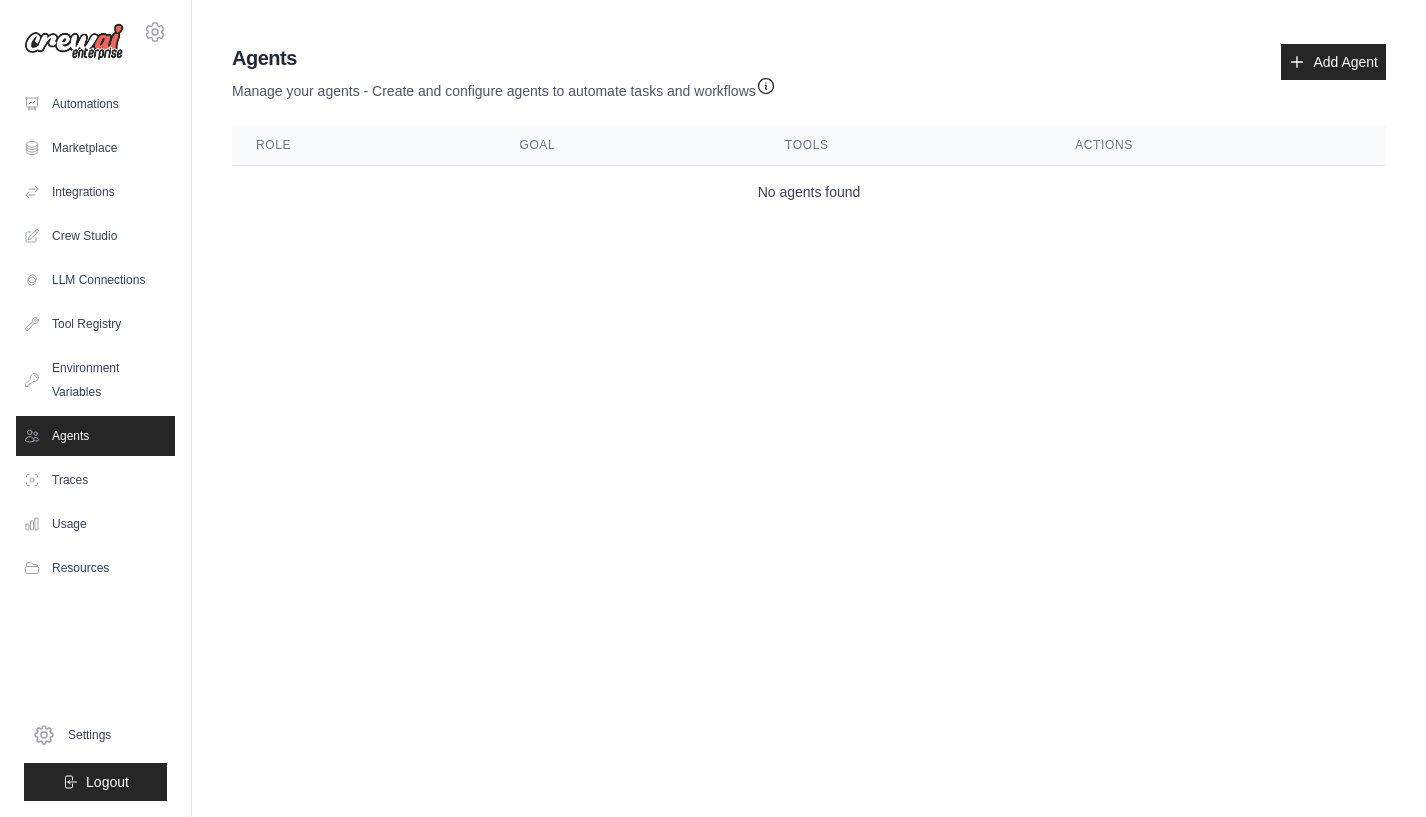 scroll, scrollTop: 0, scrollLeft: 0, axis: both 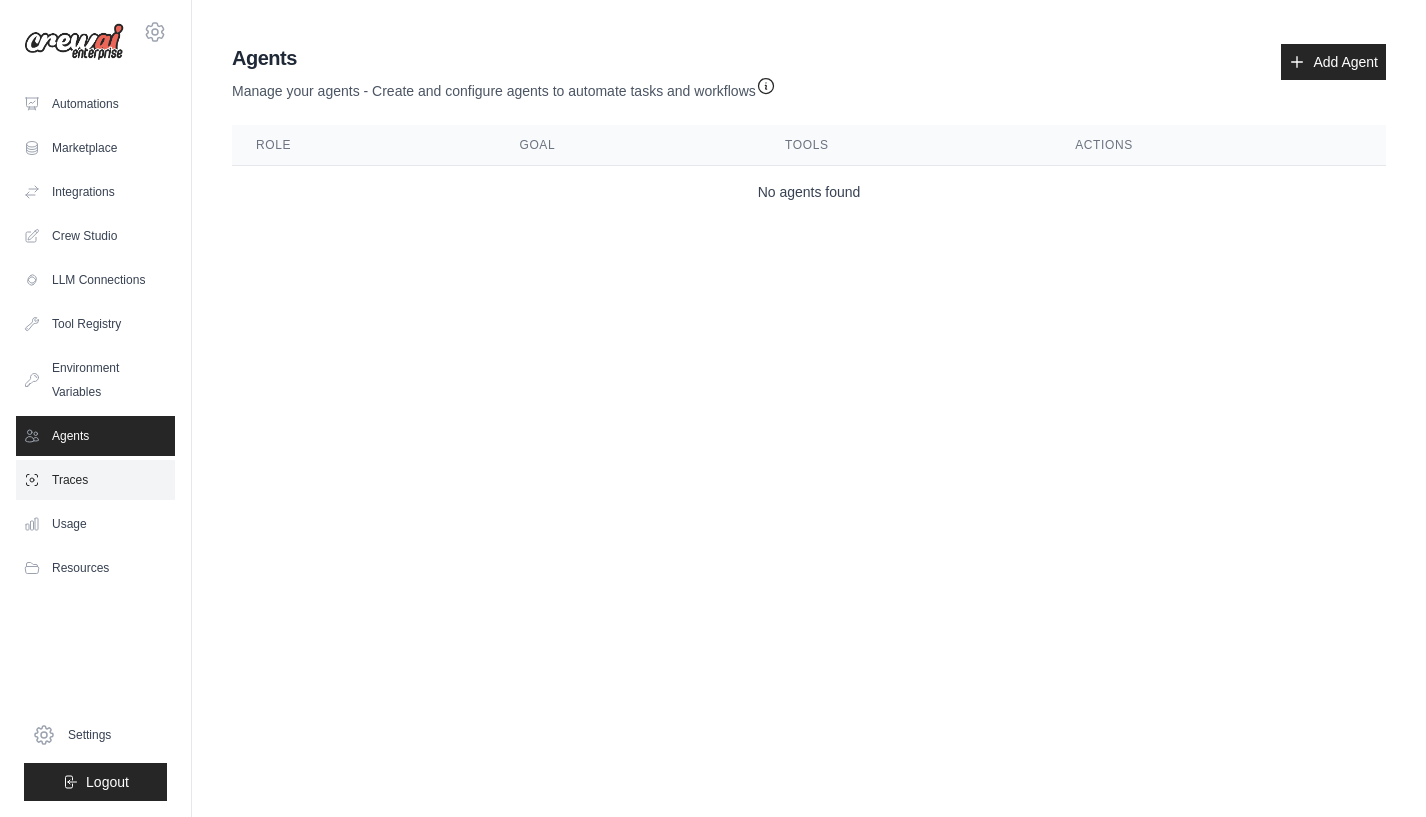click on "Traces" at bounding box center (95, 480) 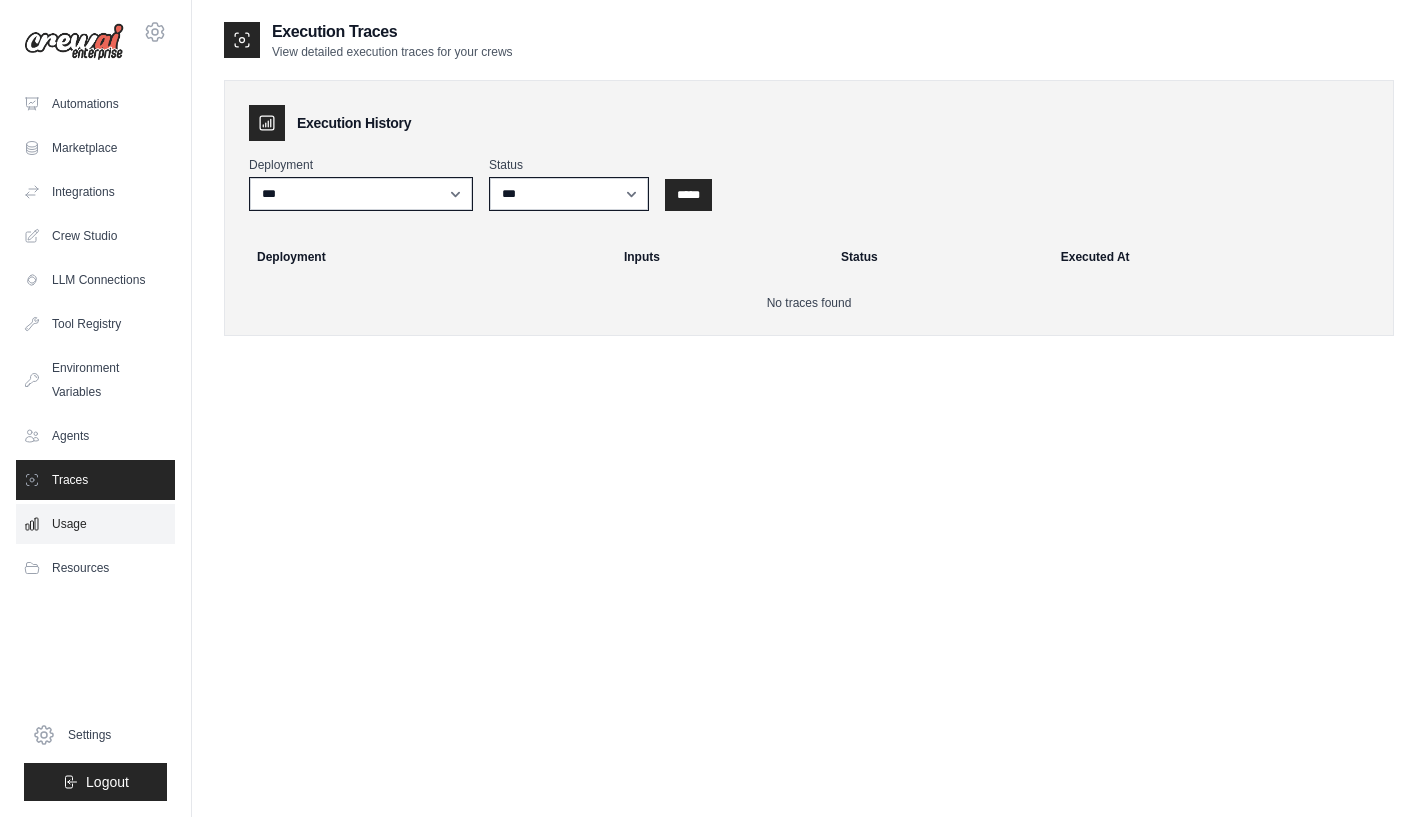 click on "Usage" at bounding box center (95, 524) 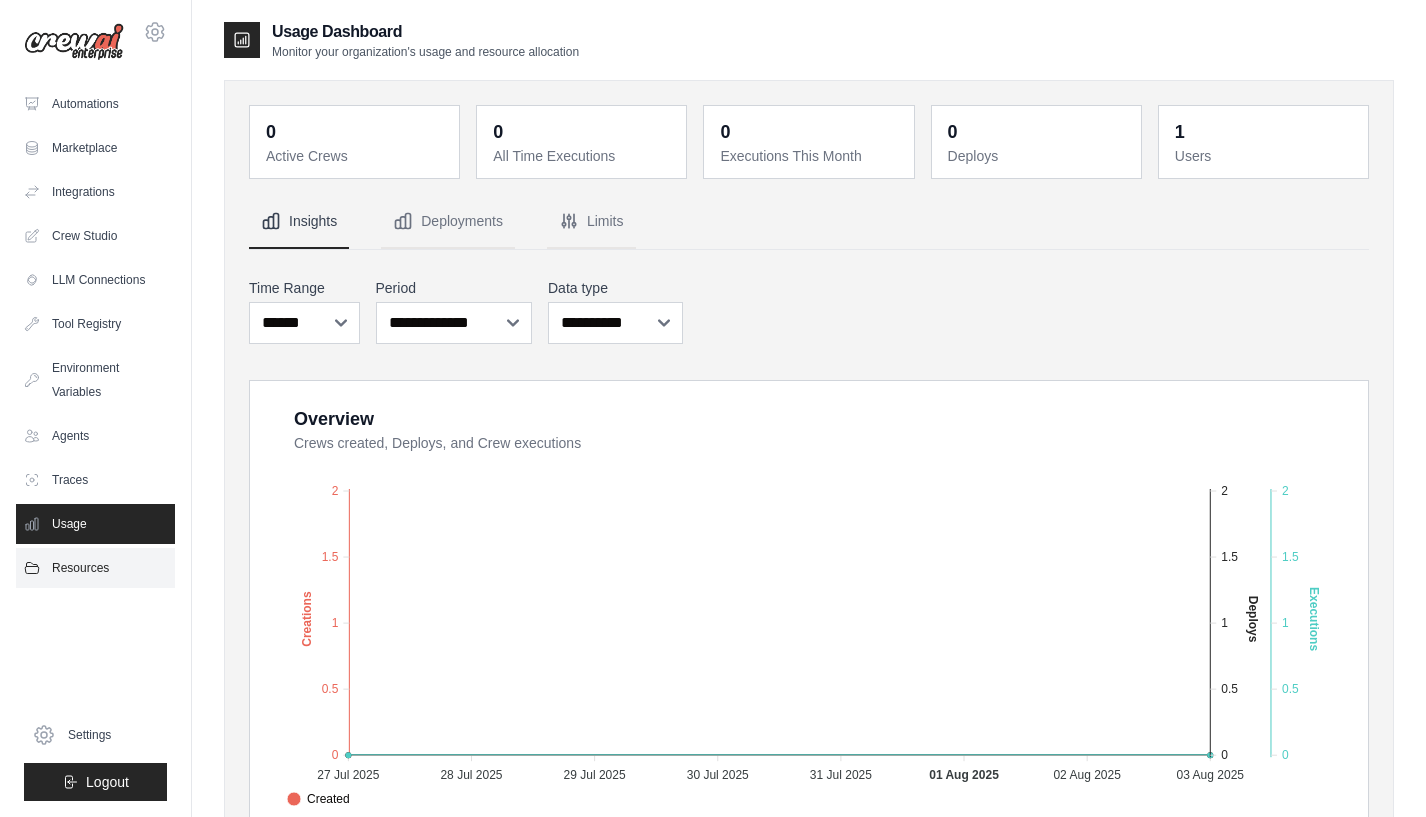 click on "Resources" at bounding box center (95, 568) 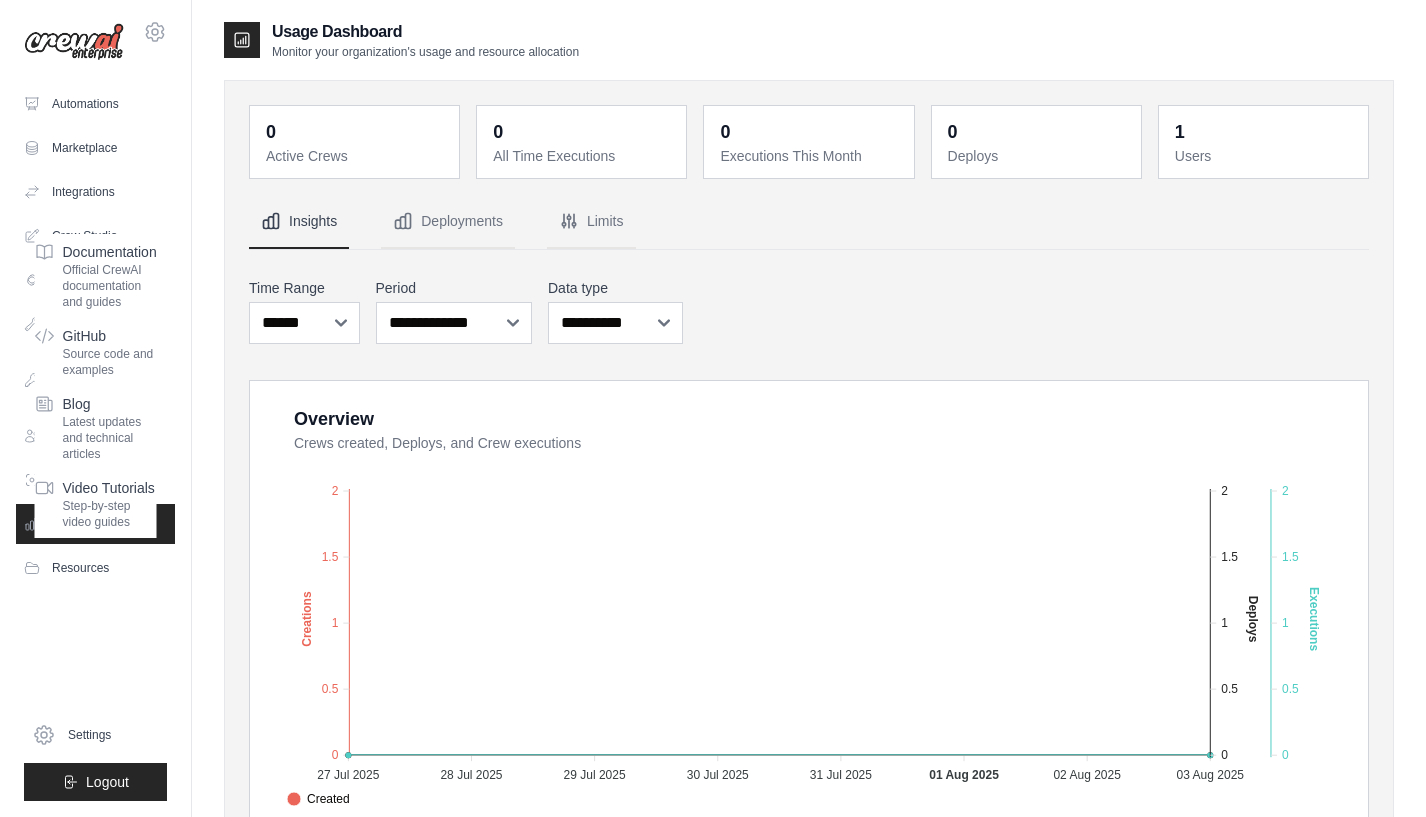 click on "0
Active Crews
0
All Time Executions
0
Executions This Month
0
Deploys
1
Users" at bounding box center [809, 739] 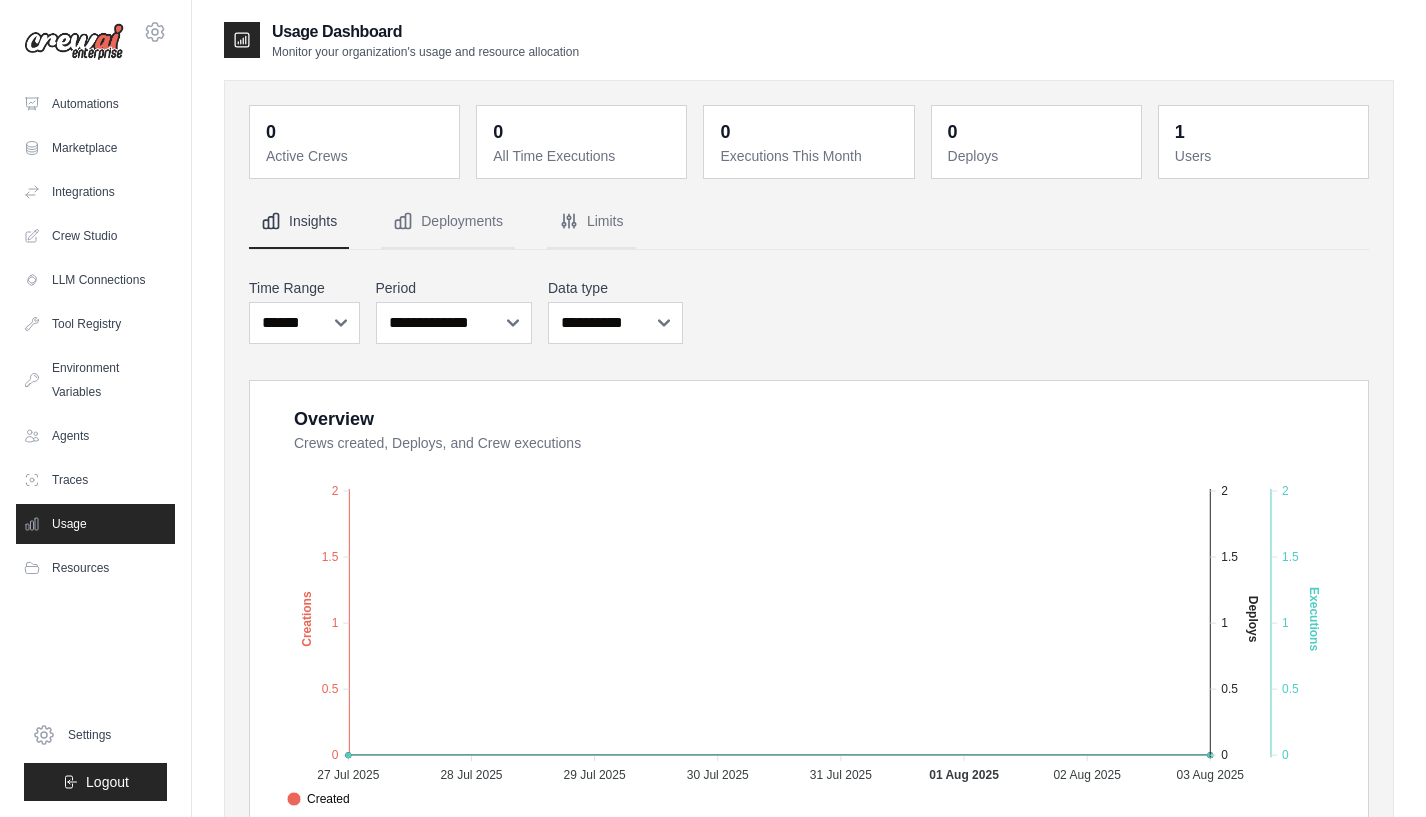 click 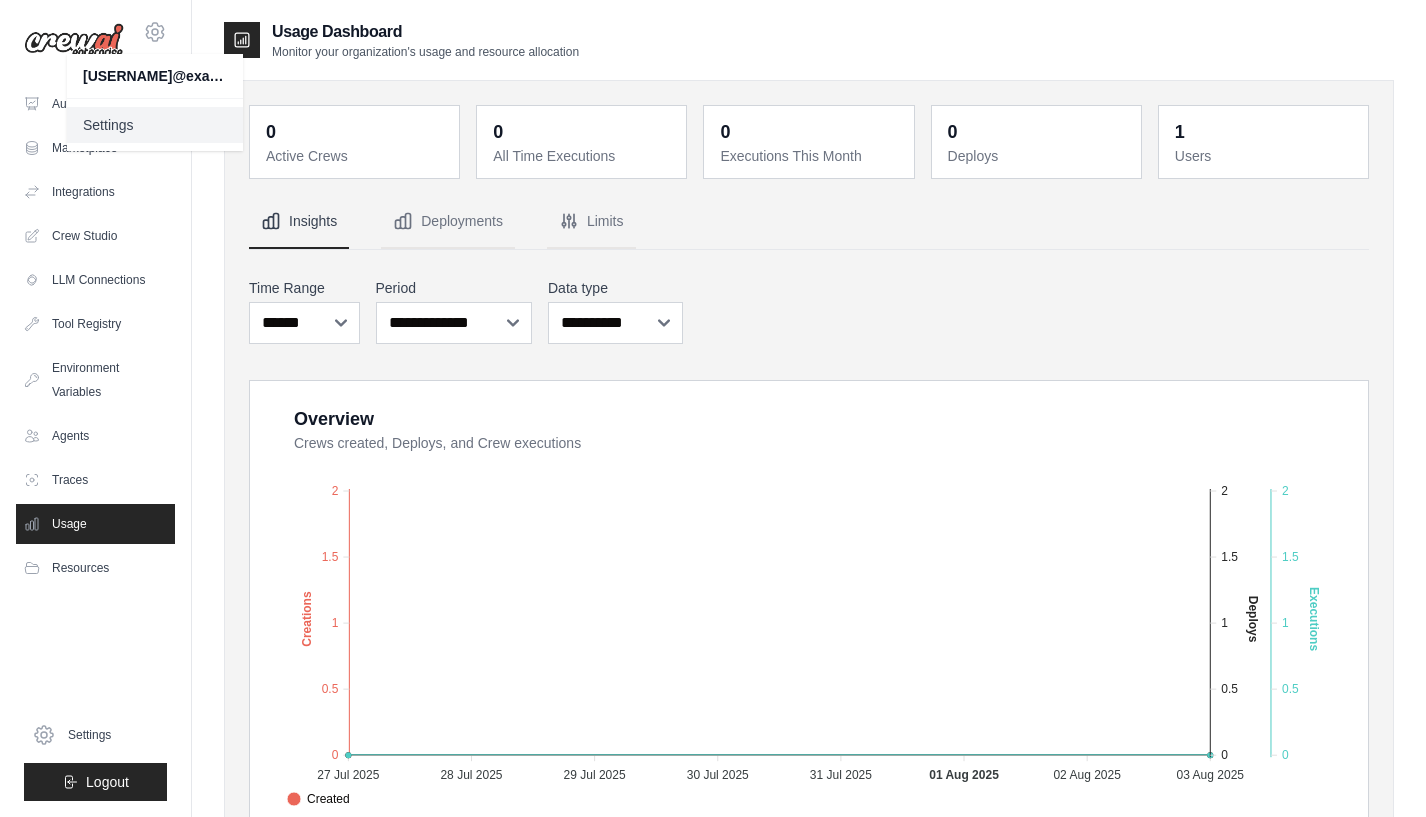 click on "Settings" at bounding box center [155, 125] 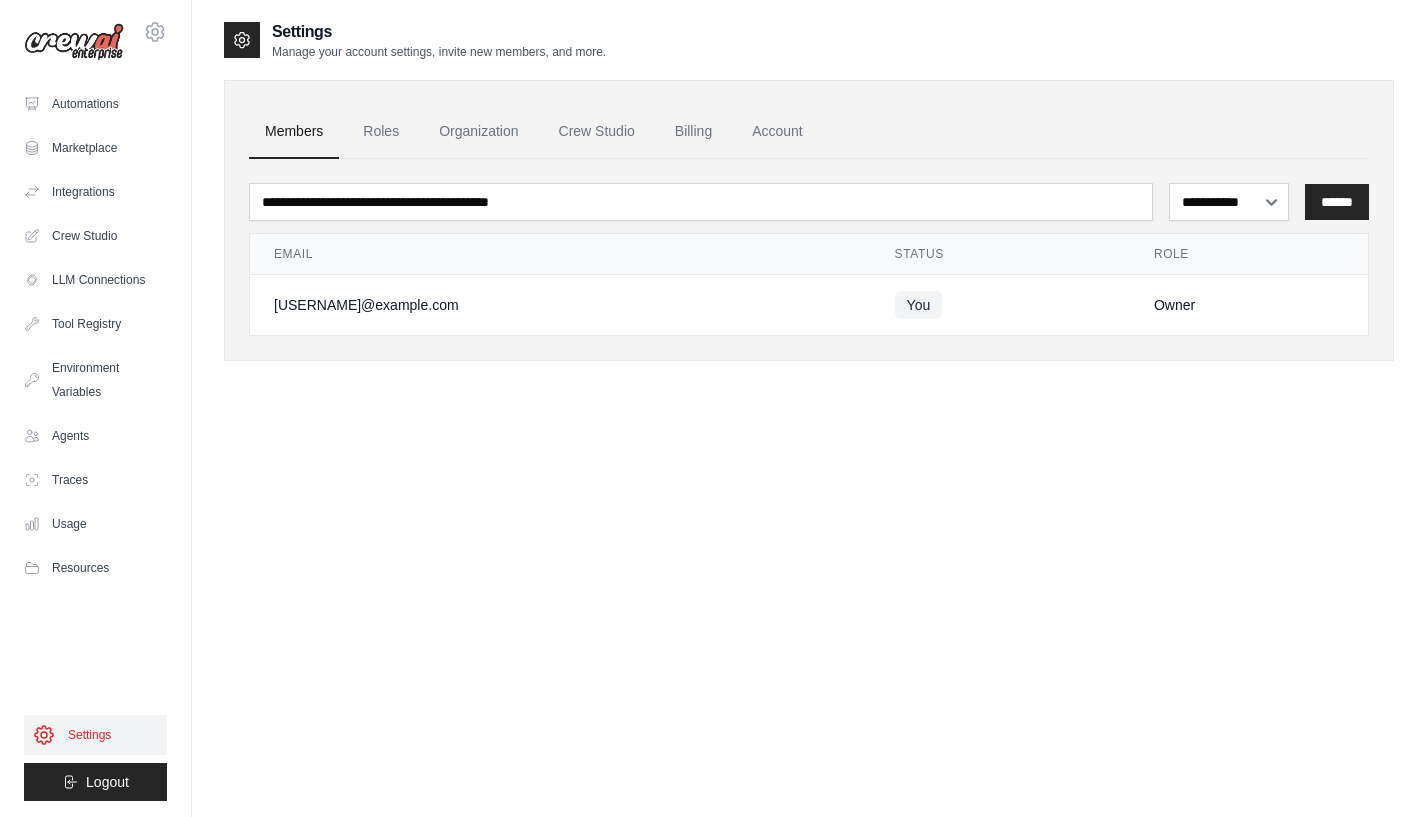 click on "Settings" at bounding box center [95, 735] 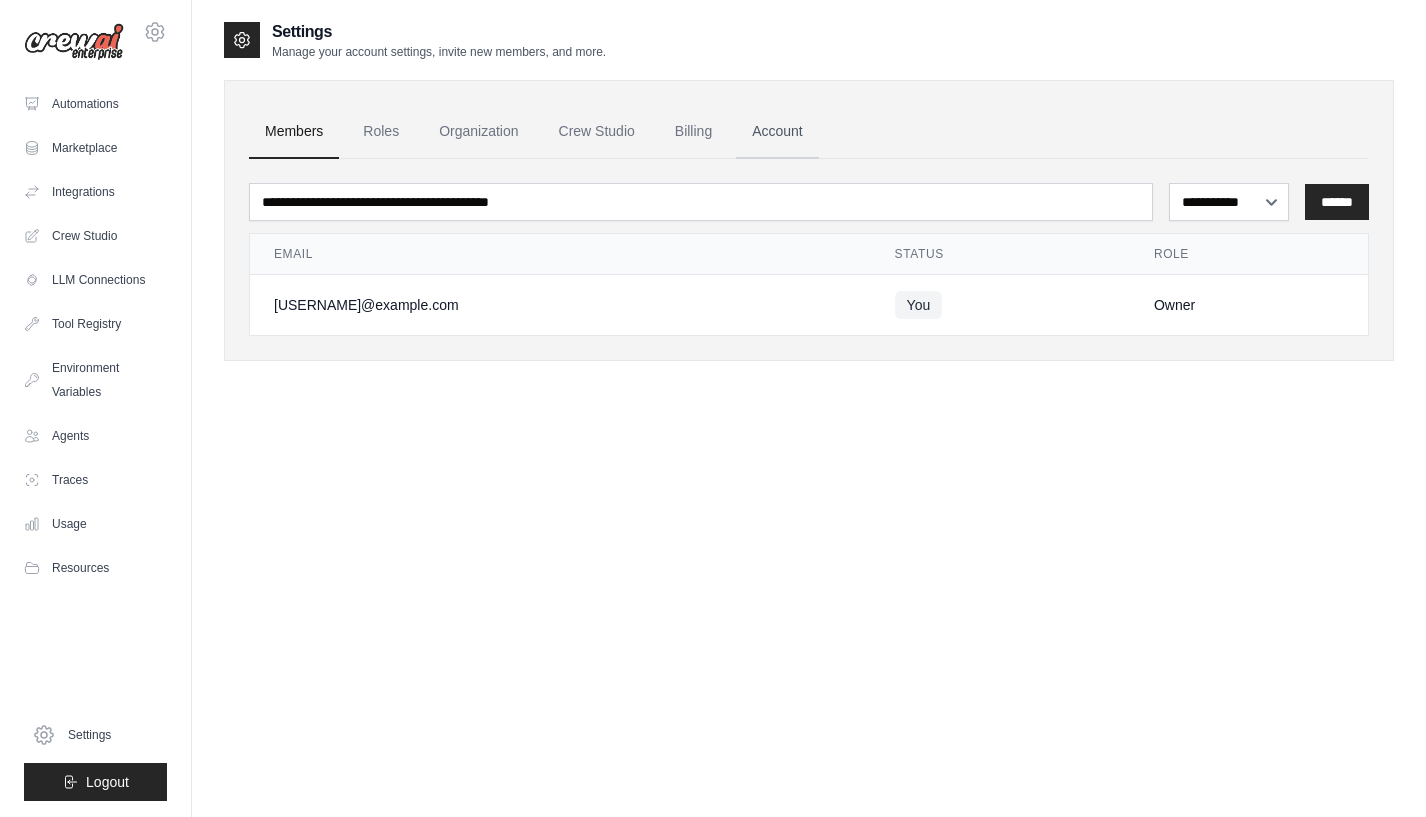 click on "Account" at bounding box center [777, 132] 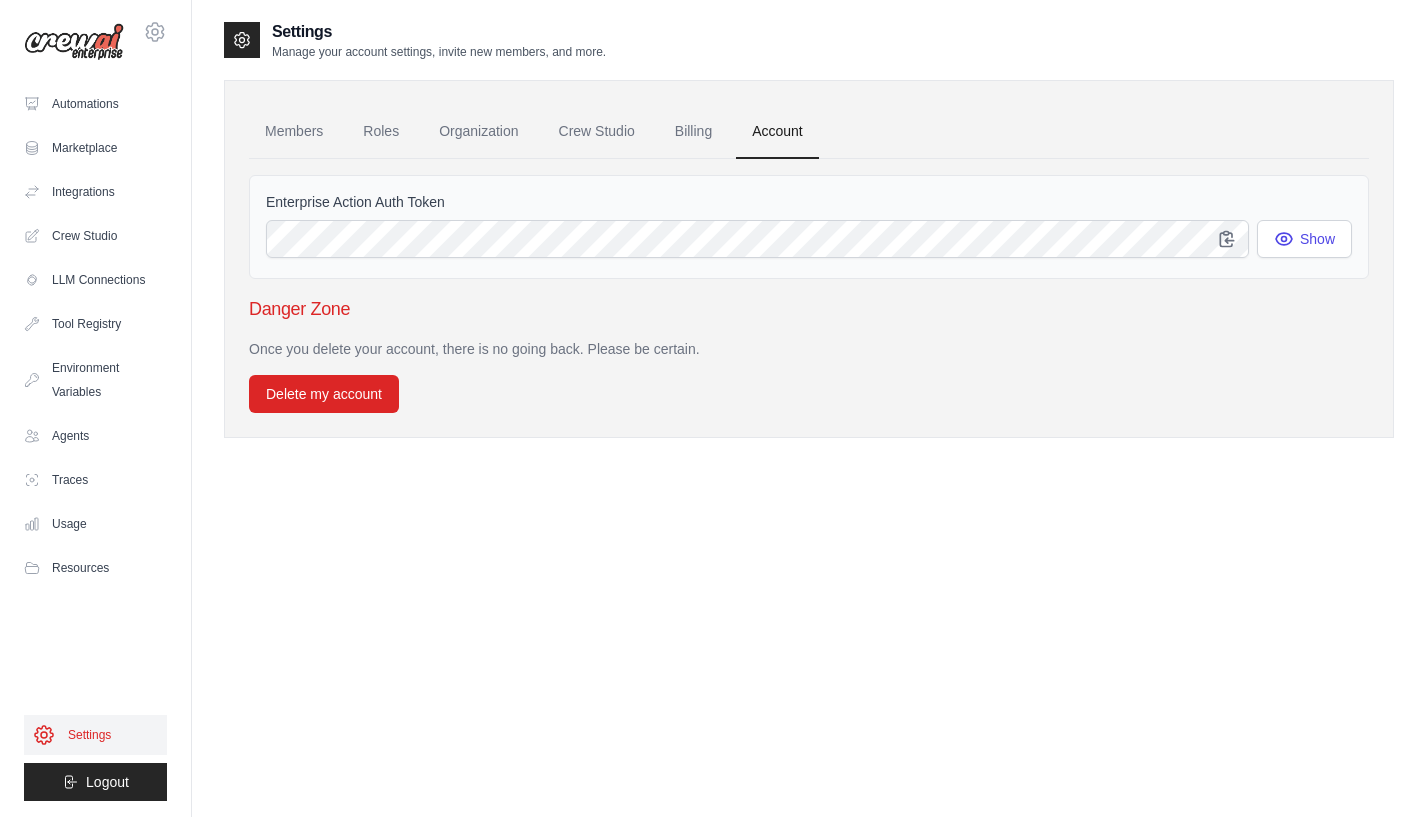 click on "Settings" at bounding box center [95, 735] 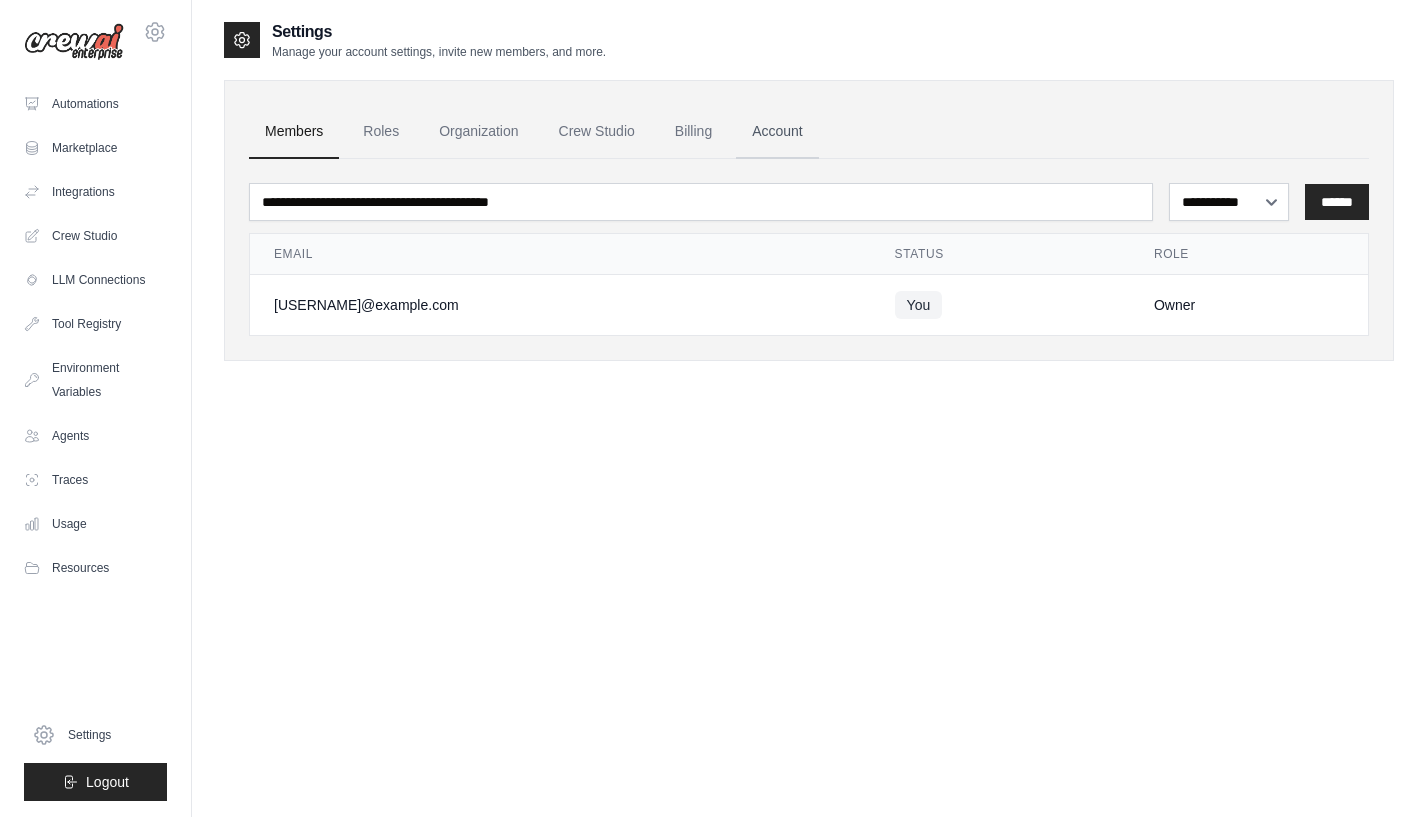 click on "Account" at bounding box center (777, 132) 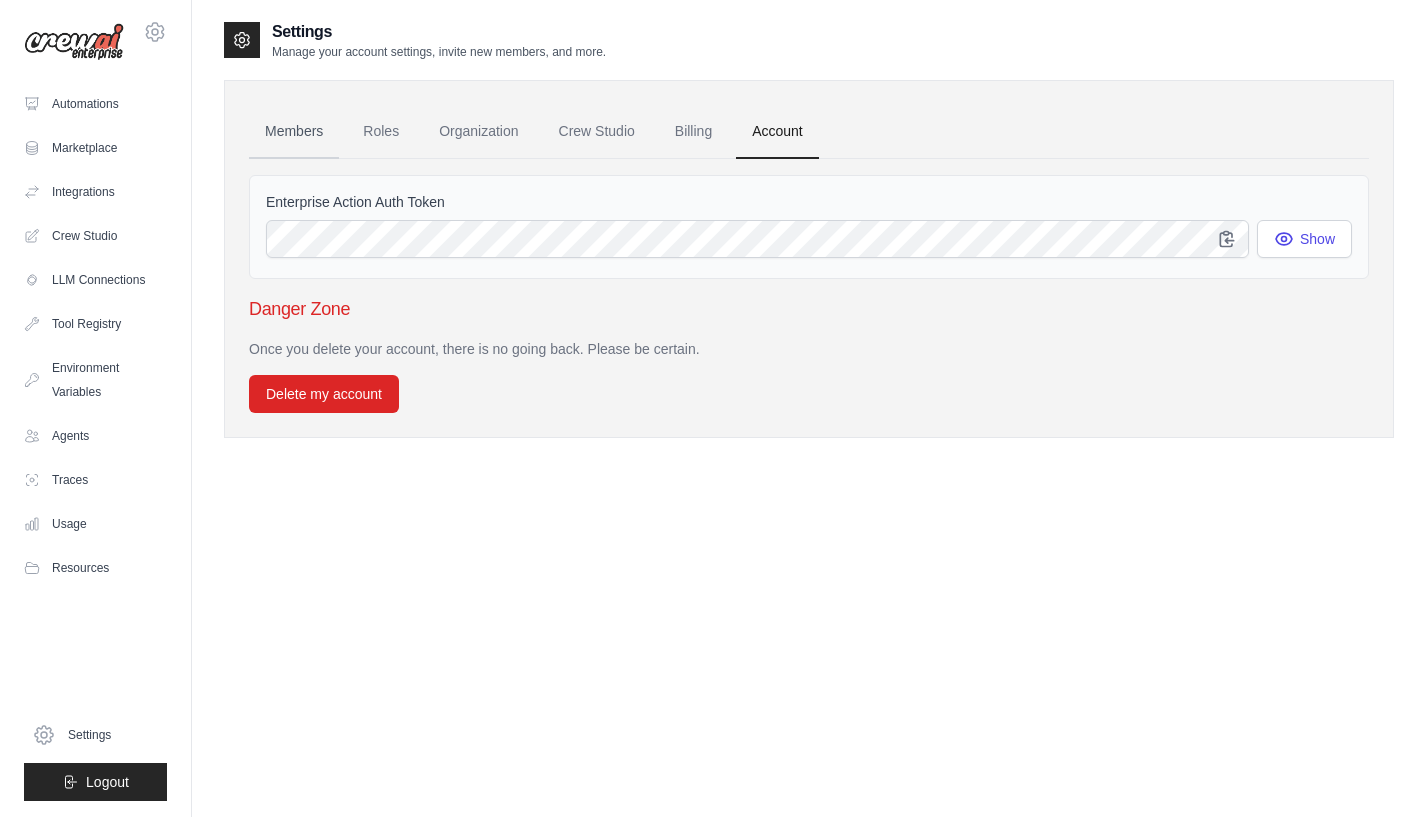 click on "Members" at bounding box center [294, 132] 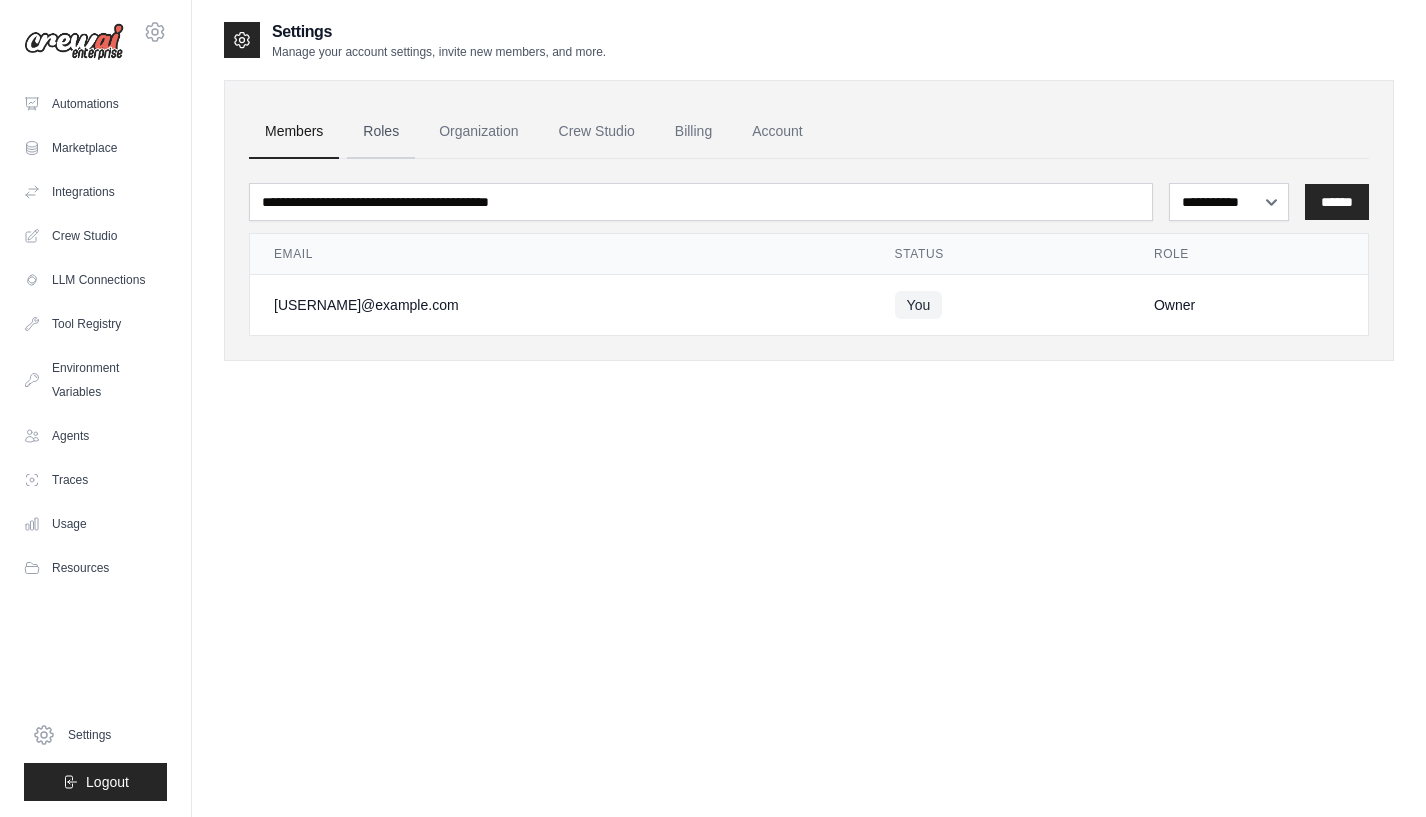 click on "Roles" at bounding box center [381, 132] 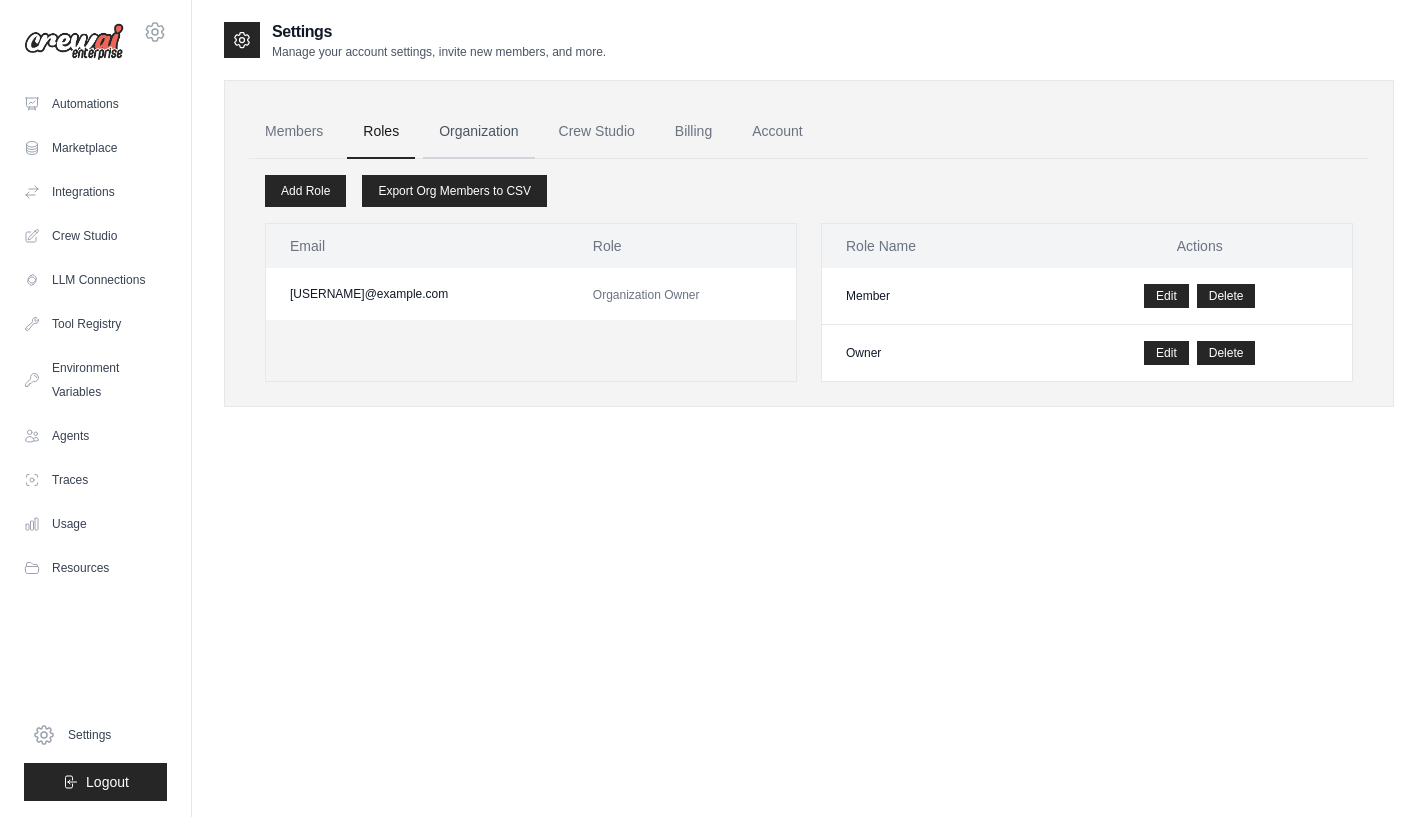 click on "Organization" at bounding box center (478, 132) 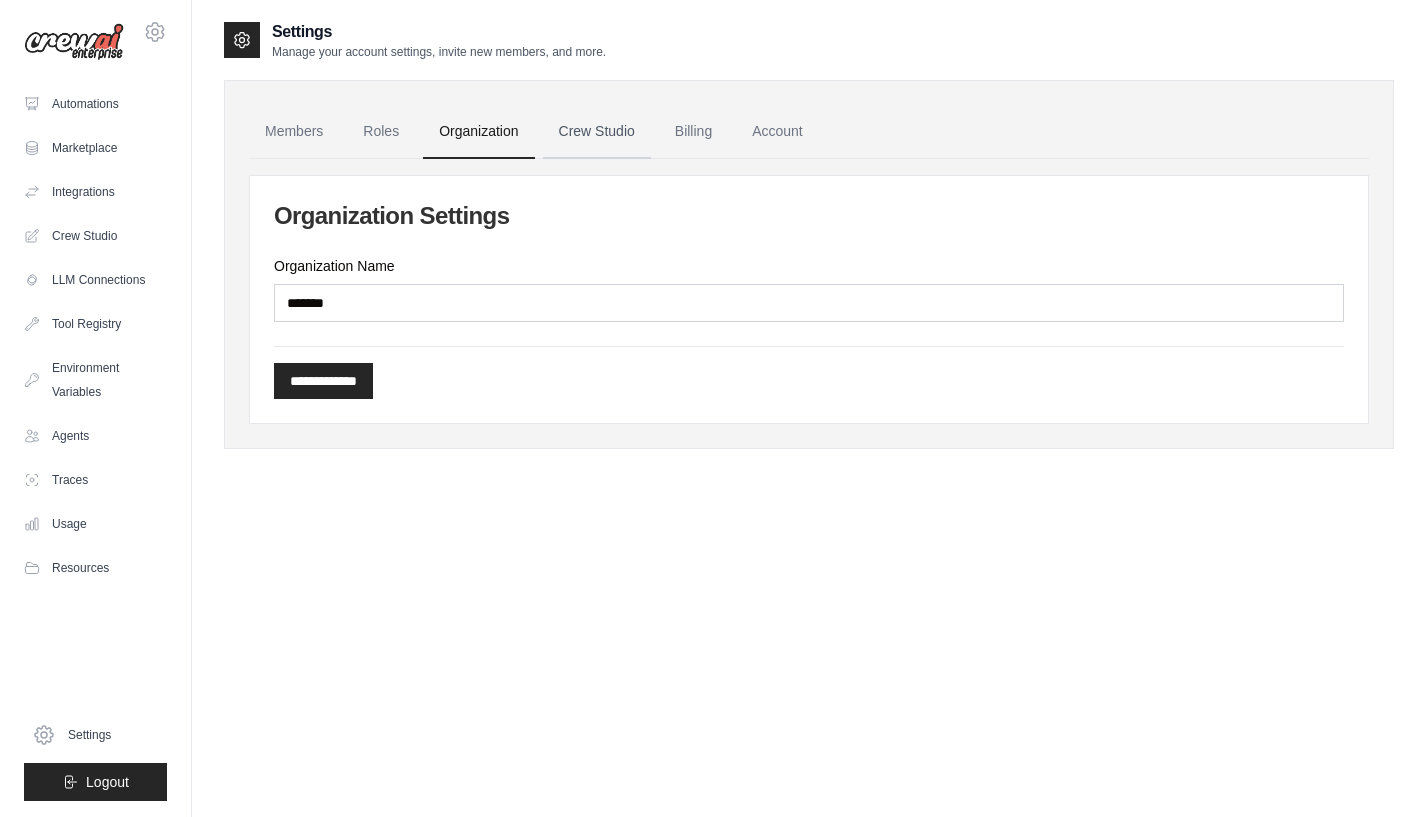 click on "Crew Studio" at bounding box center (597, 132) 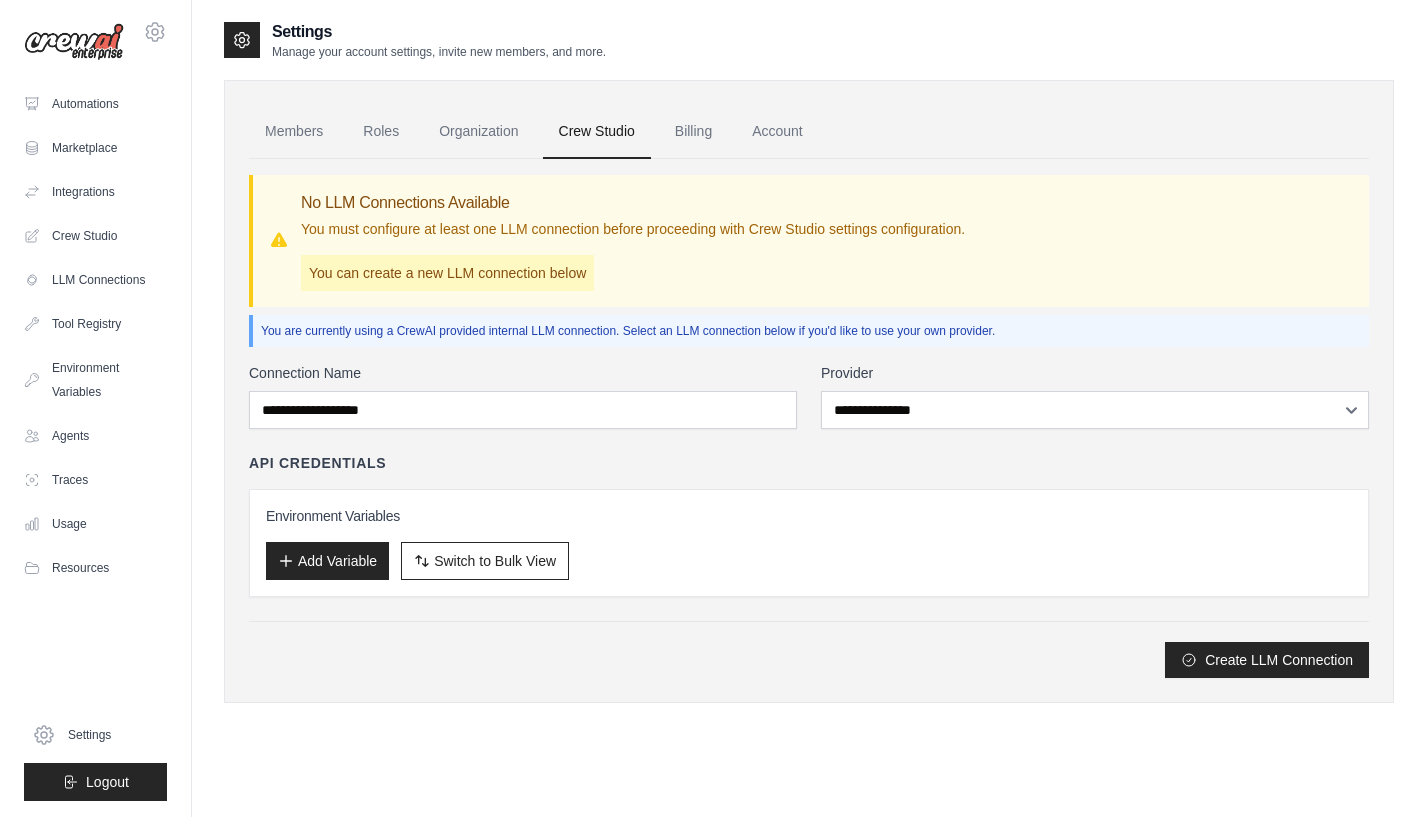 scroll, scrollTop: 0, scrollLeft: 0, axis: both 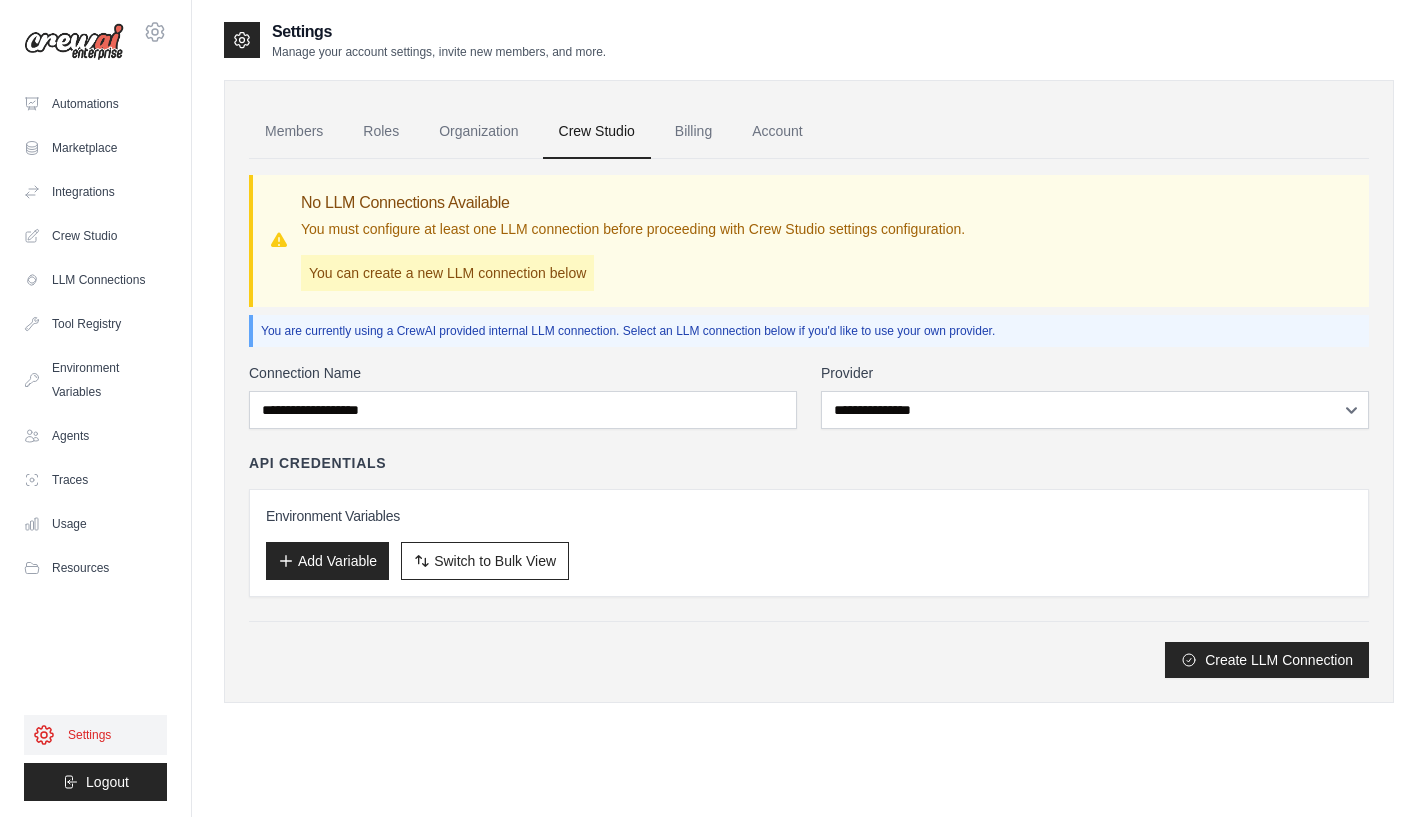 click on "Settings" at bounding box center (95, 735) 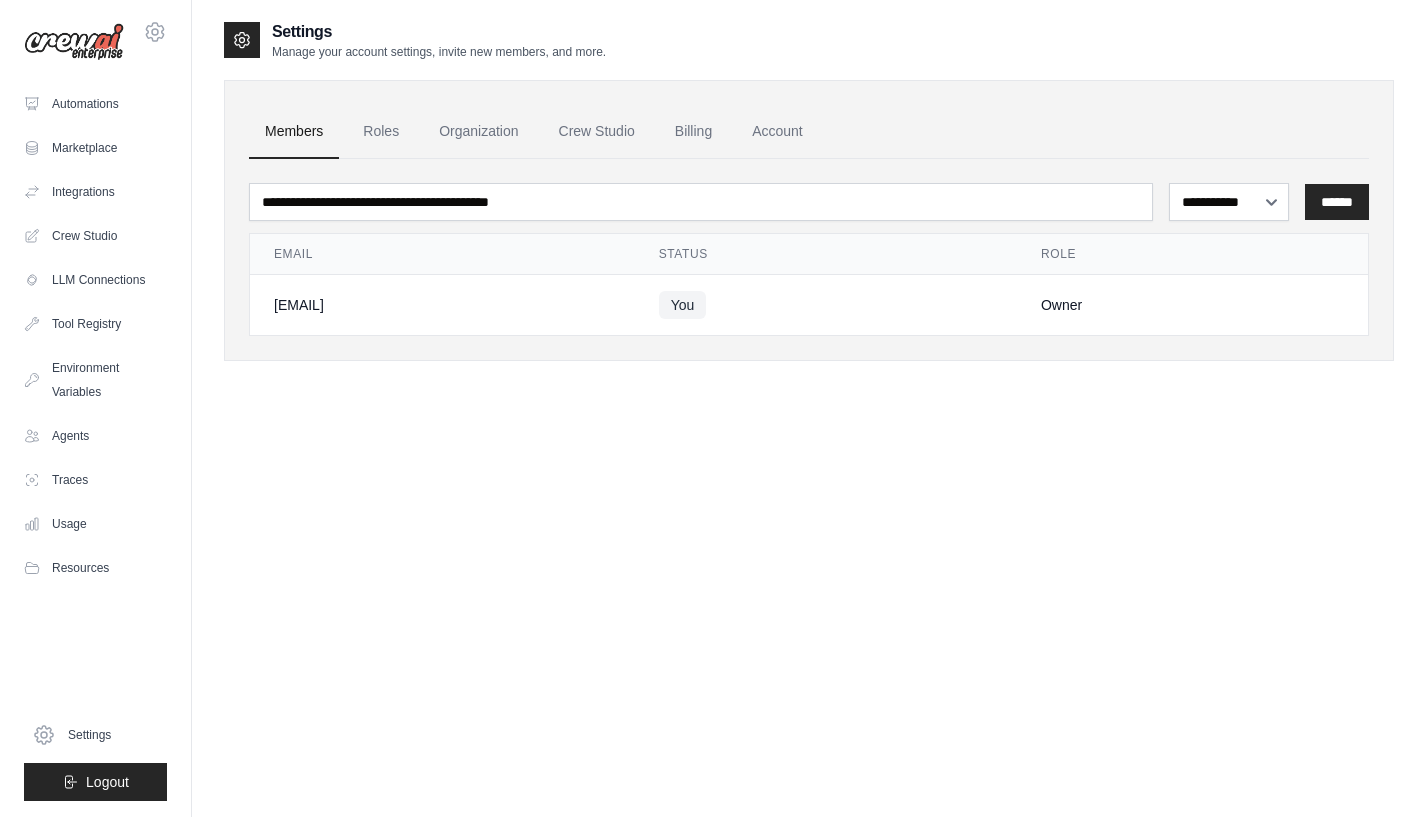 click 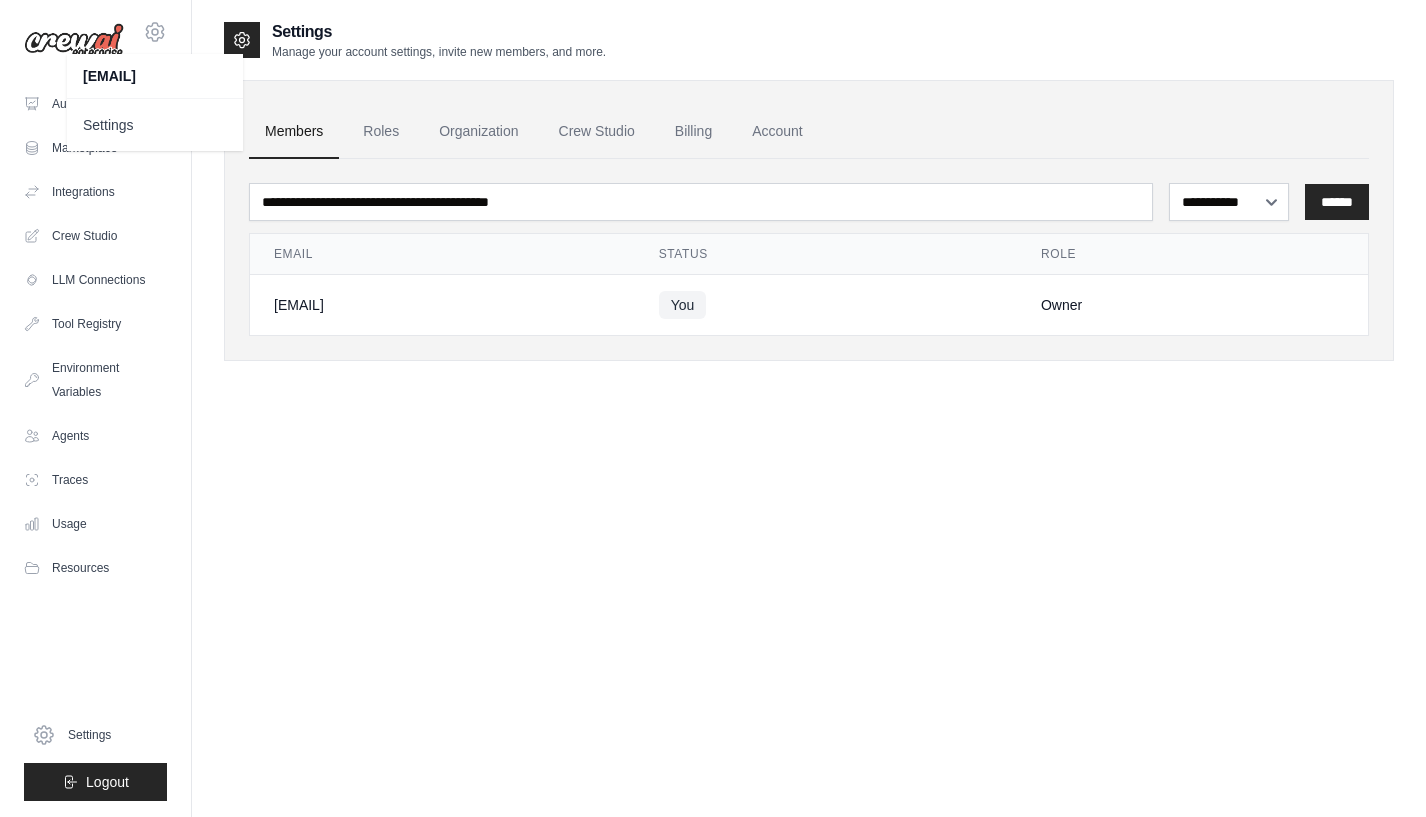 click on "[USERNAME]@example.com" at bounding box center (155, 76) 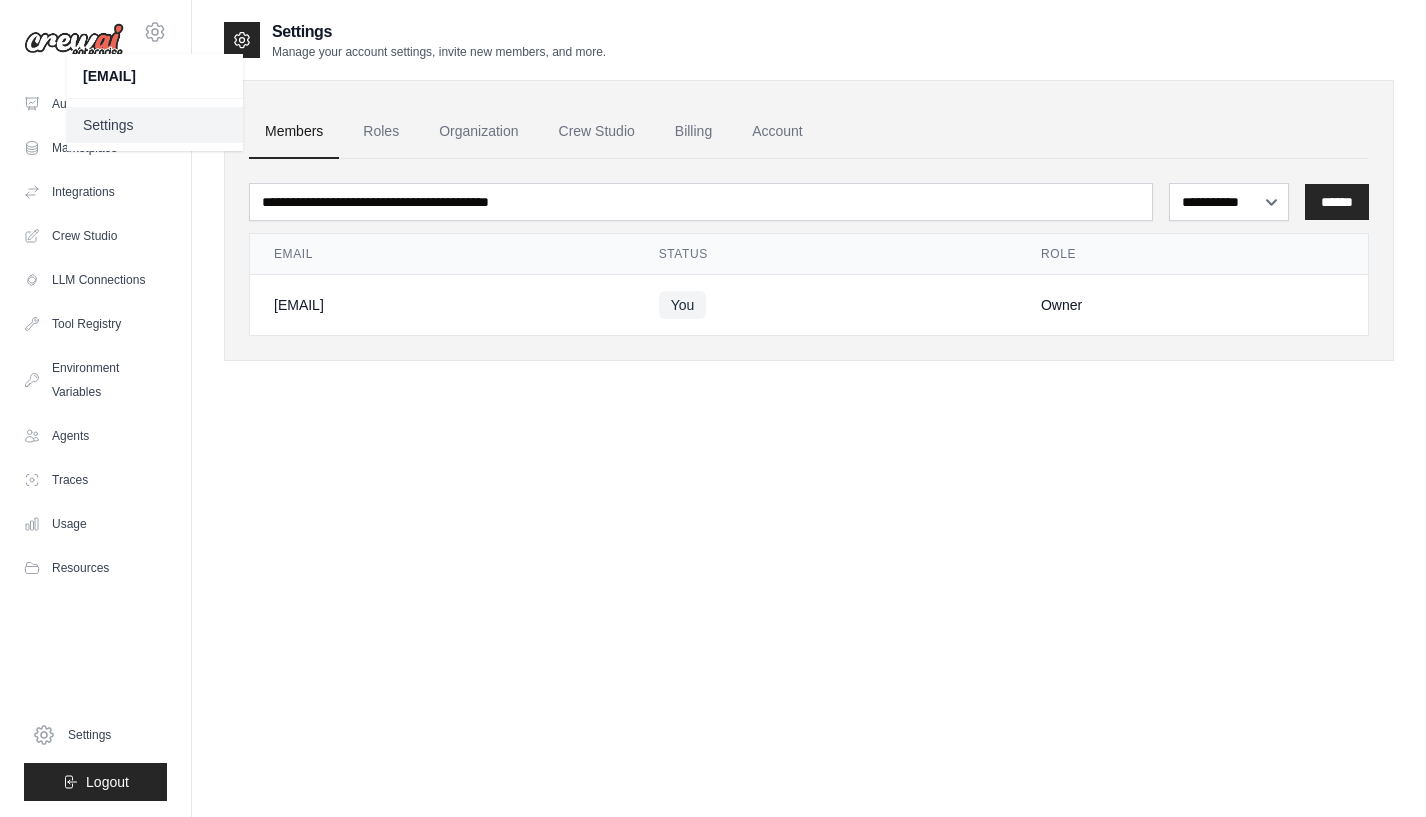 click on "Settings" at bounding box center [155, 125] 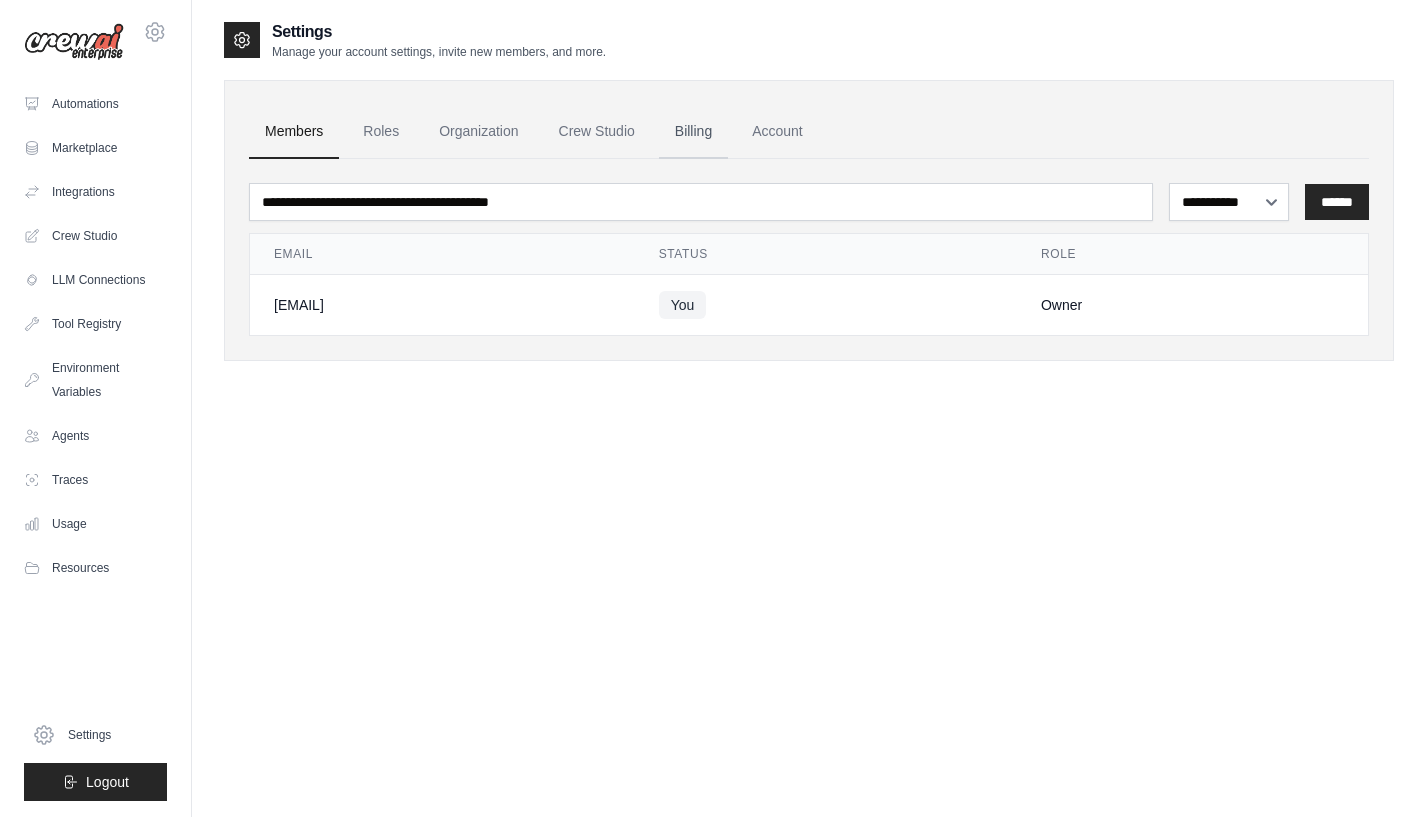 click on "Billing" at bounding box center (693, 132) 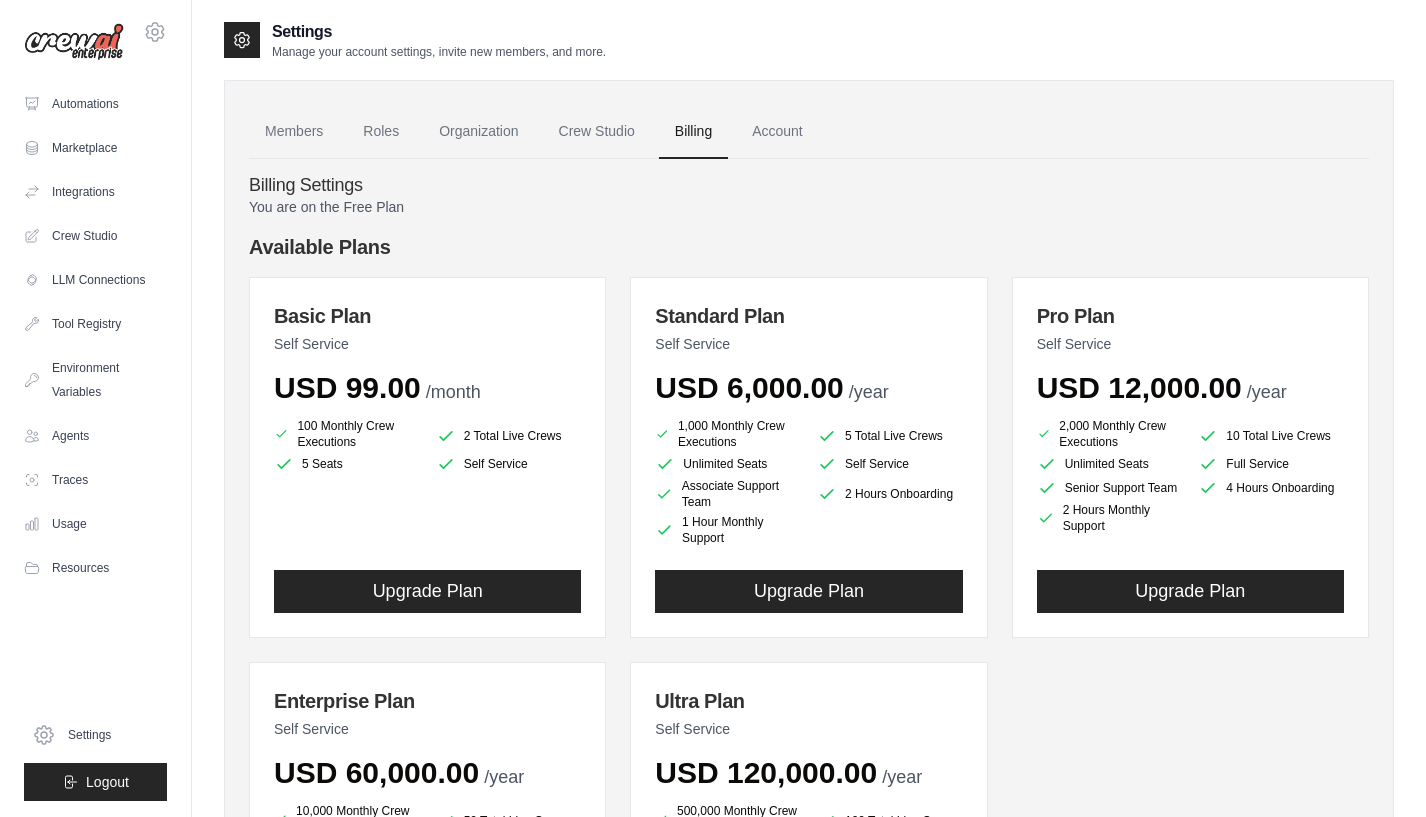 scroll, scrollTop: 0, scrollLeft: 0, axis: both 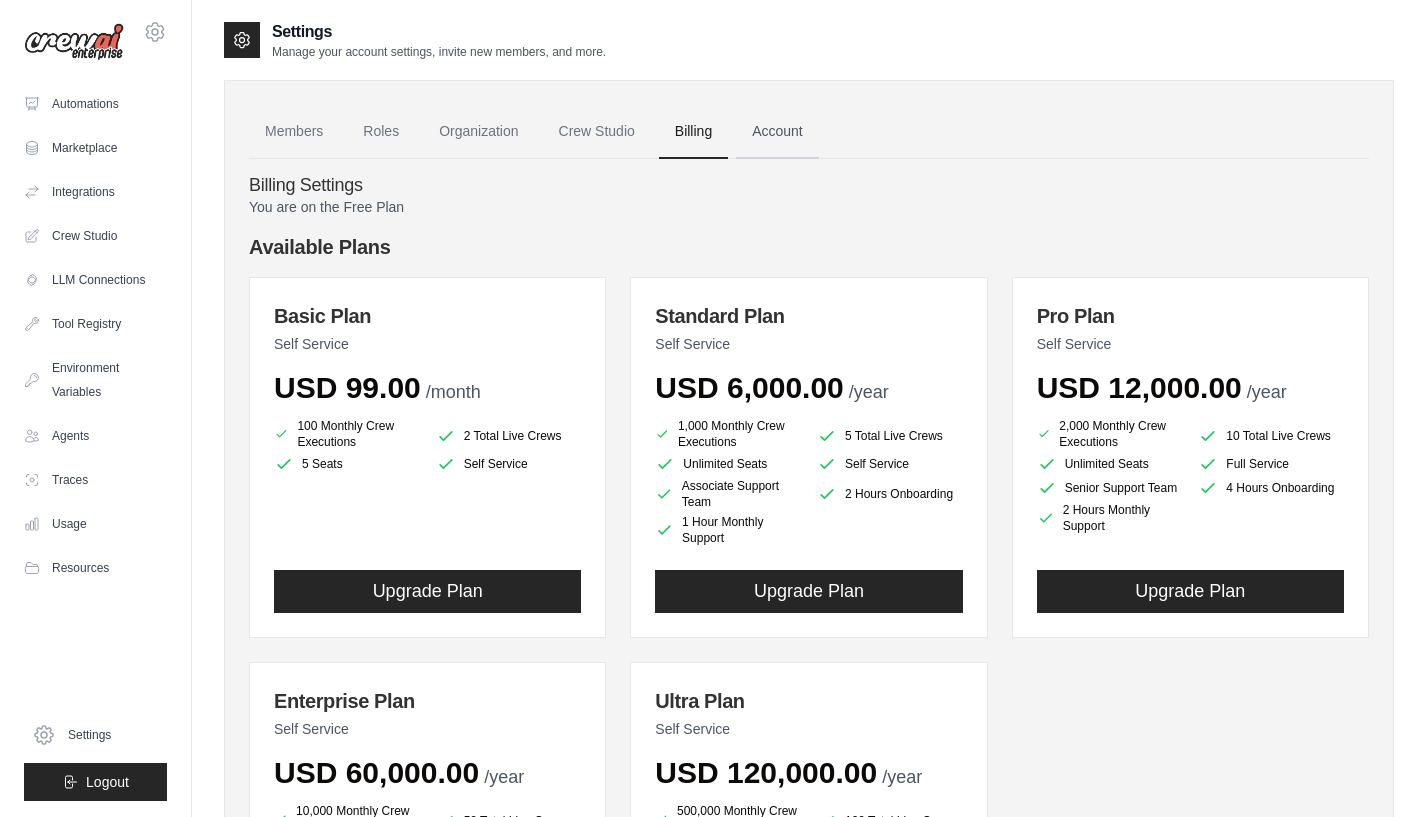 click on "Account" at bounding box center [777, 132] 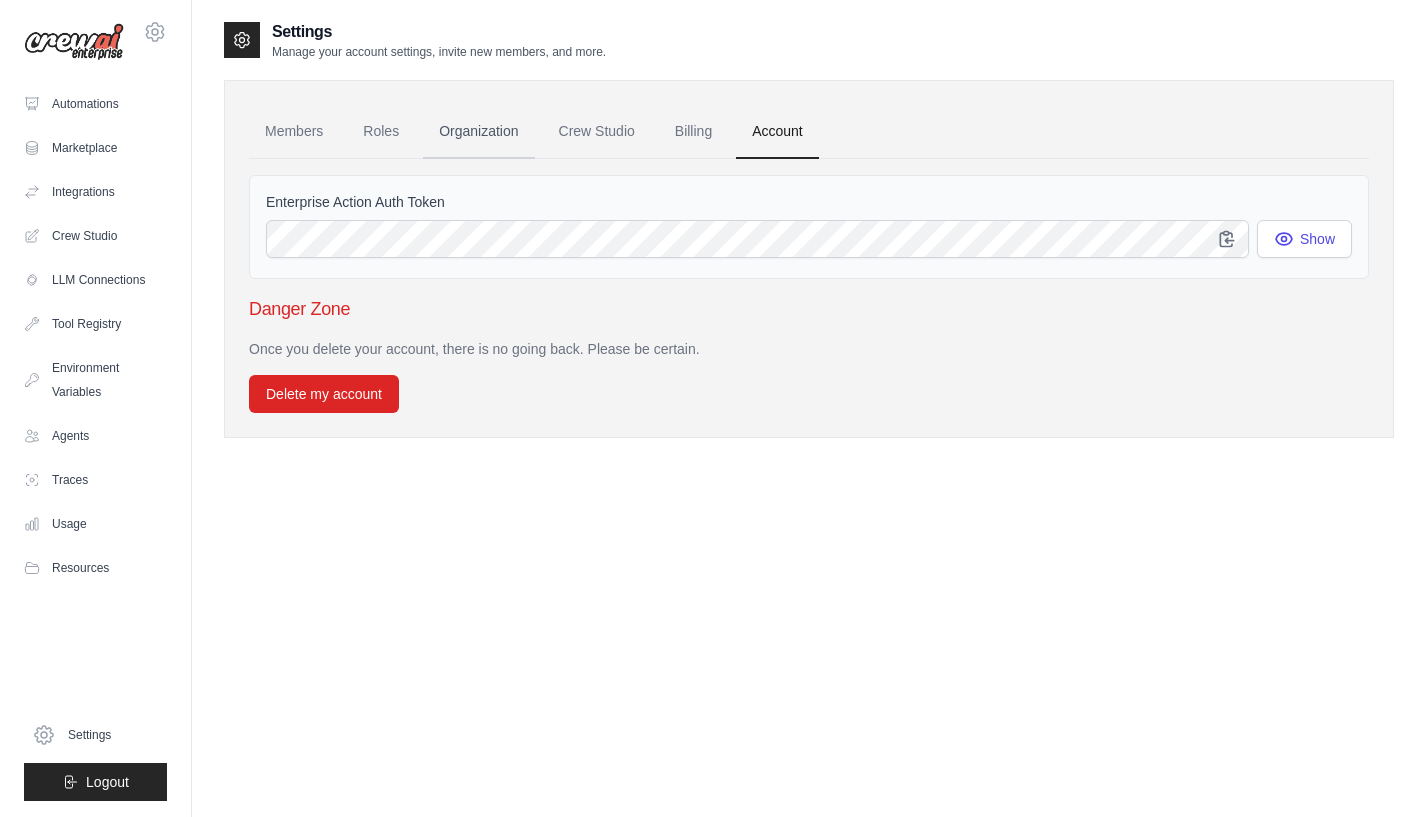 click on "Organization" at bounding box center [478, 132] 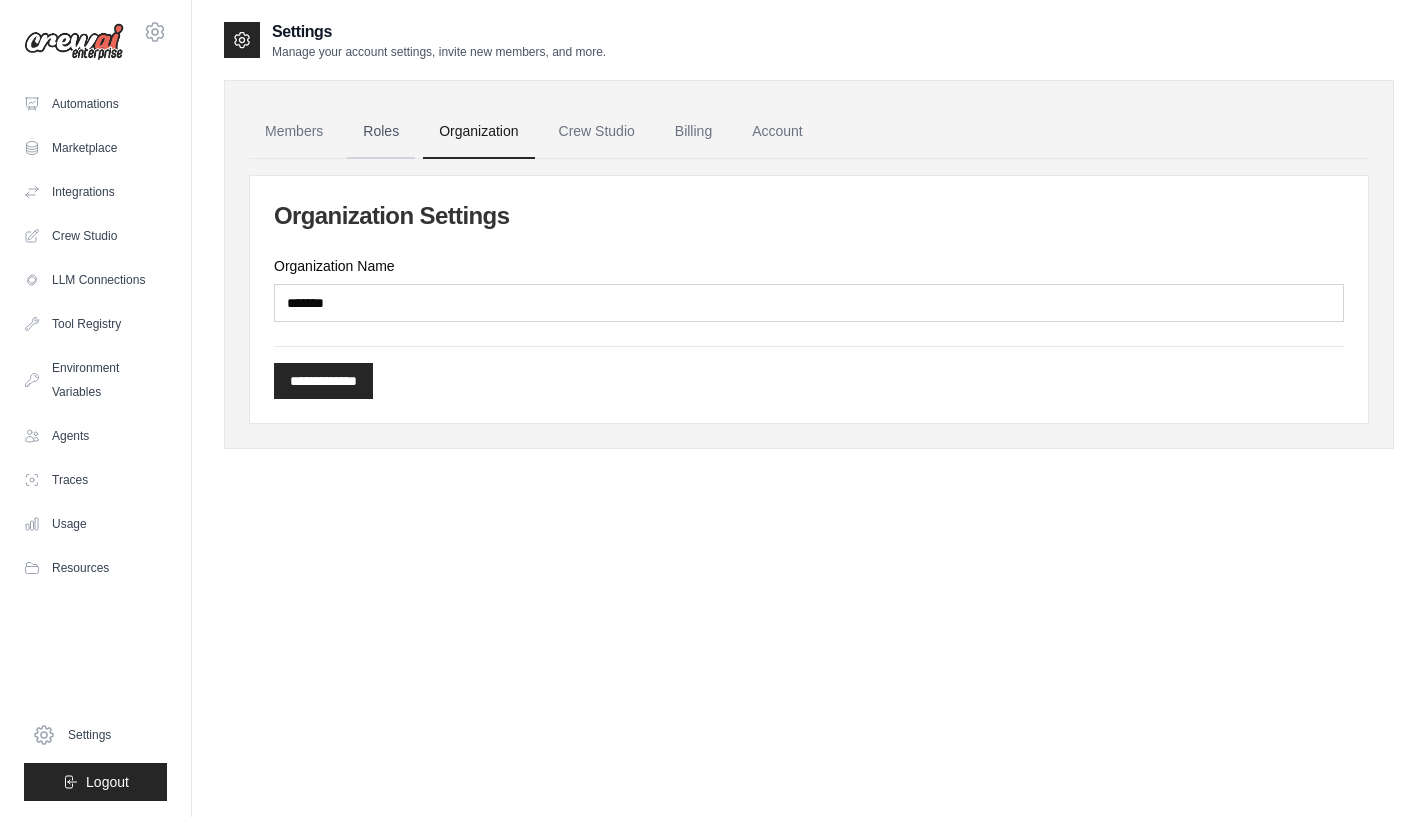 click on "Roles" at bounding box center [381, 132] 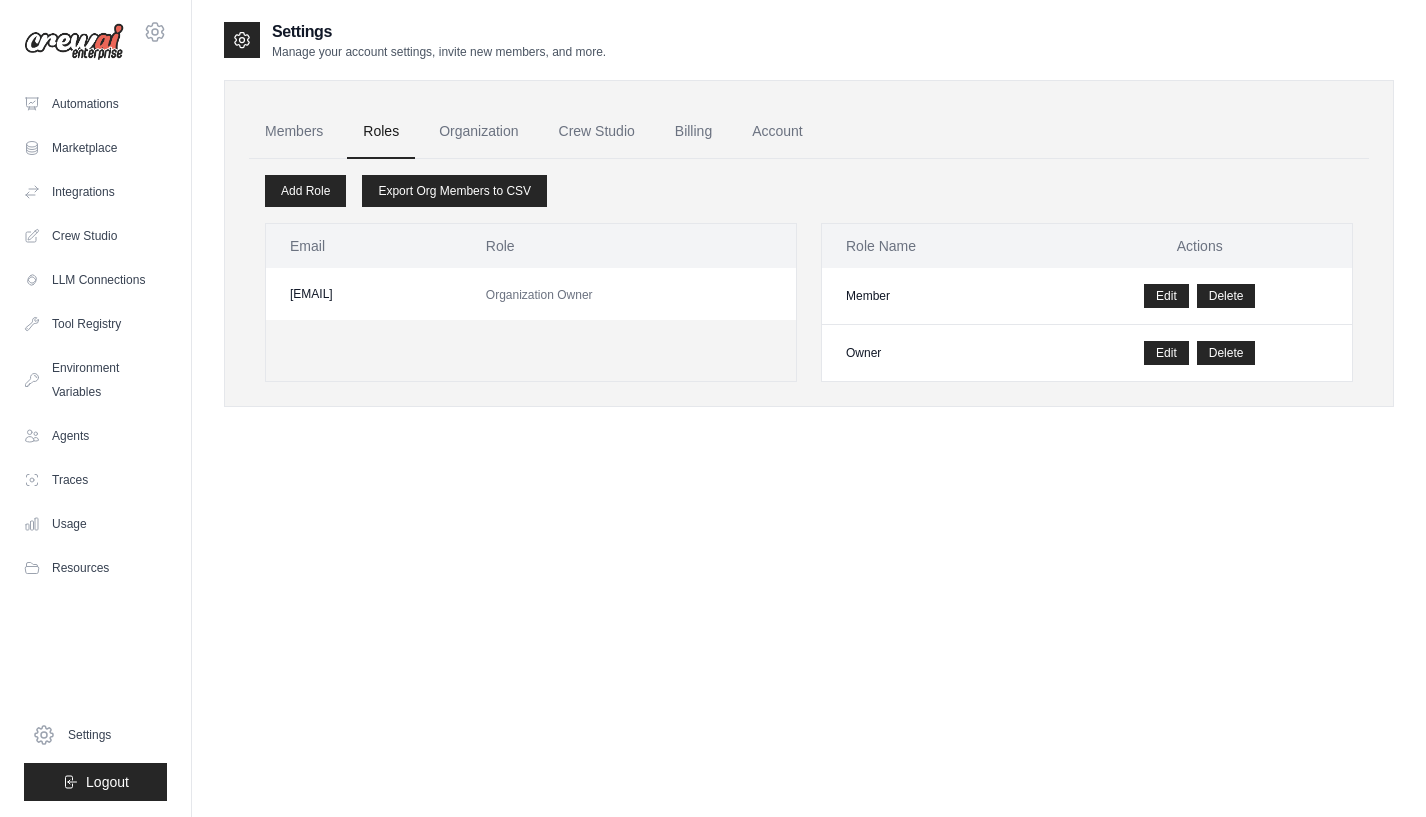click on "Organization Owner" at bounding box center [539, 295] 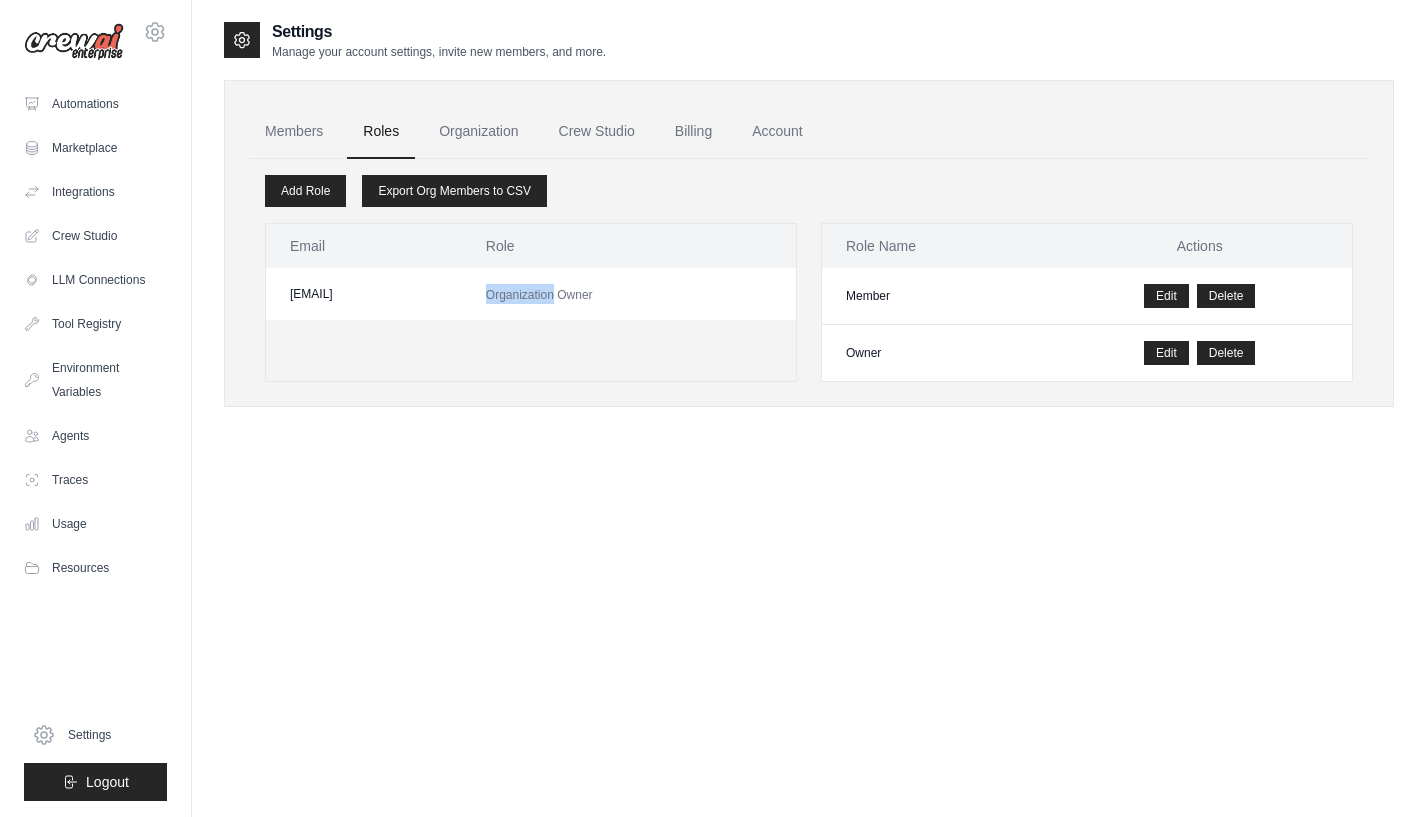 click on "Organization Owner" at bounding box center [539, 295] 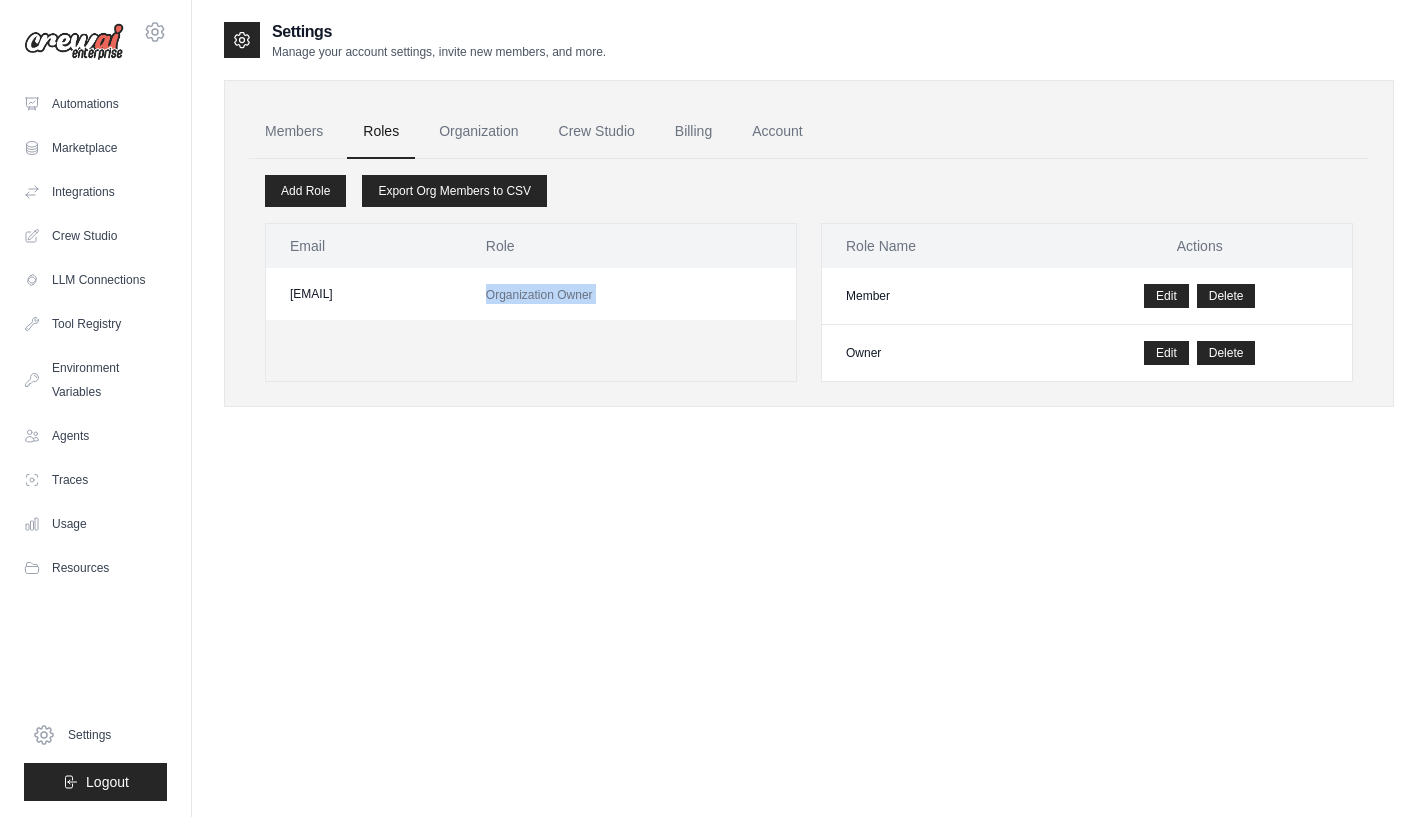 click on "Organization Owner" at bounding box center [539, 295] 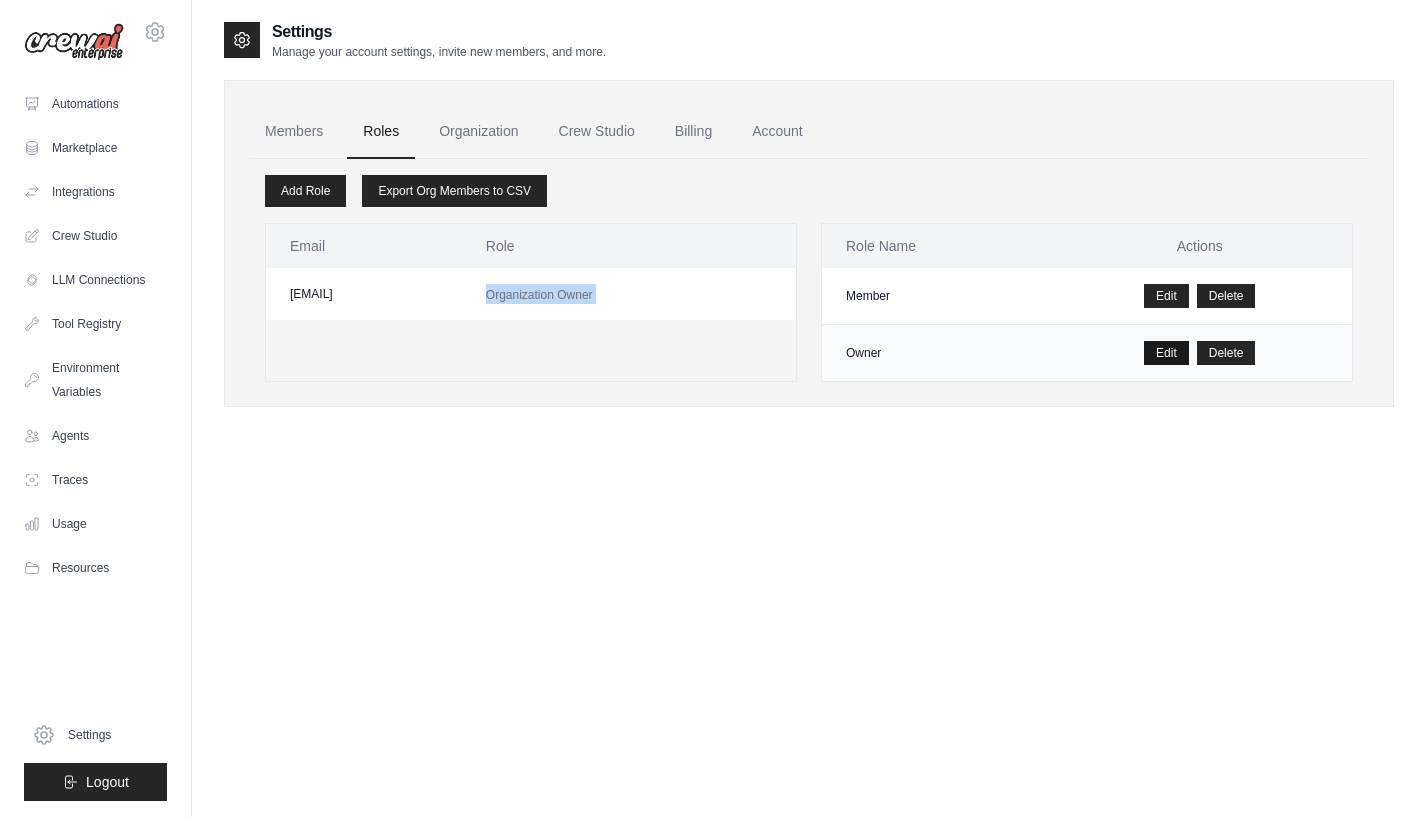 click on "Edit" at bounding box center [1166, 353] 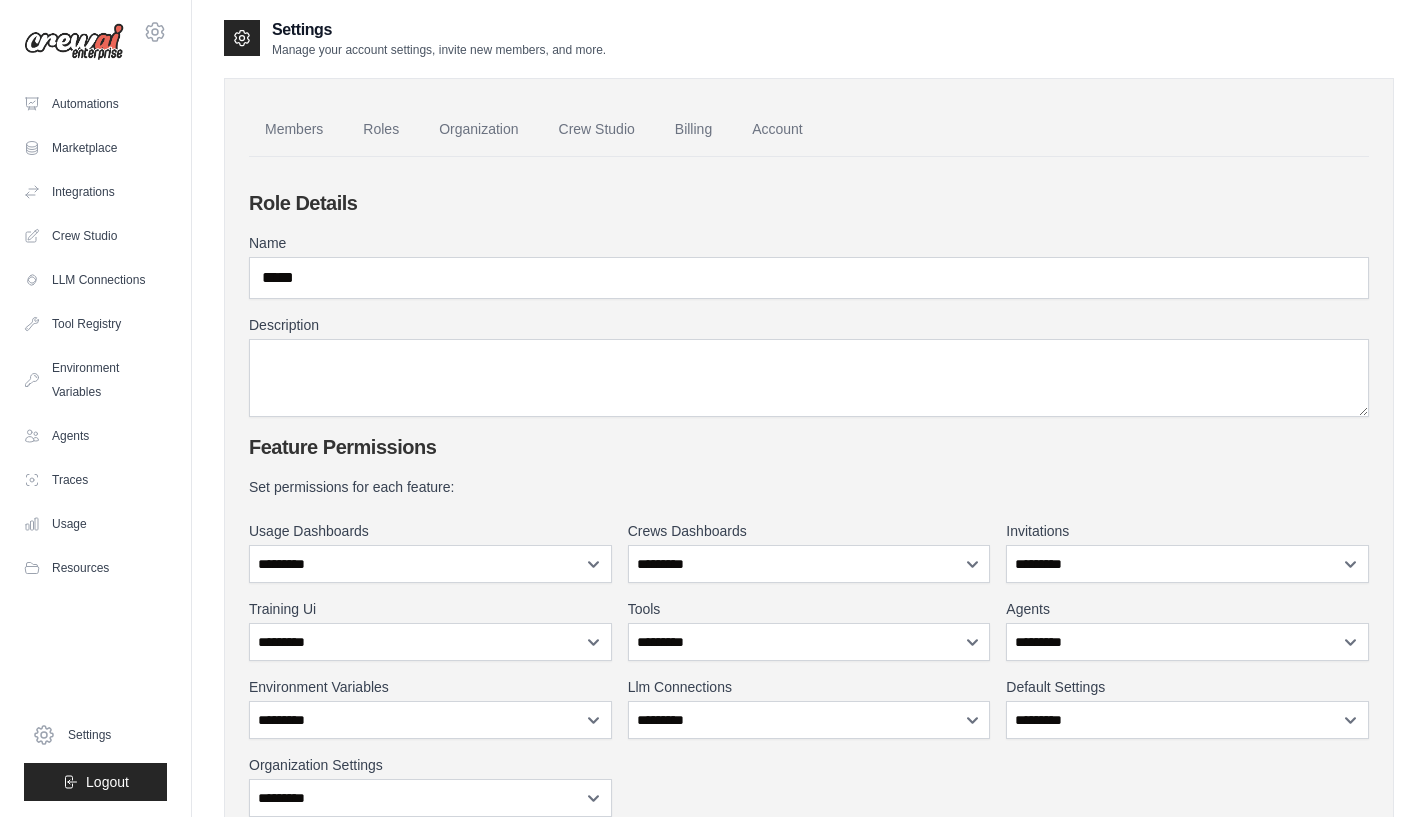 scroll, scrollTop: 0, scrollLeft: 0, axis: both 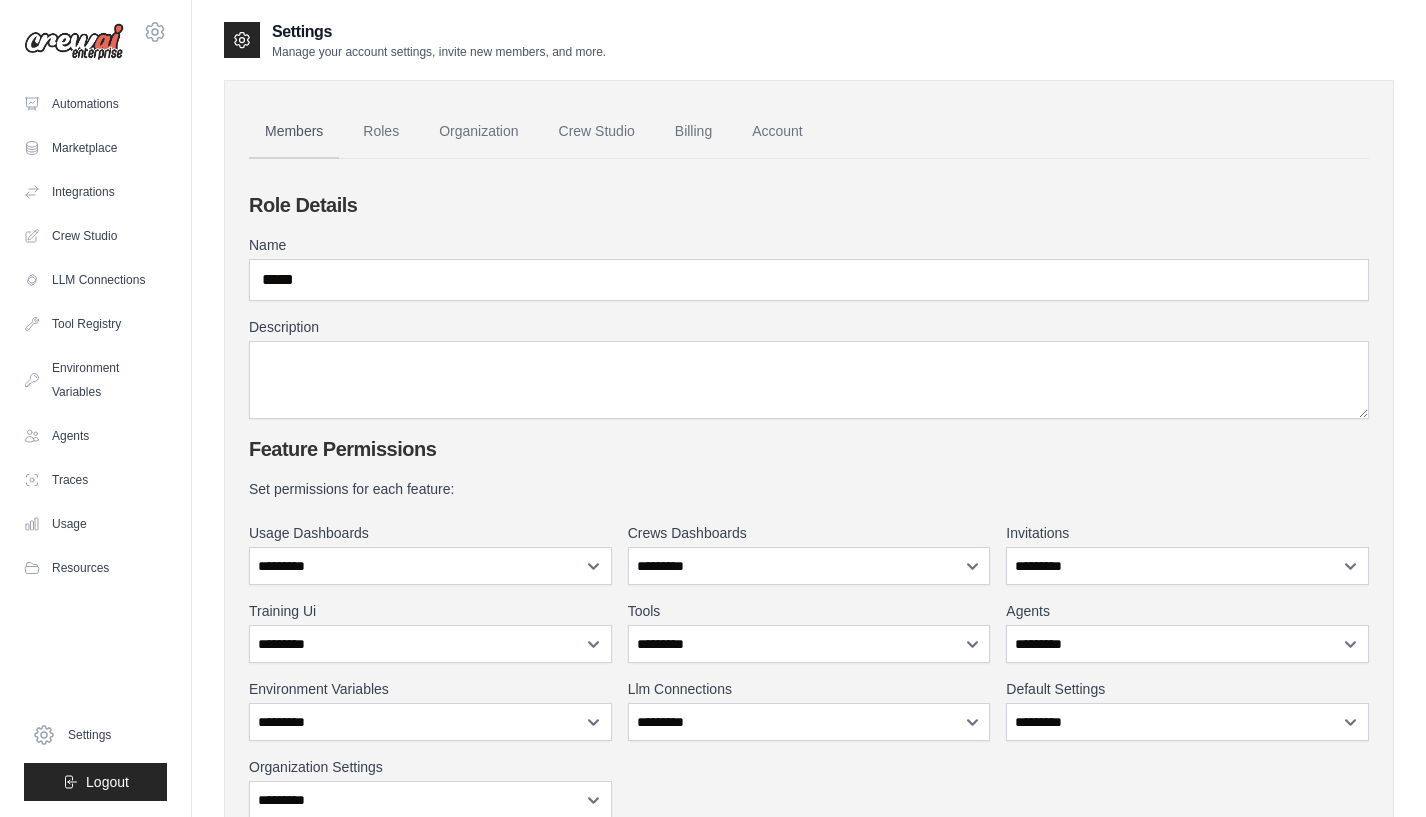 click on "Members" at bounding box center (294, 132) 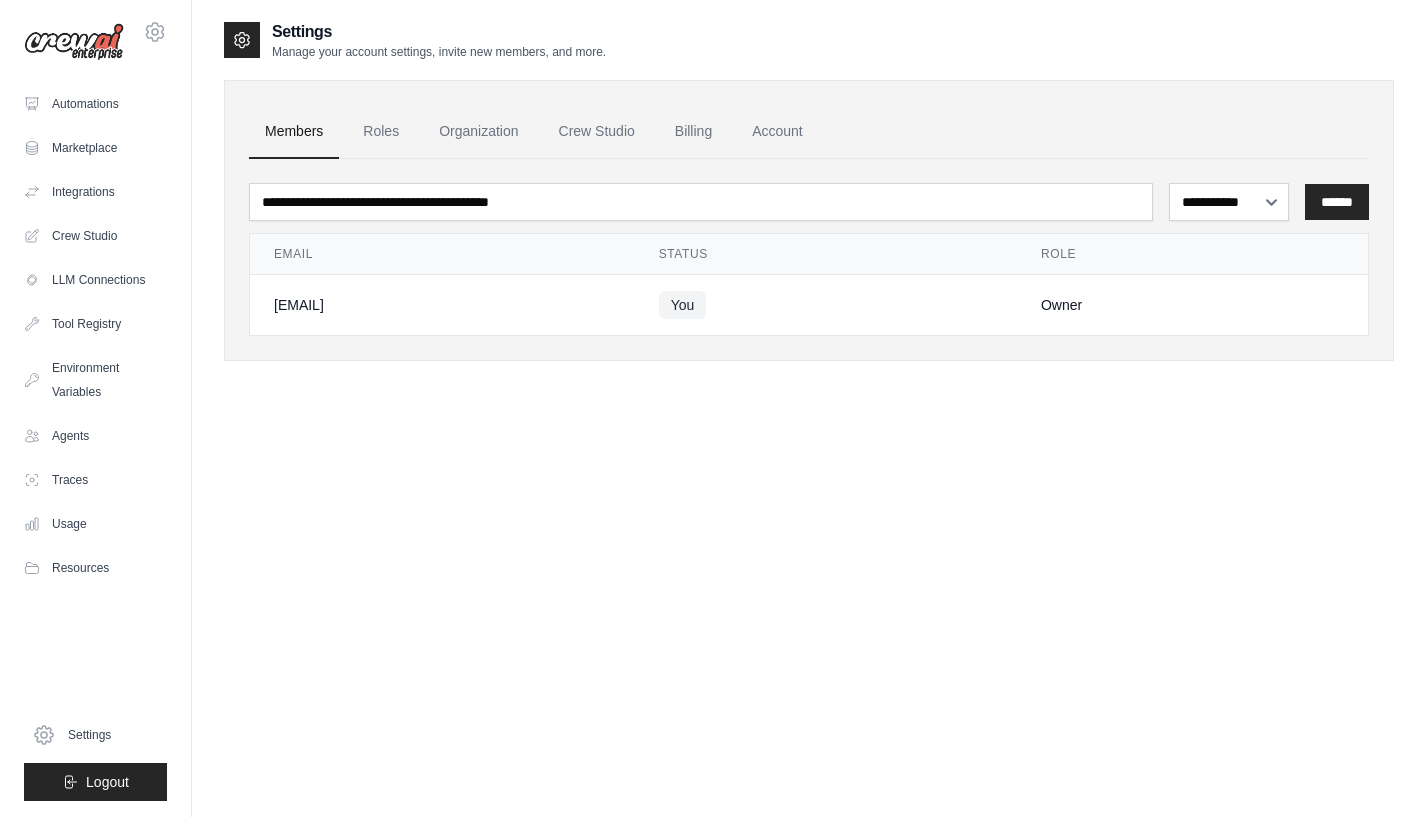click 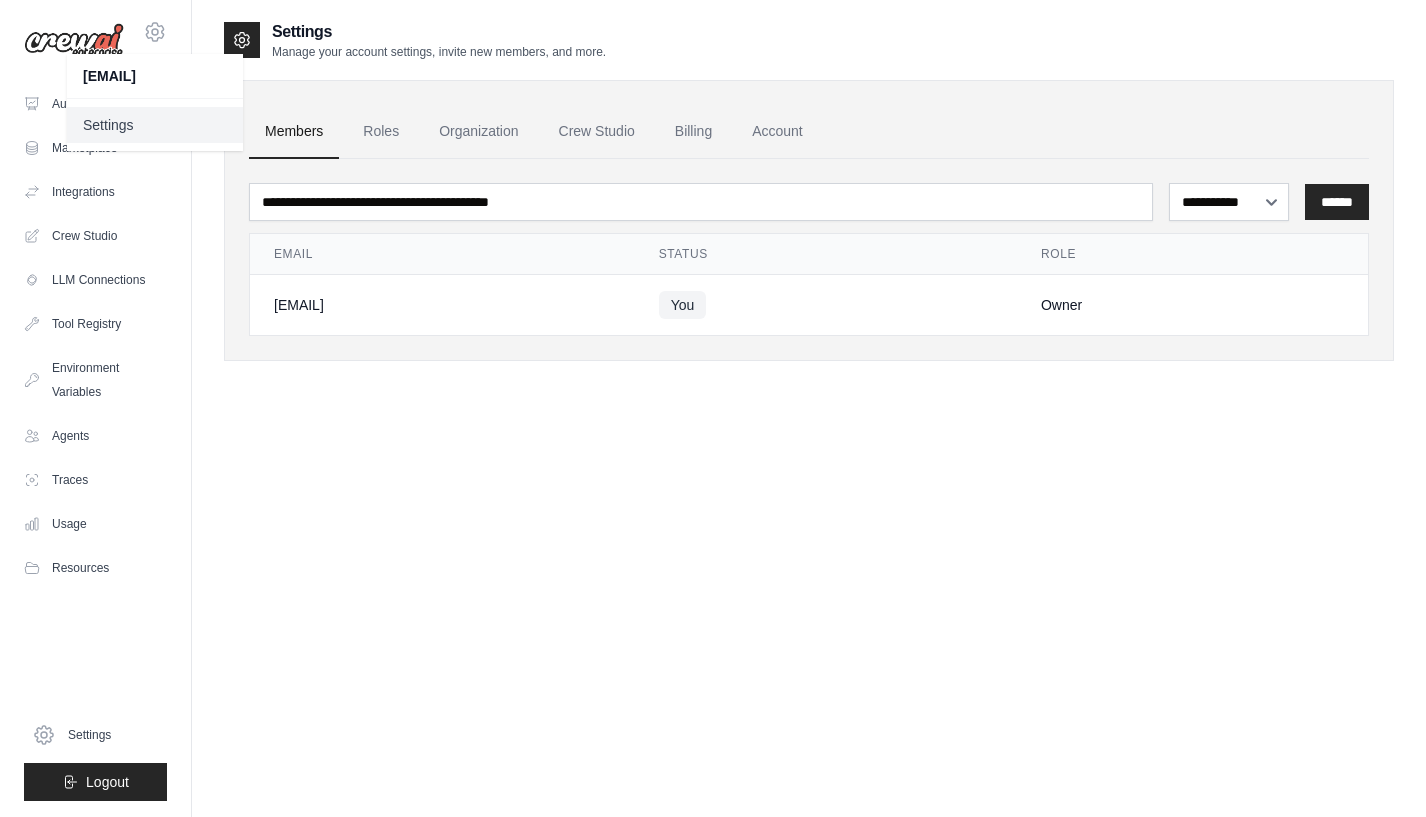 click on "Settings" at bounding box center (155, 125) 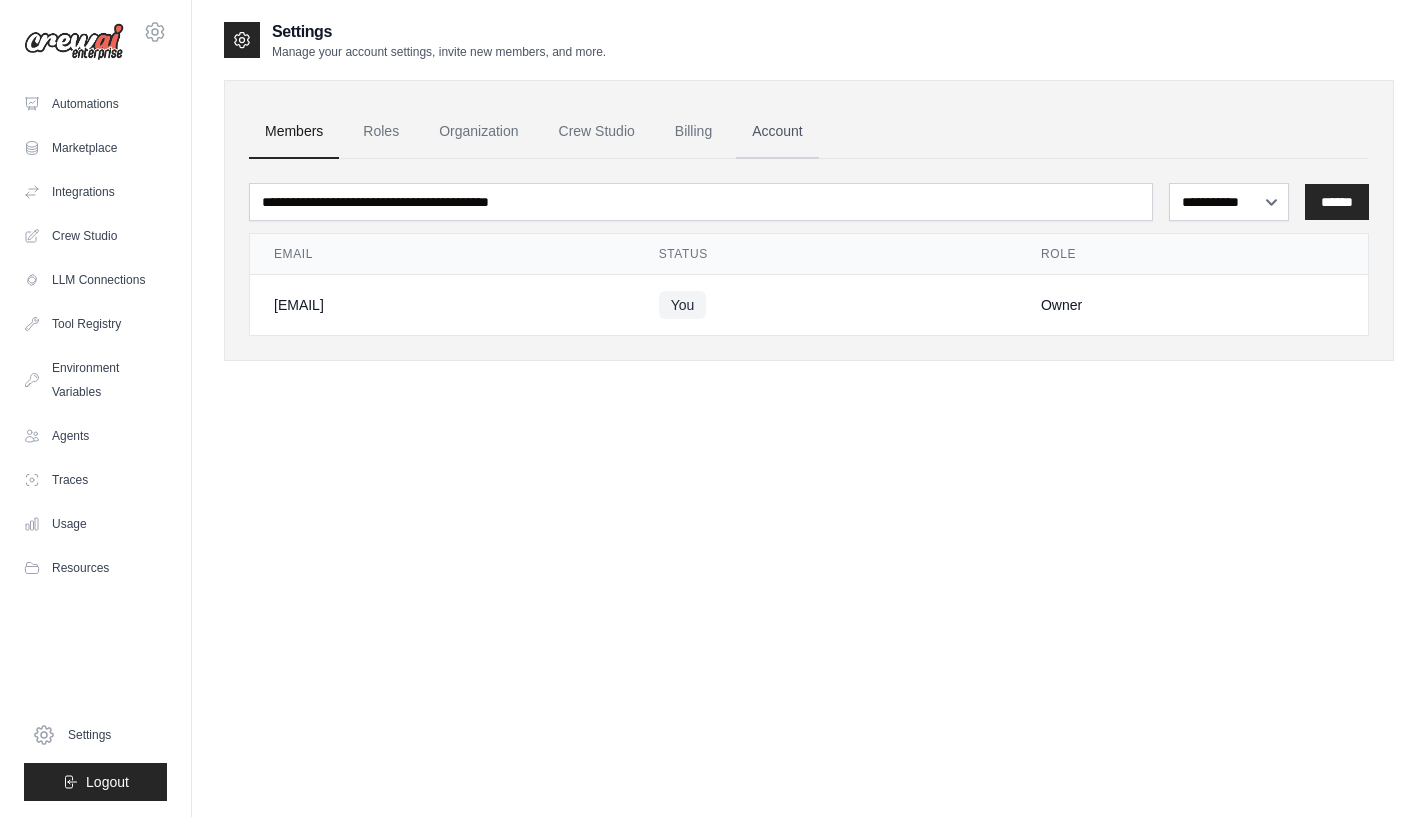 click on "Account" at bounding box center [777, 132] 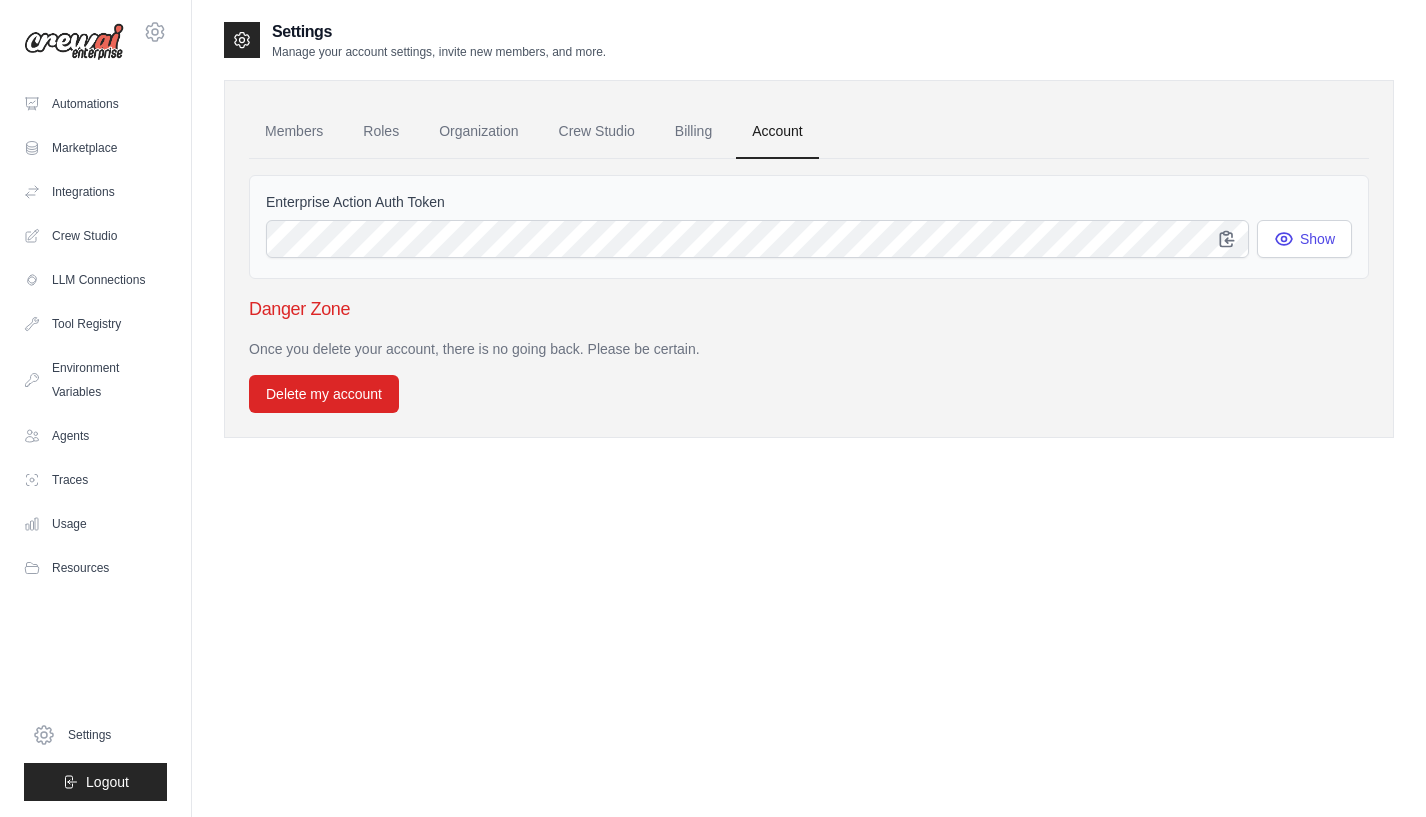 scroll, scrollTop: 0, scrollLeft: 0, axis: both 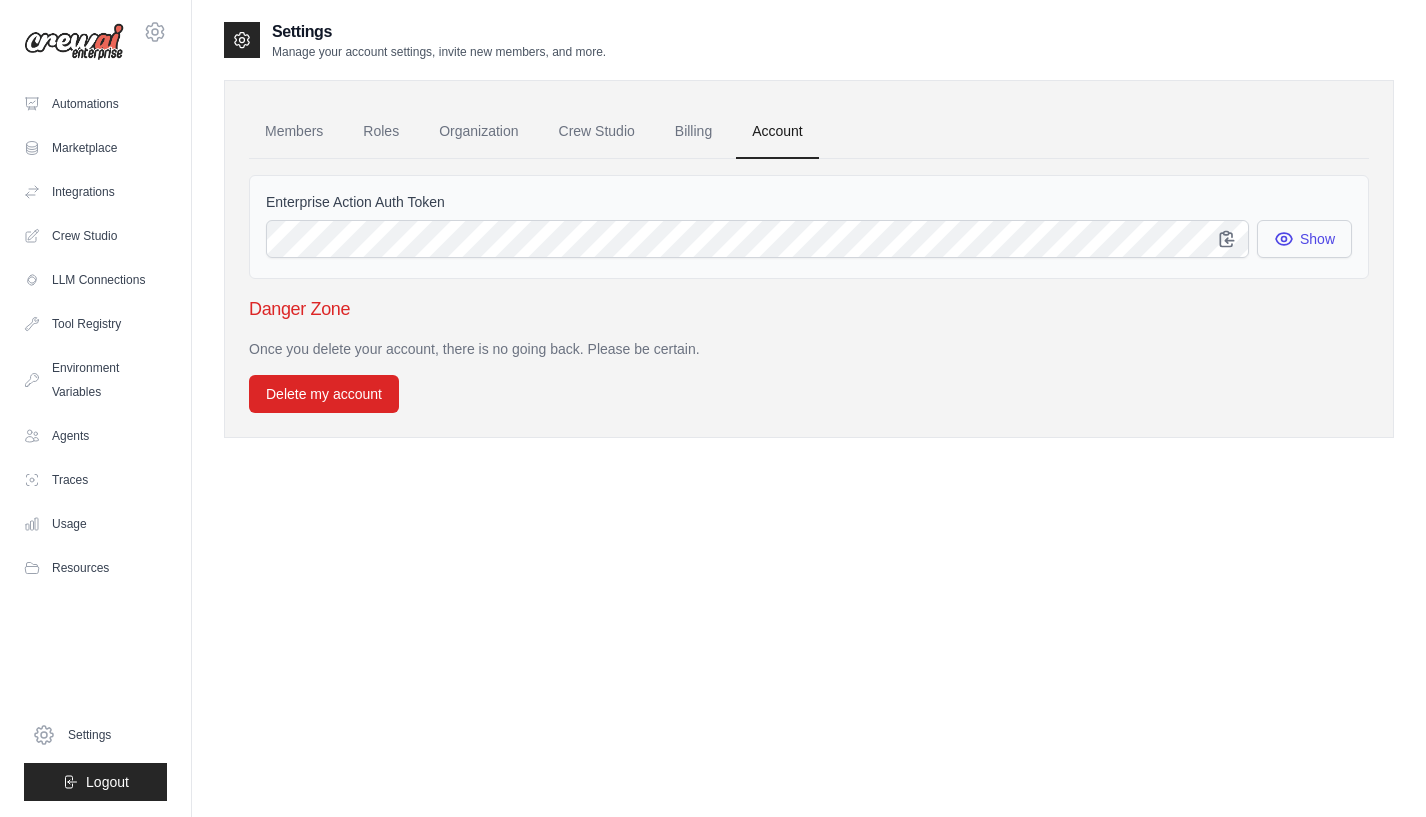 click on "Show" at bounding box center [1304, 239] 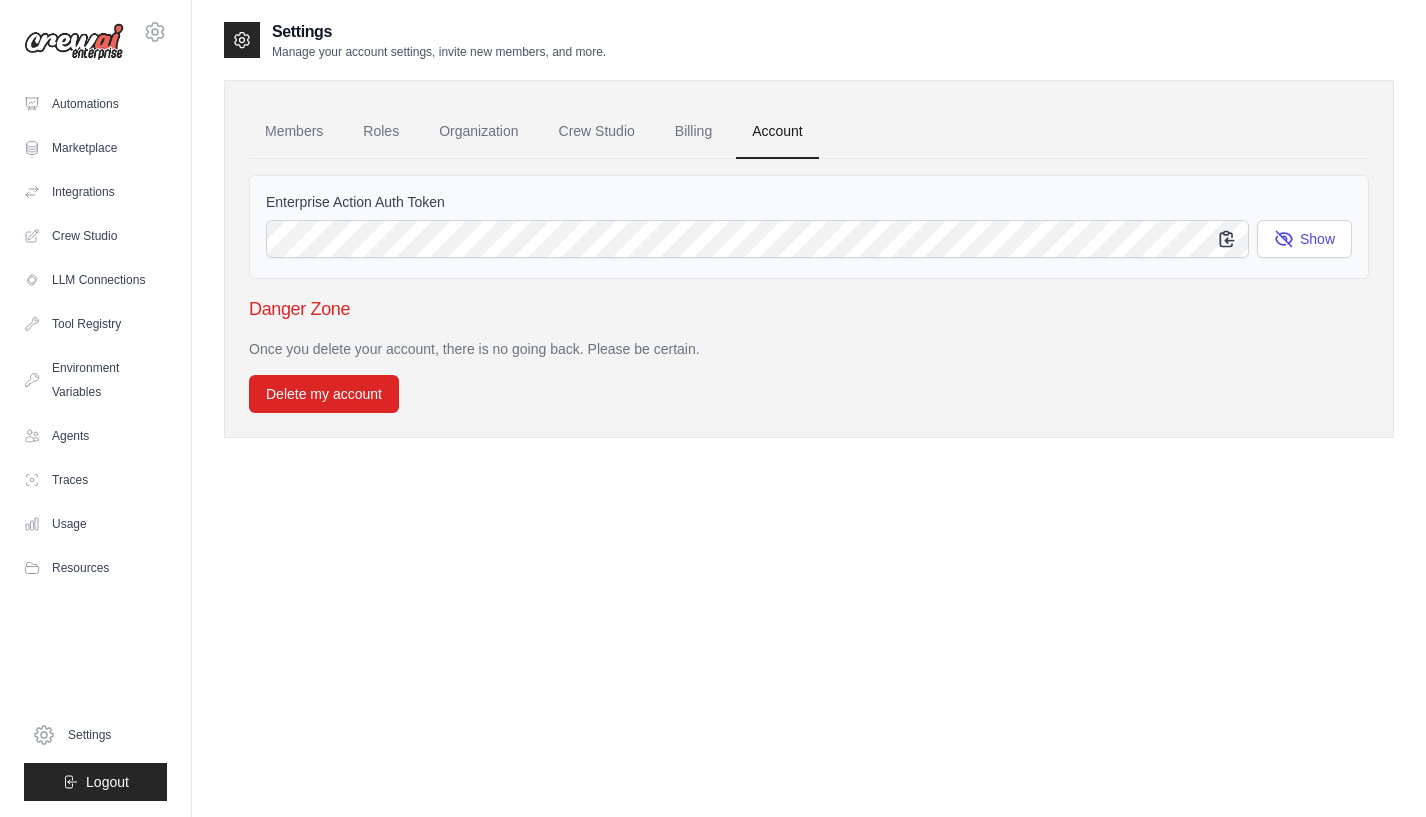 click 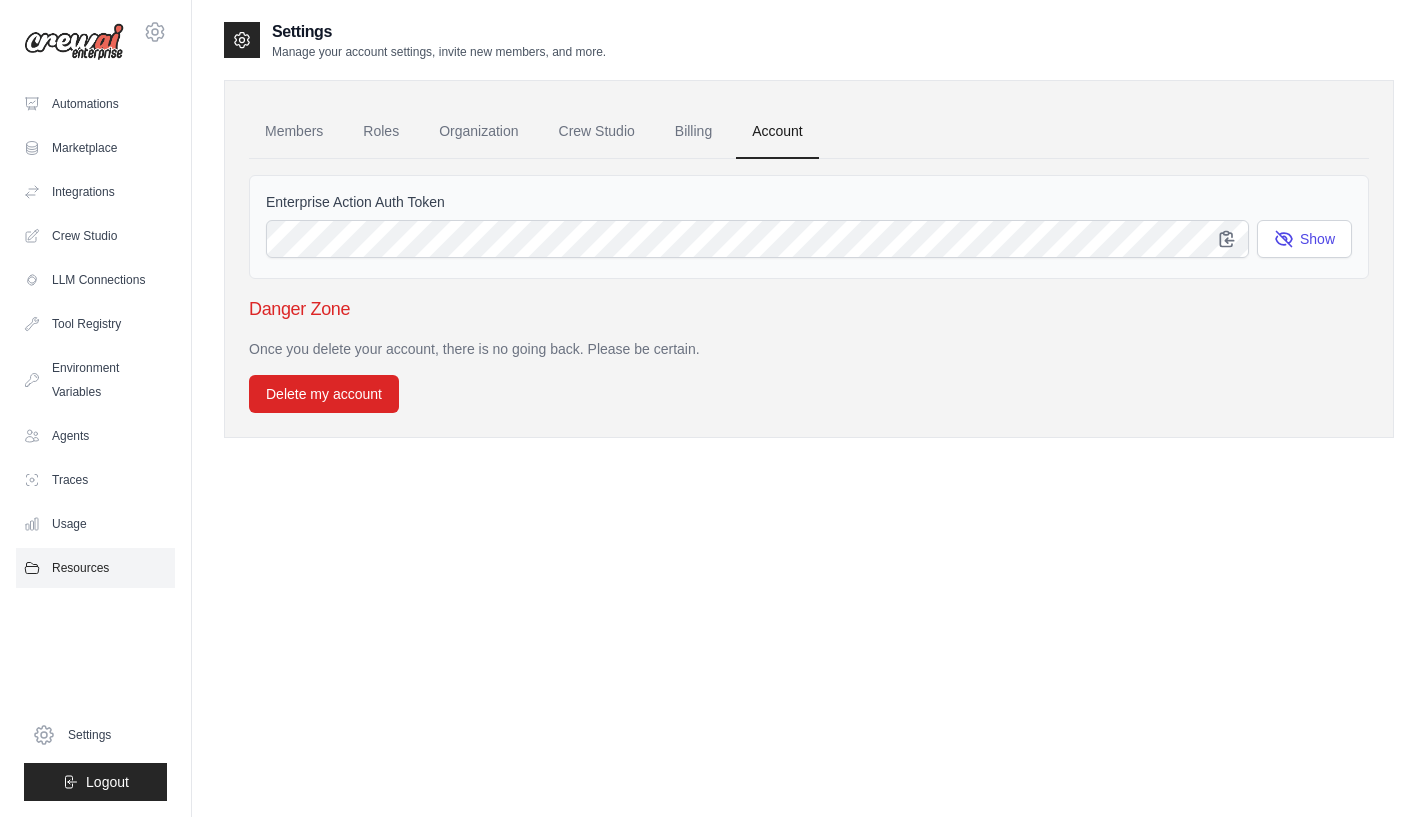 click on "Resources" at bounding box center (95, 568) 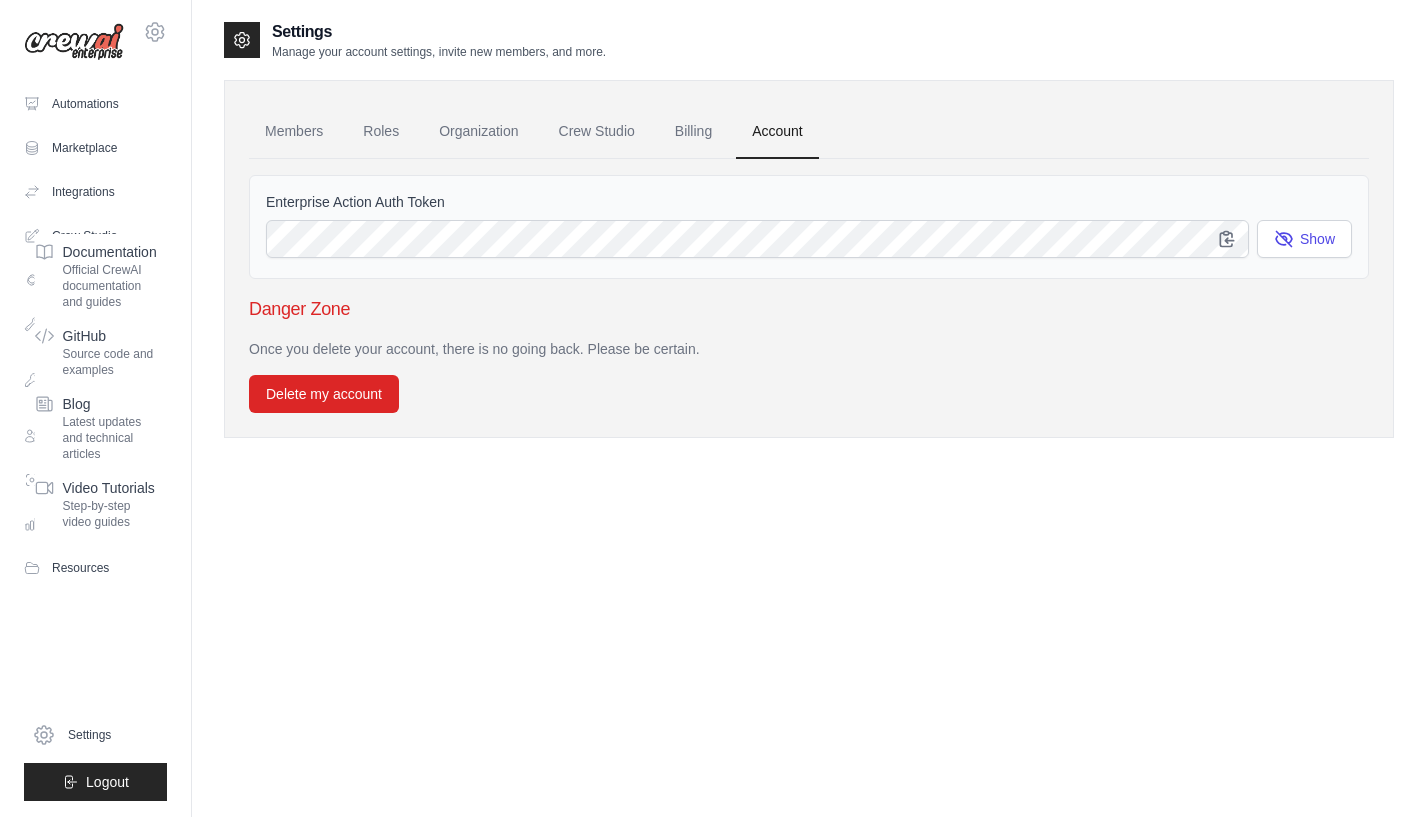 click on "Settings
Manage your account settings, invite new members, and more.
Members
Roles
Organization
Crew Studio
Billing
Account
Enterprise Action Auth Token
Show
Danger Zone
Delete my account" at bounding box center [809, 428] 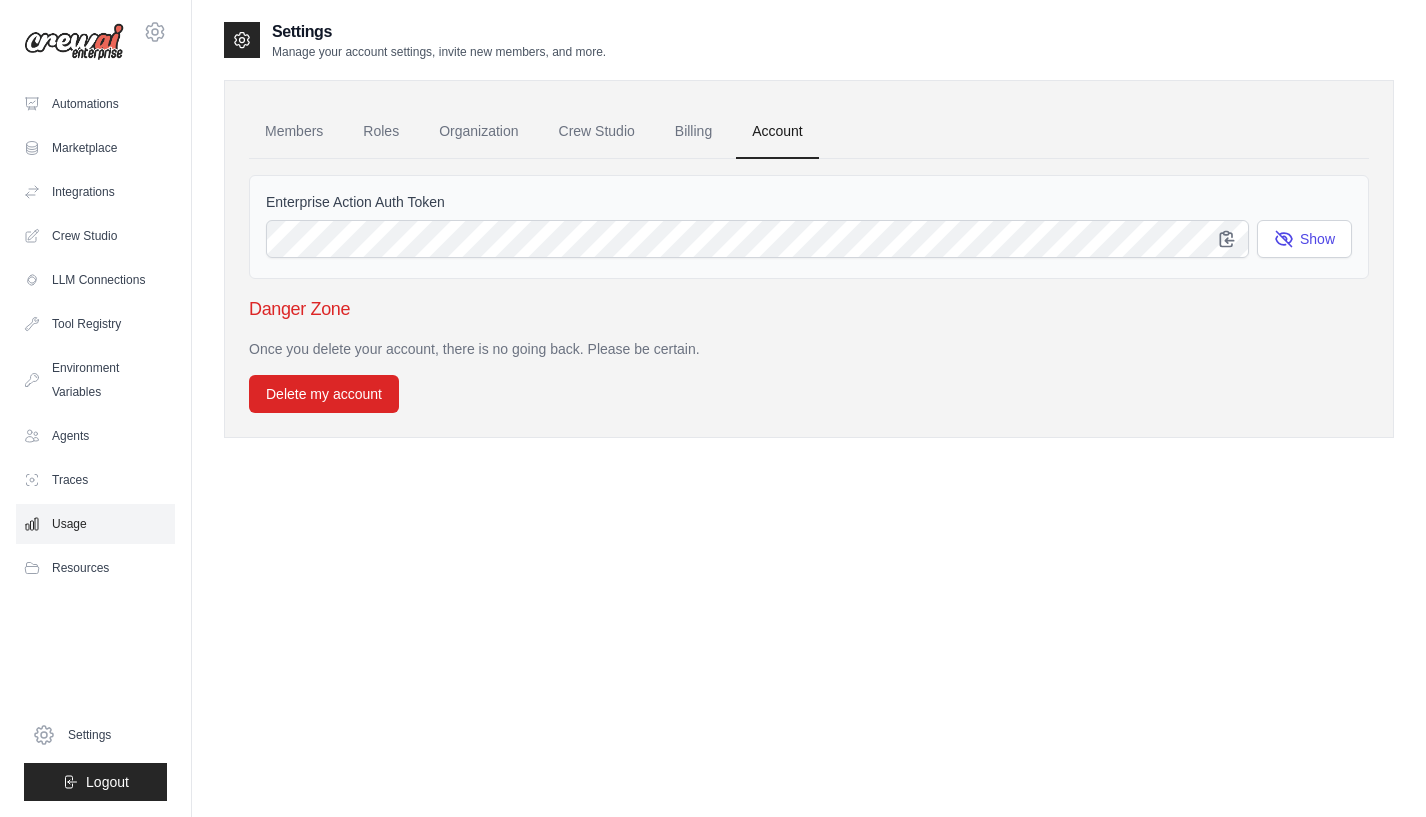 click on "Usage" at bounding box center [95, 524] 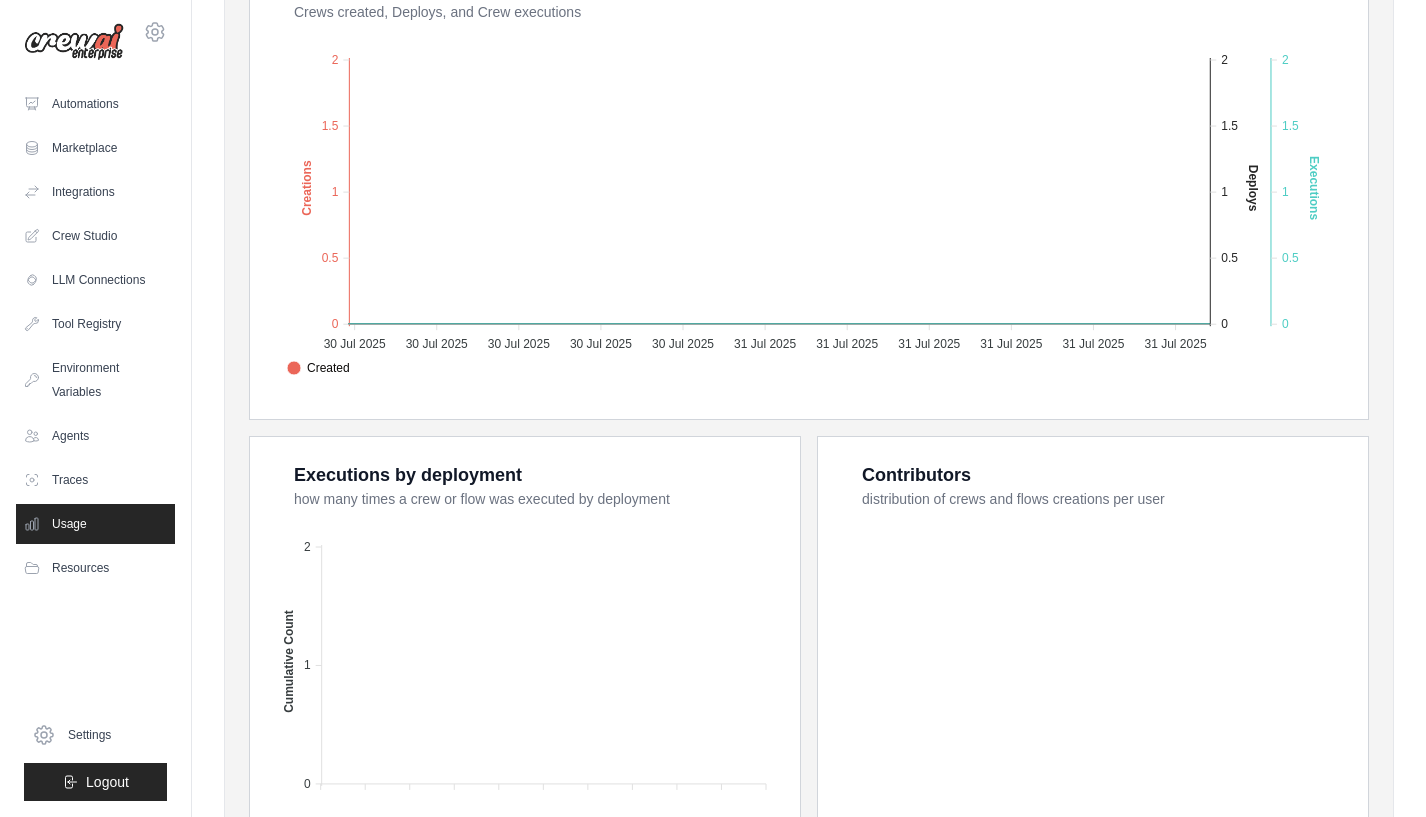 scroll, scrollTop: 0, scrollLeft: 0, axis: both 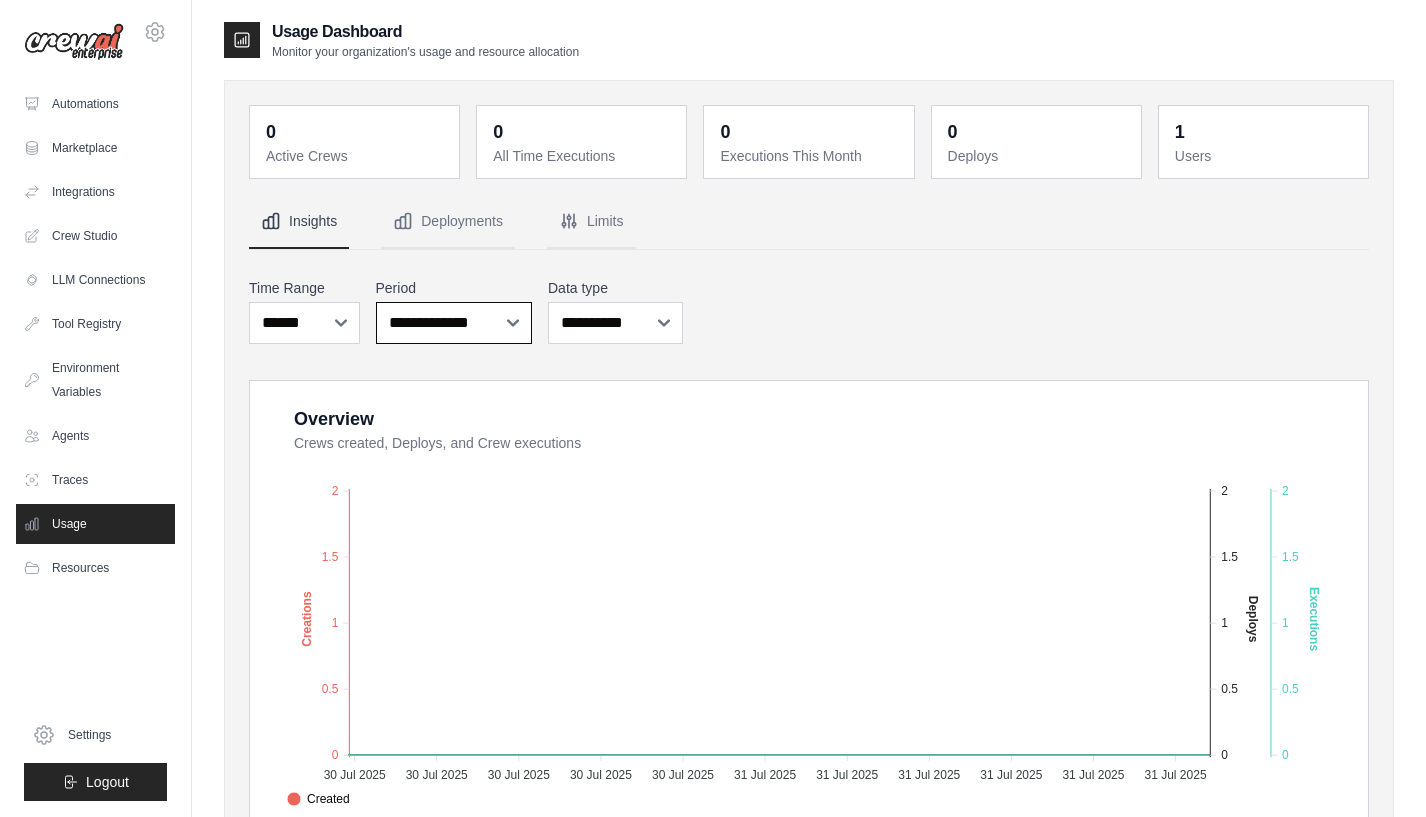 click on "**********" at bounding box center [454, 323] 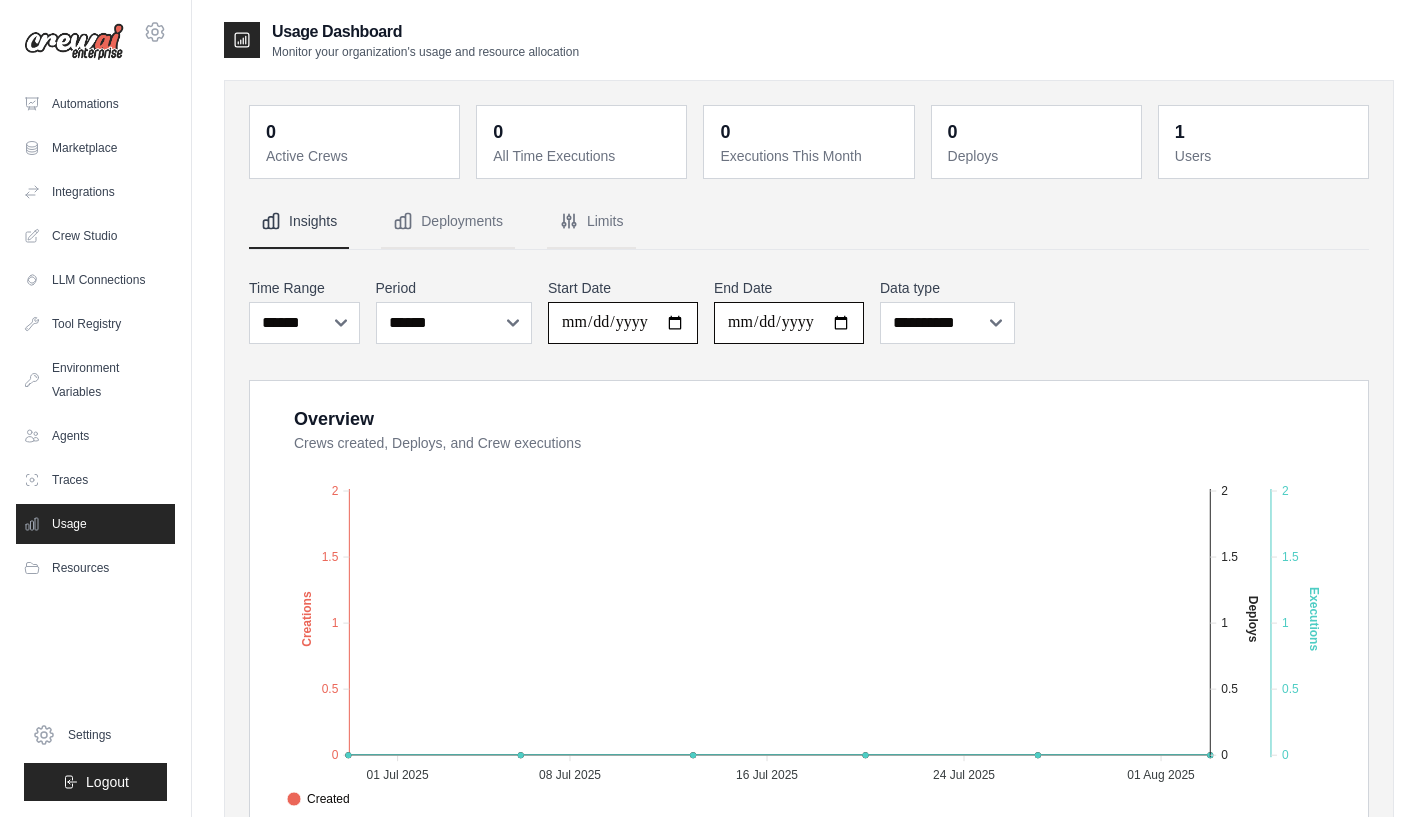 click on "**********" at bounding box center (623, 323) 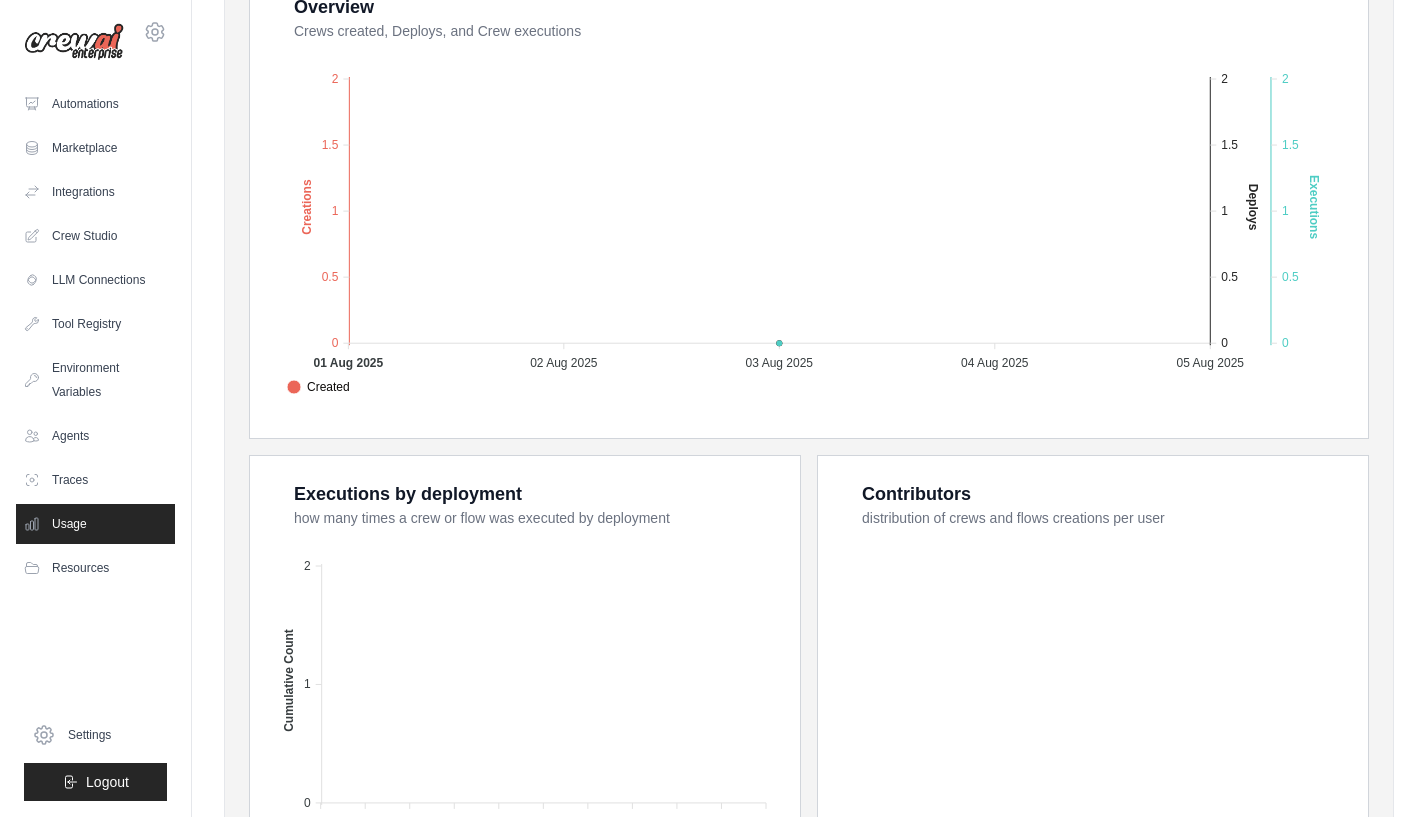 scroll, scrollTop: 458, scrollLeft: 0, axis: vertical 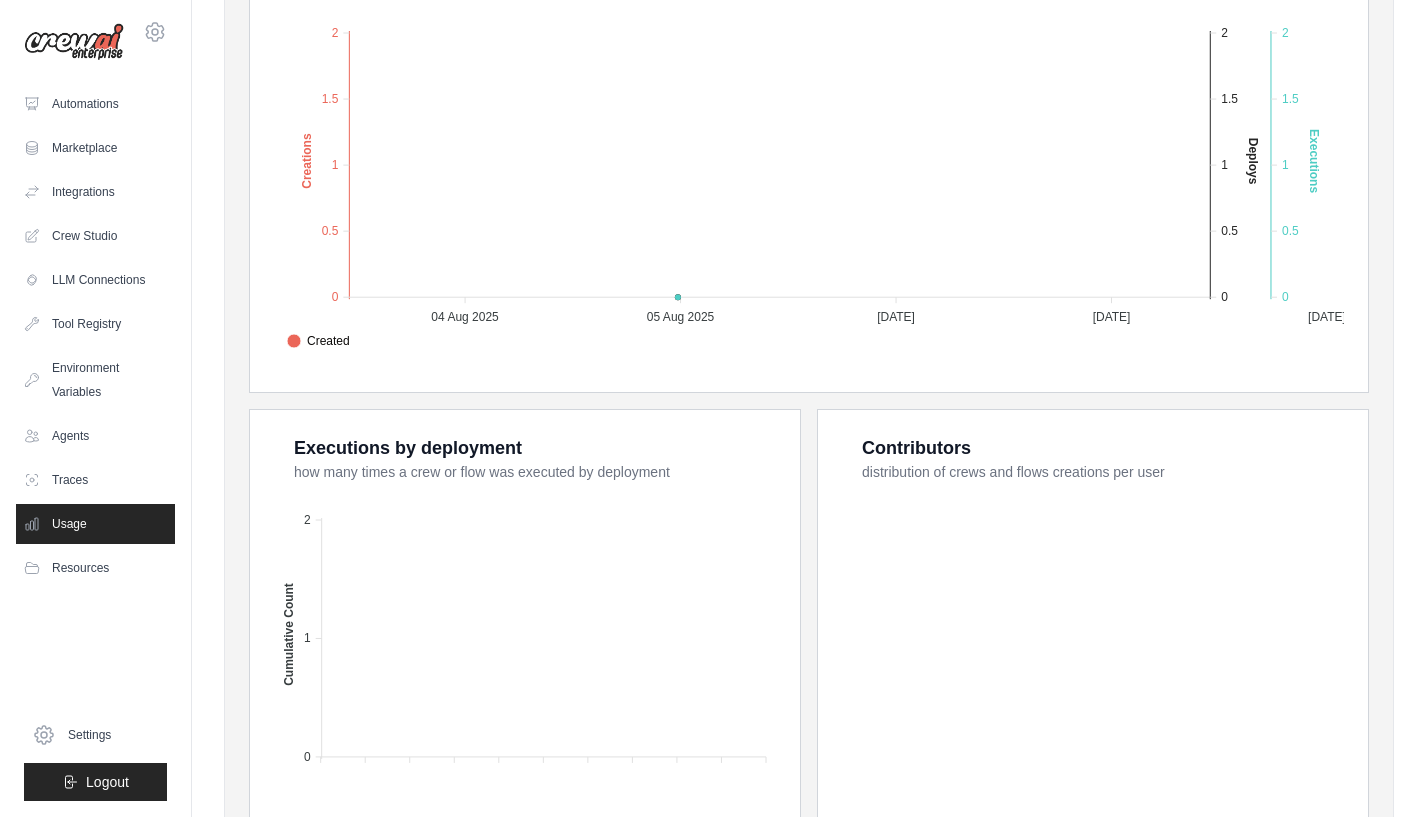 click on "Created Deploys Executions" 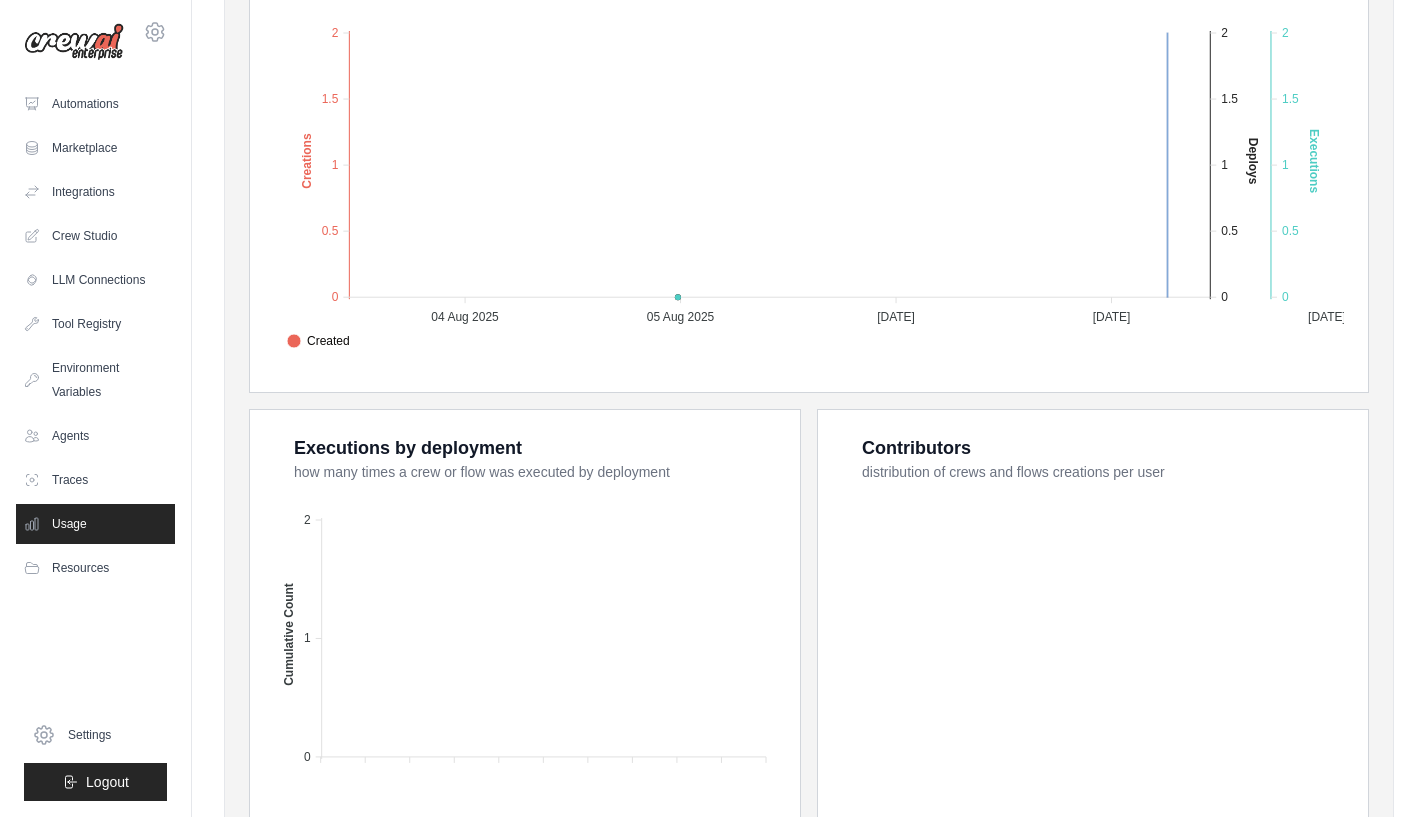 click on "Contributors
distribution of crews and flows creations per user" at bounding box center (1093, 662) 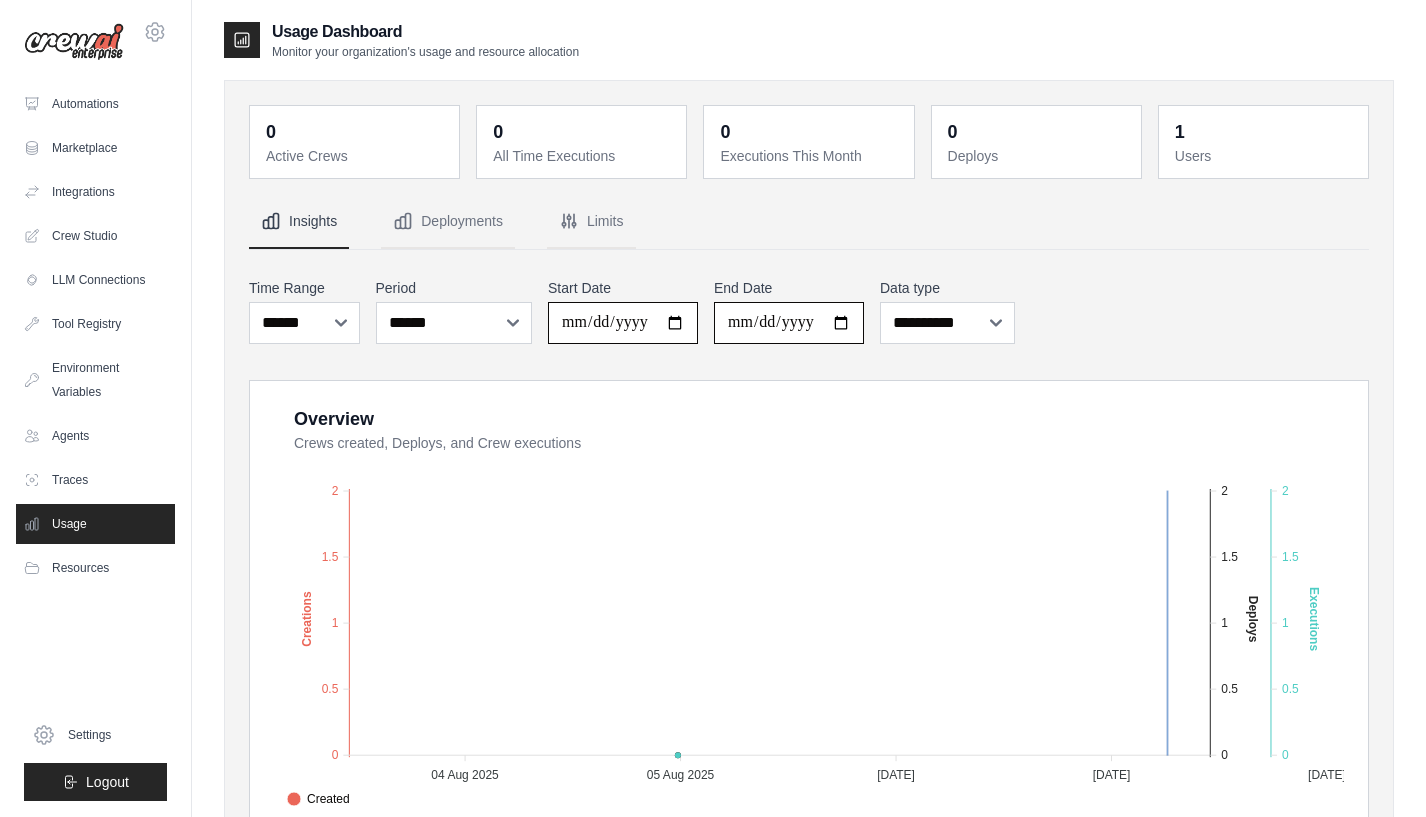 click on "0
Active Crews
0
All Time Executions
0
Executions This Month
0
Deploys
1
Users" at bounding box center [809, 729] 